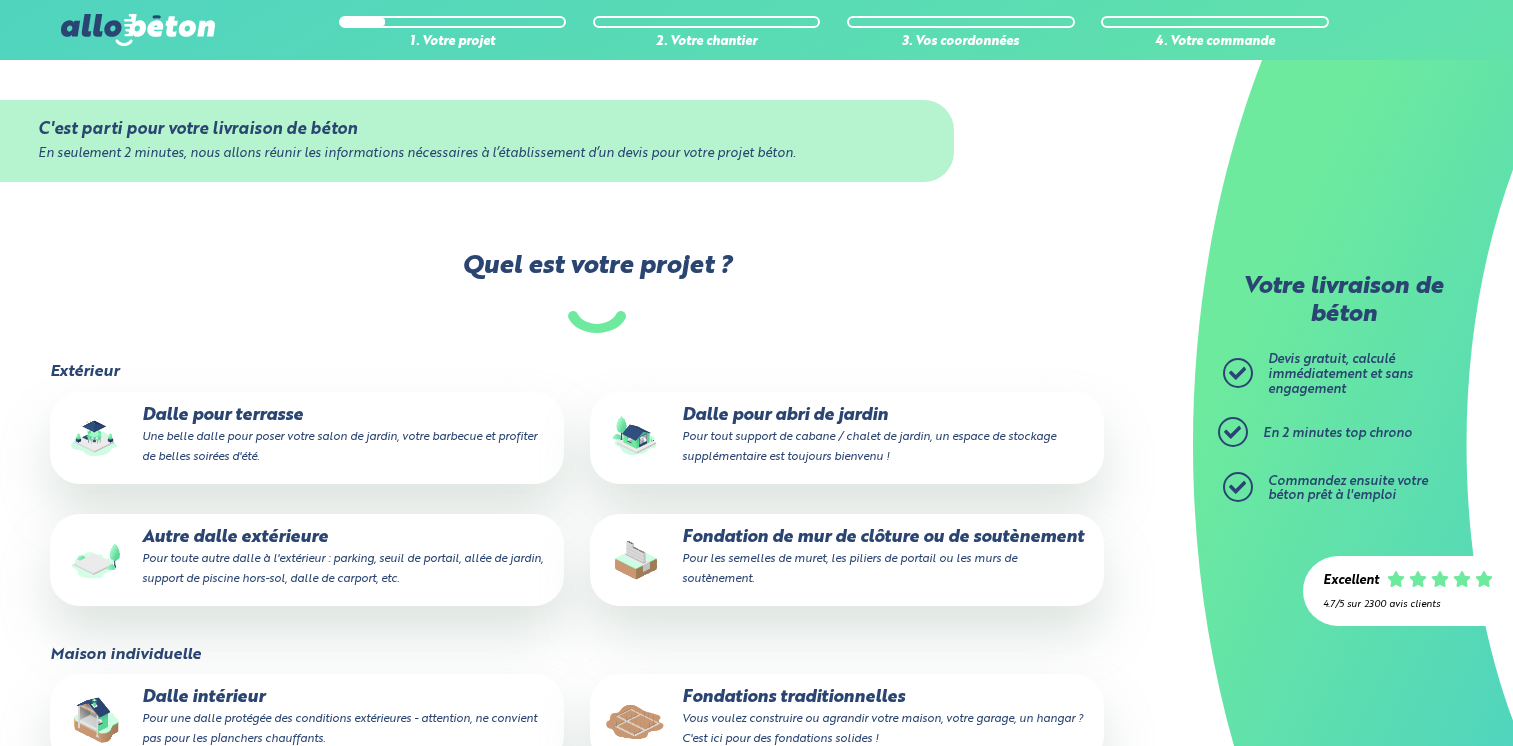 scroll, scrollTop: 203, scrollLeft: 0, axis: vertical 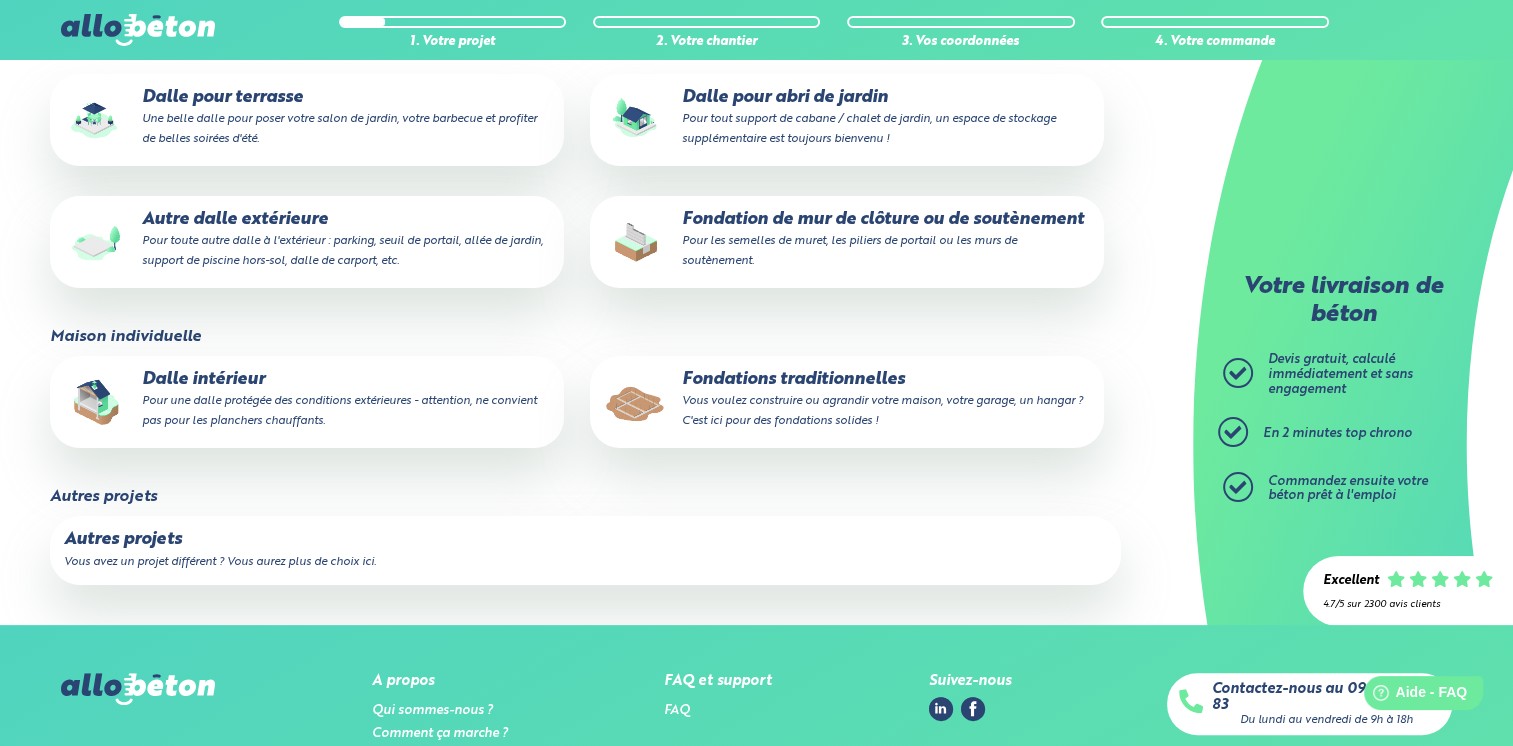 click on "Vous voulez construire ou agrandir votre maison, votre garage, un hangar ? C'est ici pour des fondations solides !" at bounding box center [882, 411] 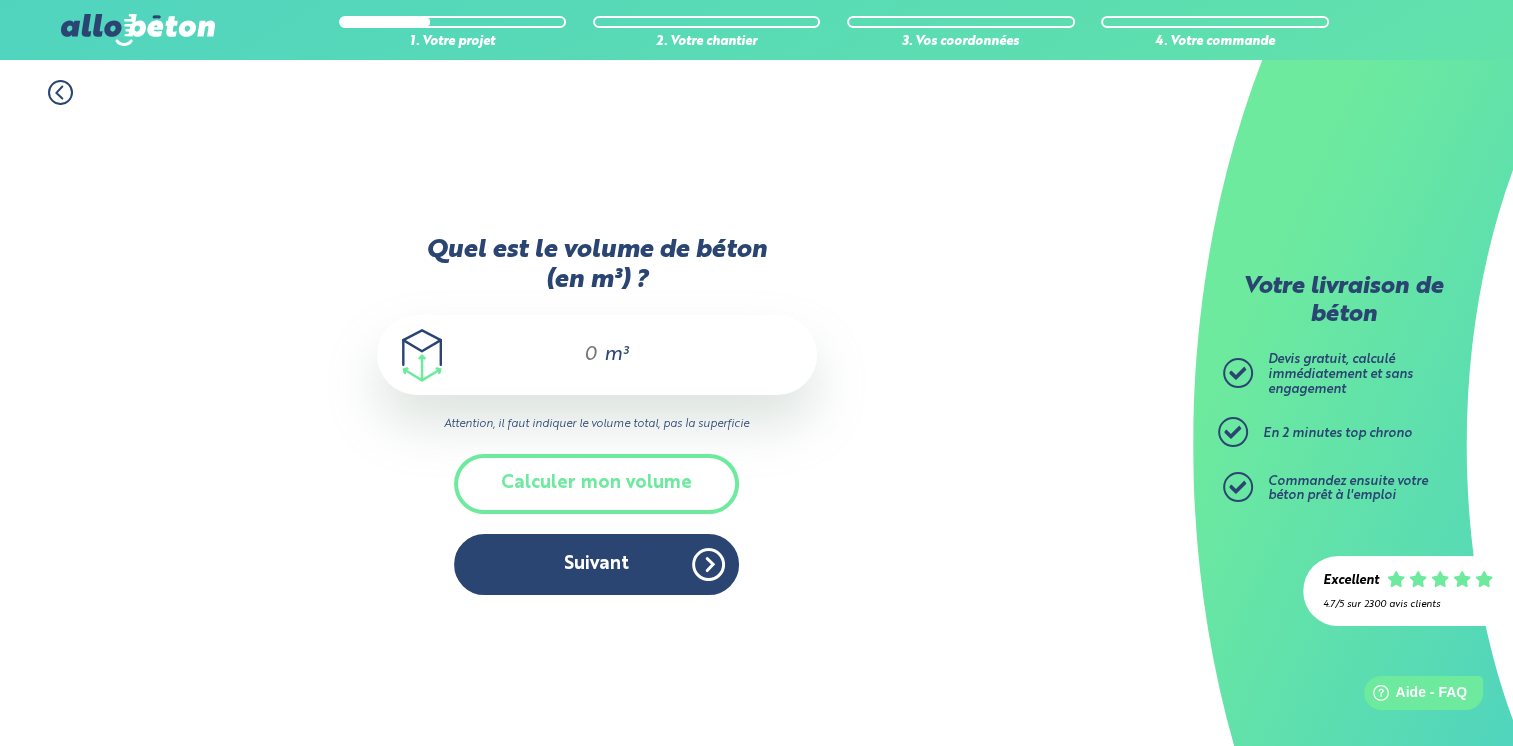 scroll, scrollTop: 0, scrollLeft: 0, axis: both 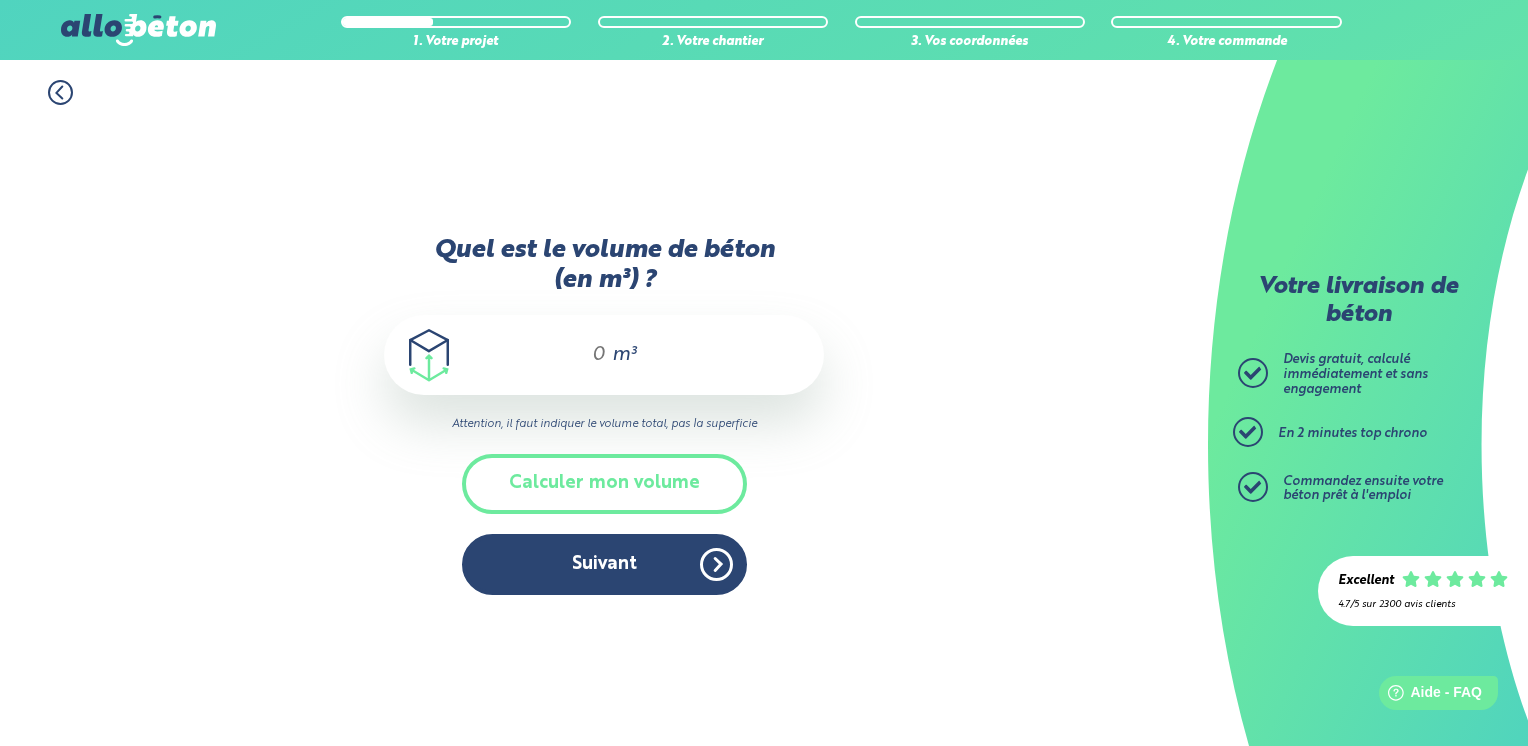 click on "Quel est le volume de béton (en m³) ?" at bounding box center (590, 355) 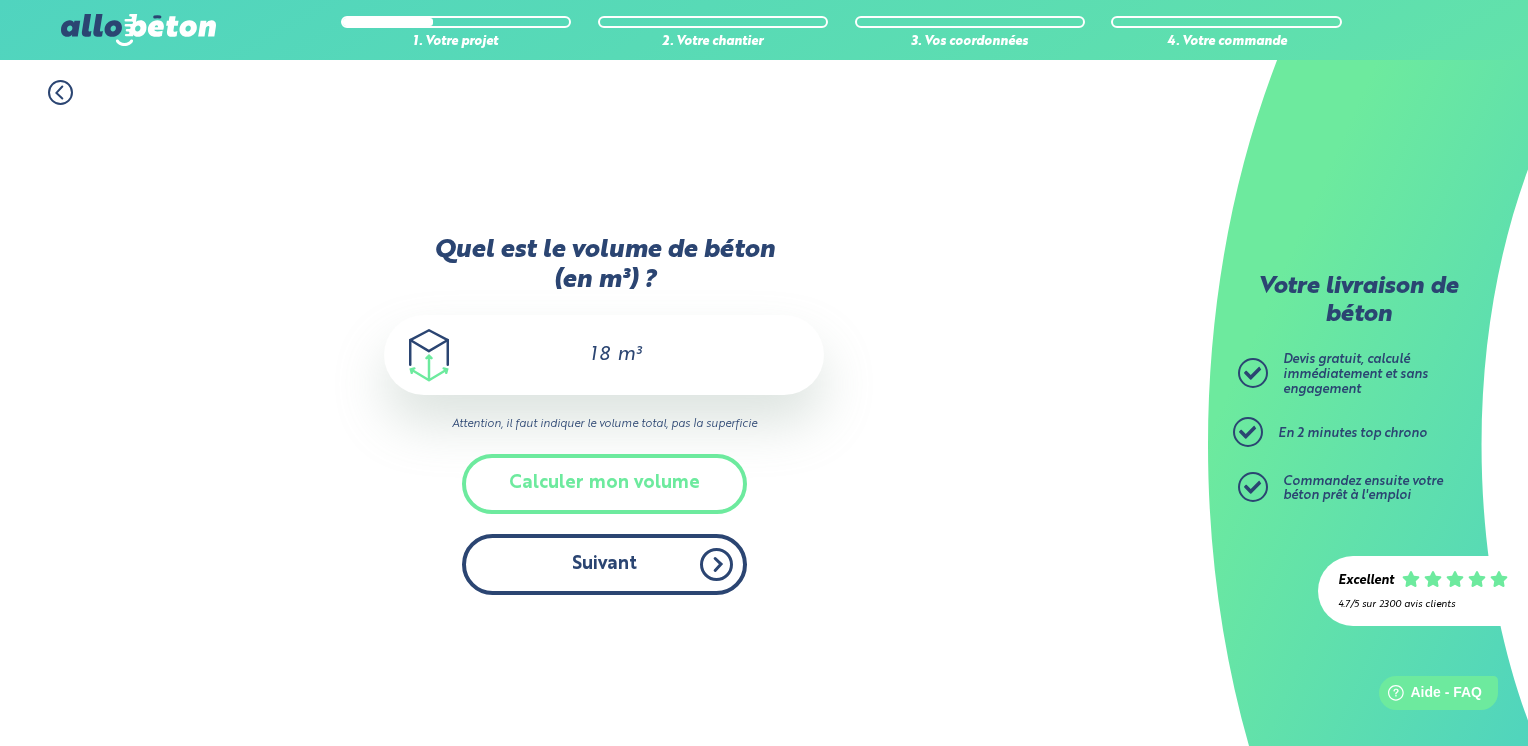 type on "18" 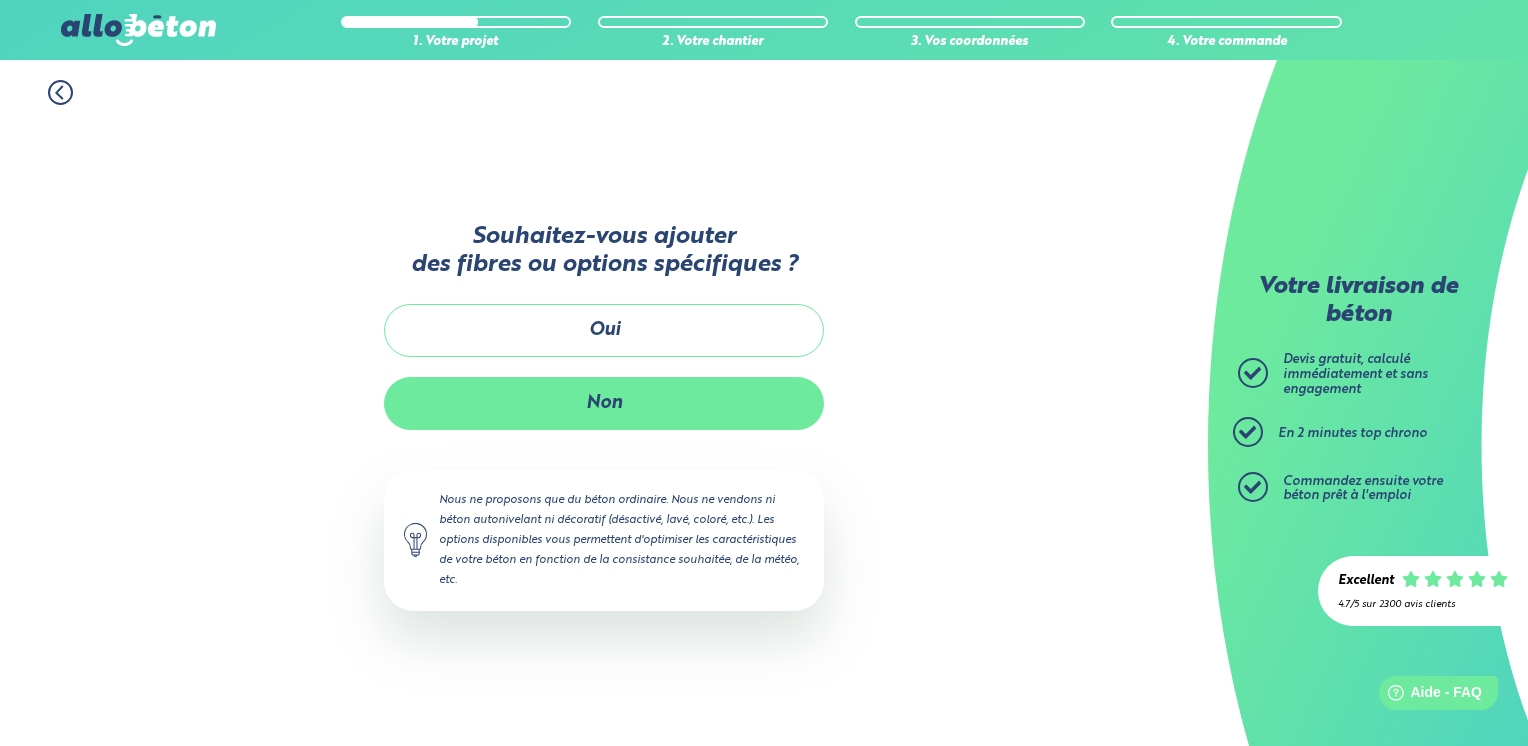click on "Non" at bounding box center [604, 403] 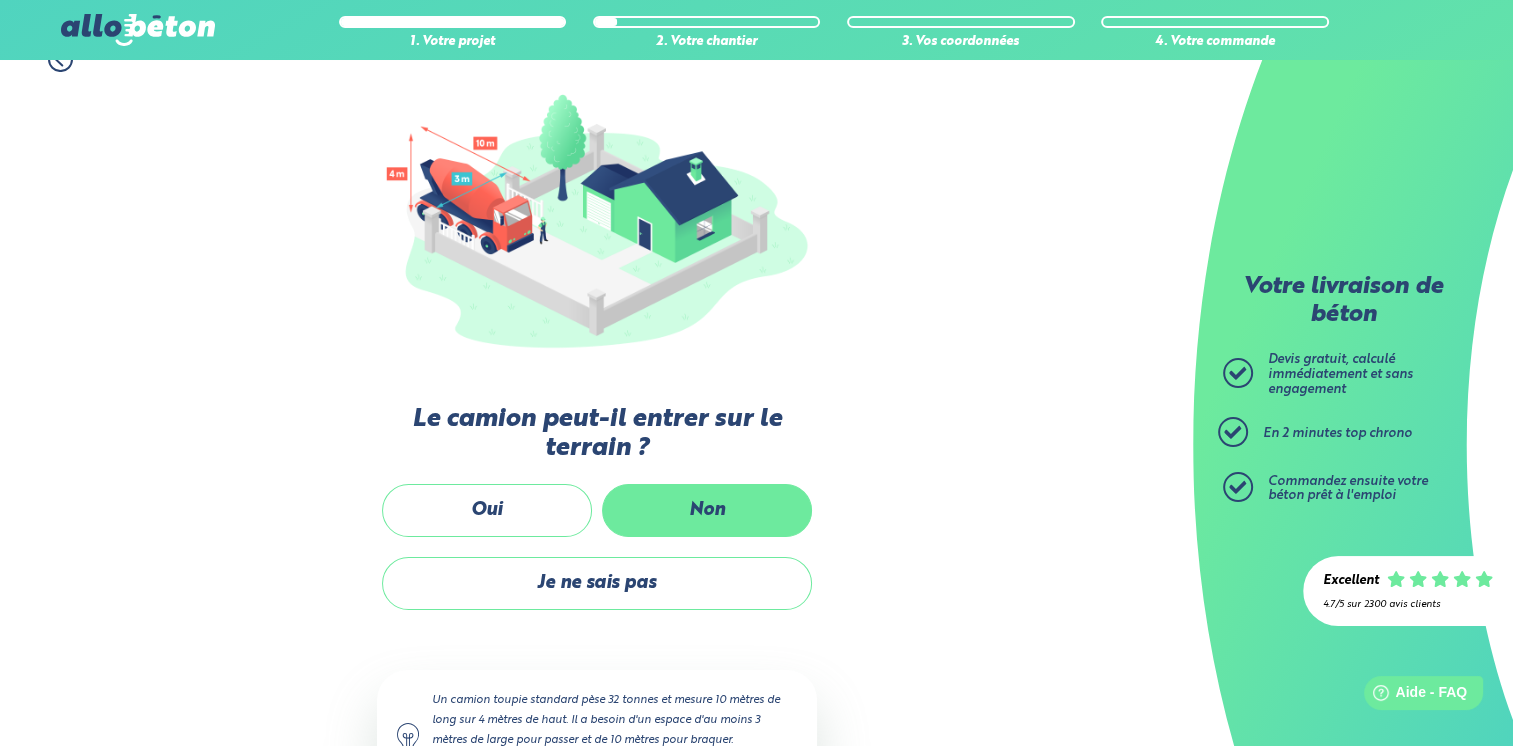 scroll, scrollTop: 311, scrollLeft: 0, axis: vertical 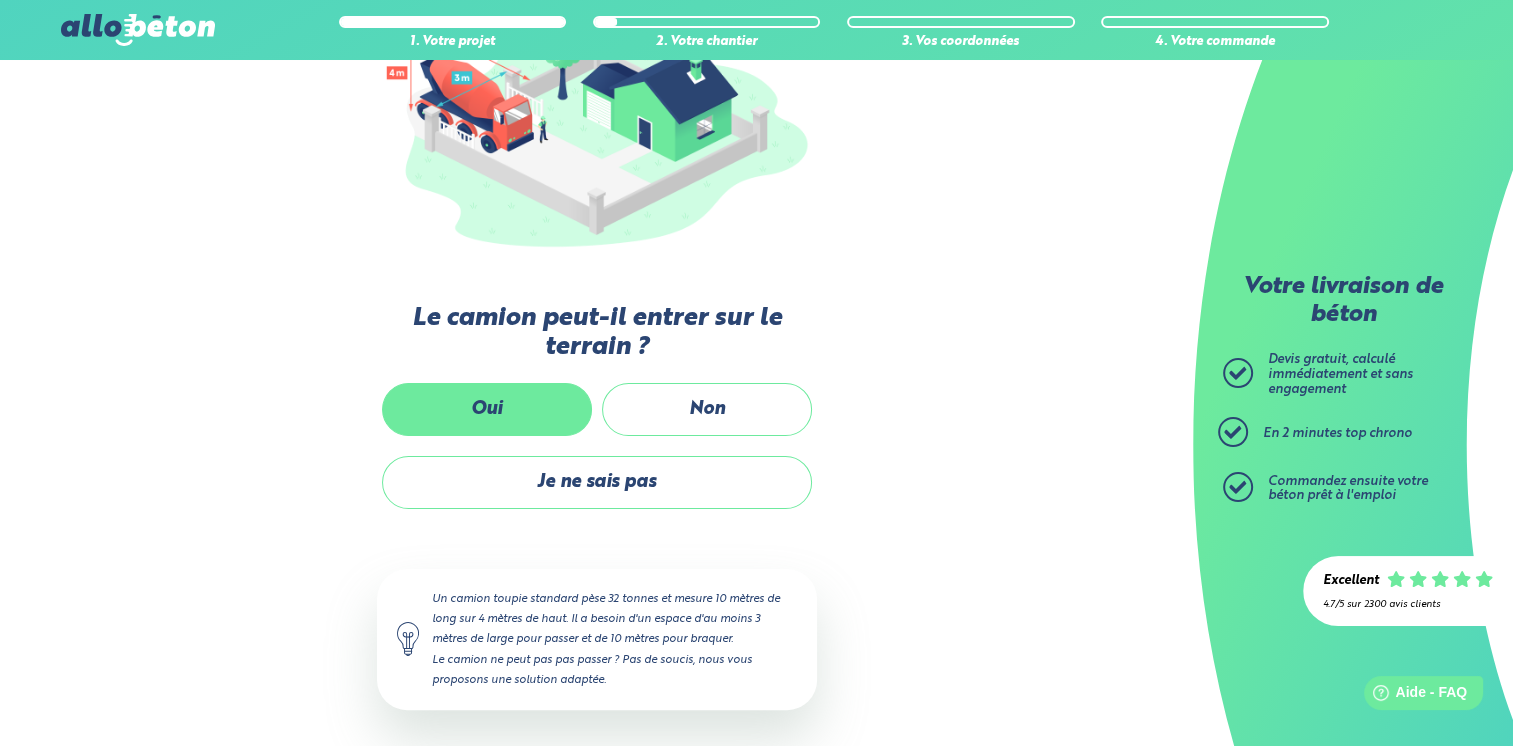click on "Oui" at bounding box center (487, 409) 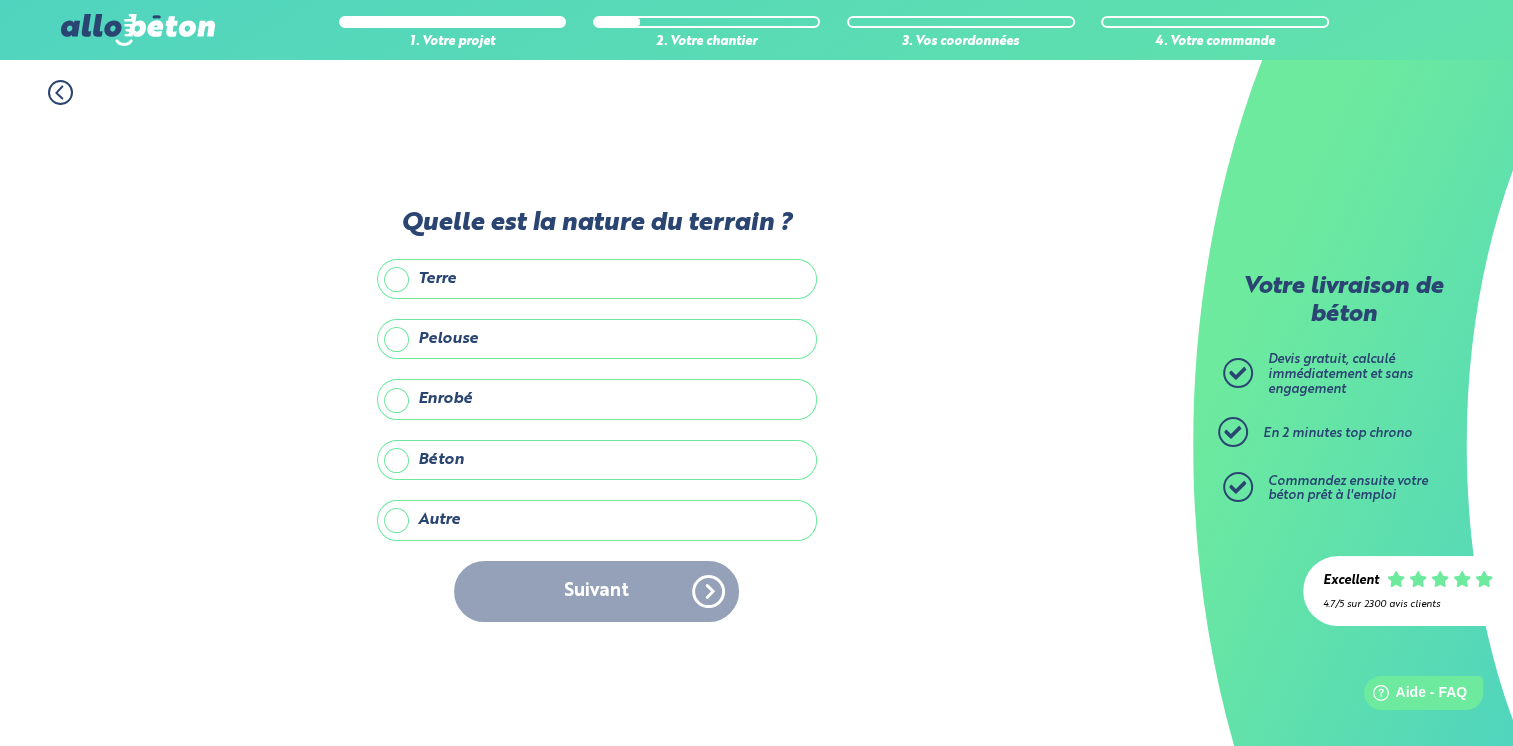 scroll, scrollTop: 0, scrollLeft: 0, axis: both 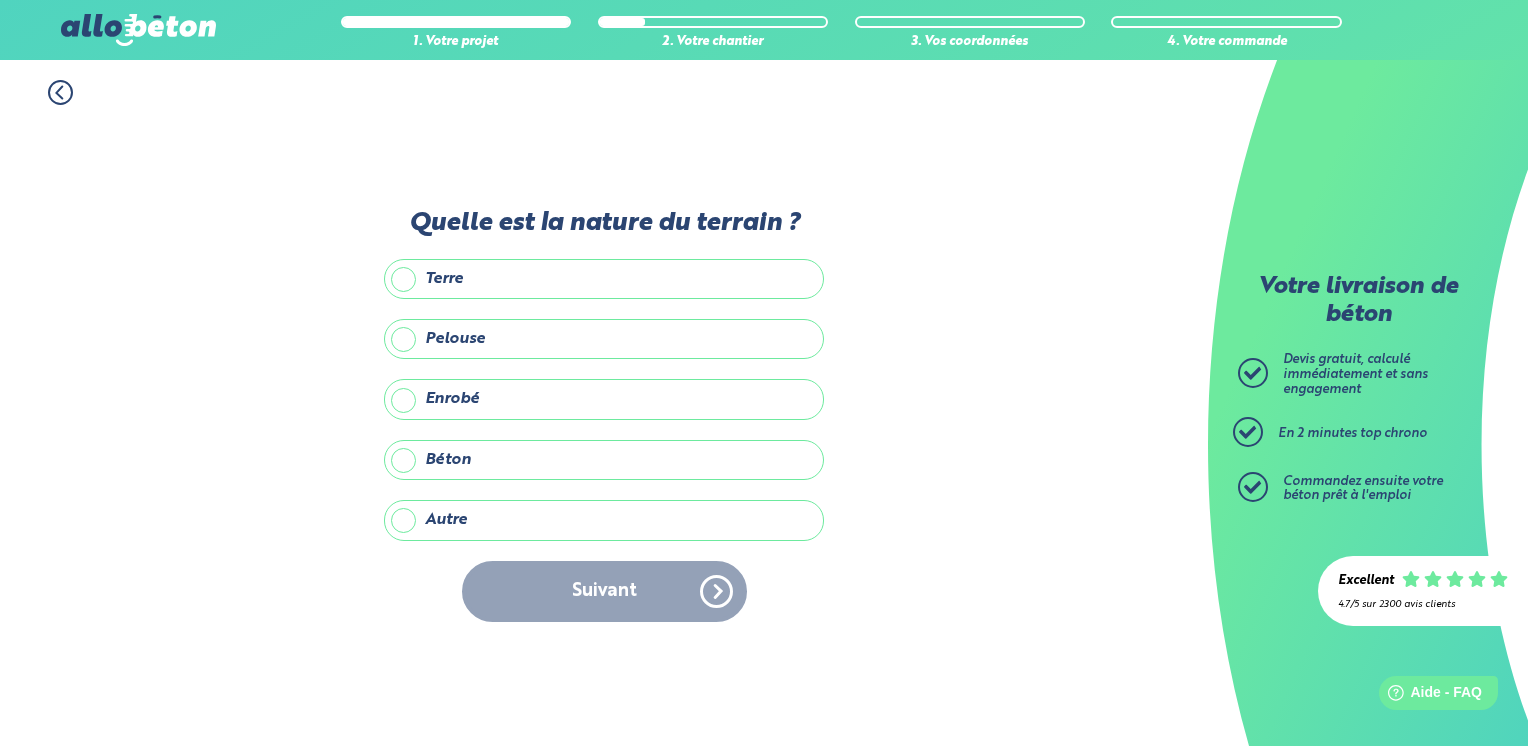 click on "Autre" at bounding box center [604, 520] 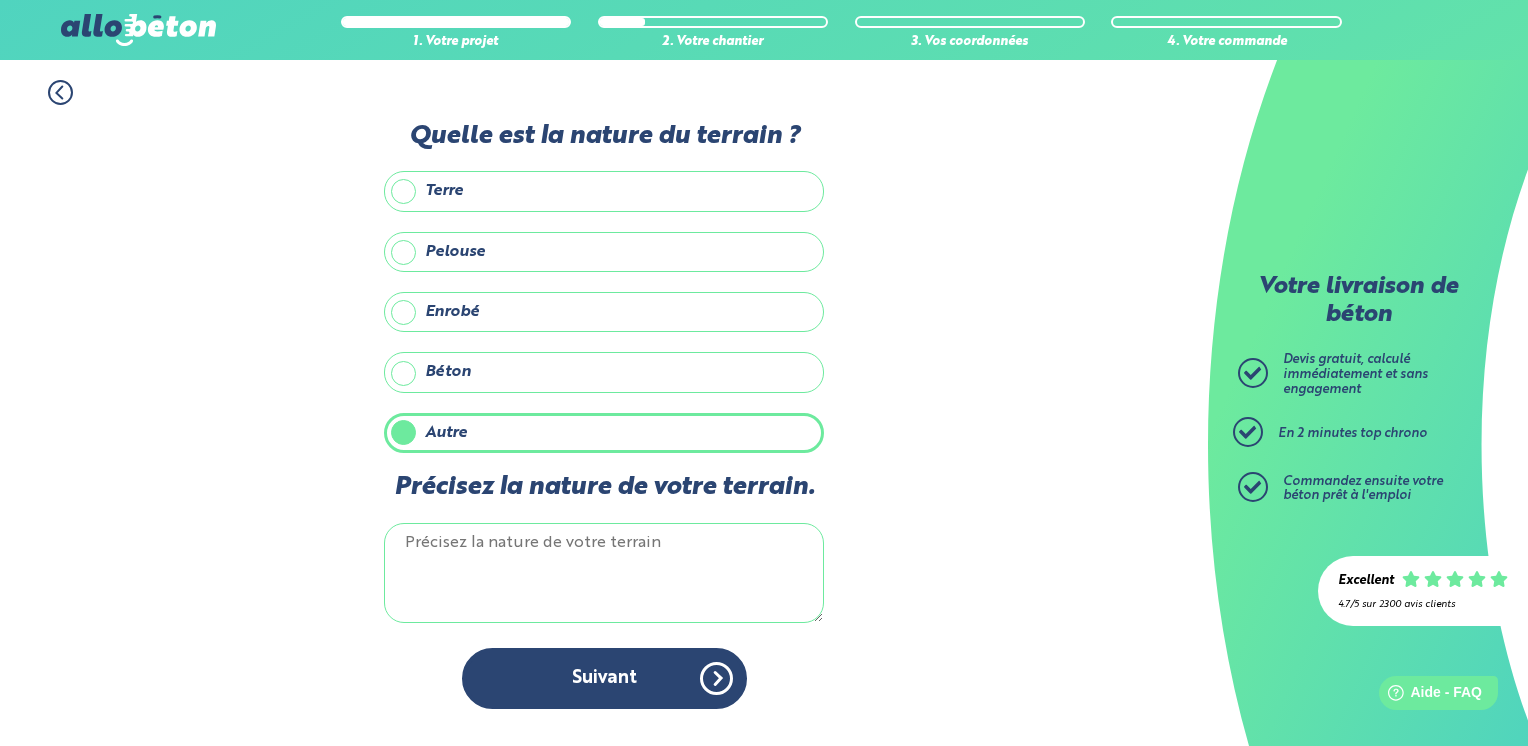 click on "Précisez la nature de votre terrain." at bounding box center [604, 573] 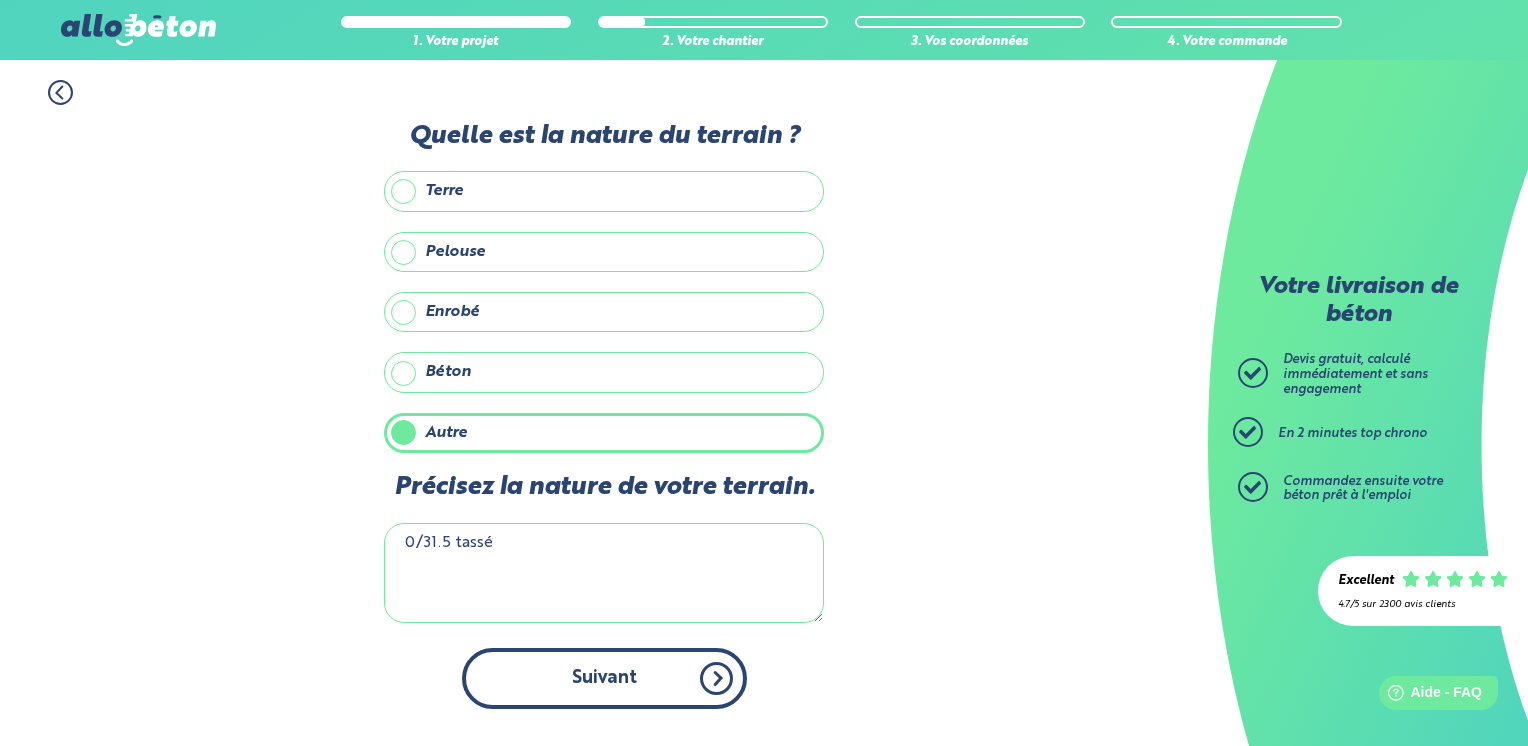 type on "0/31.5 tassé" 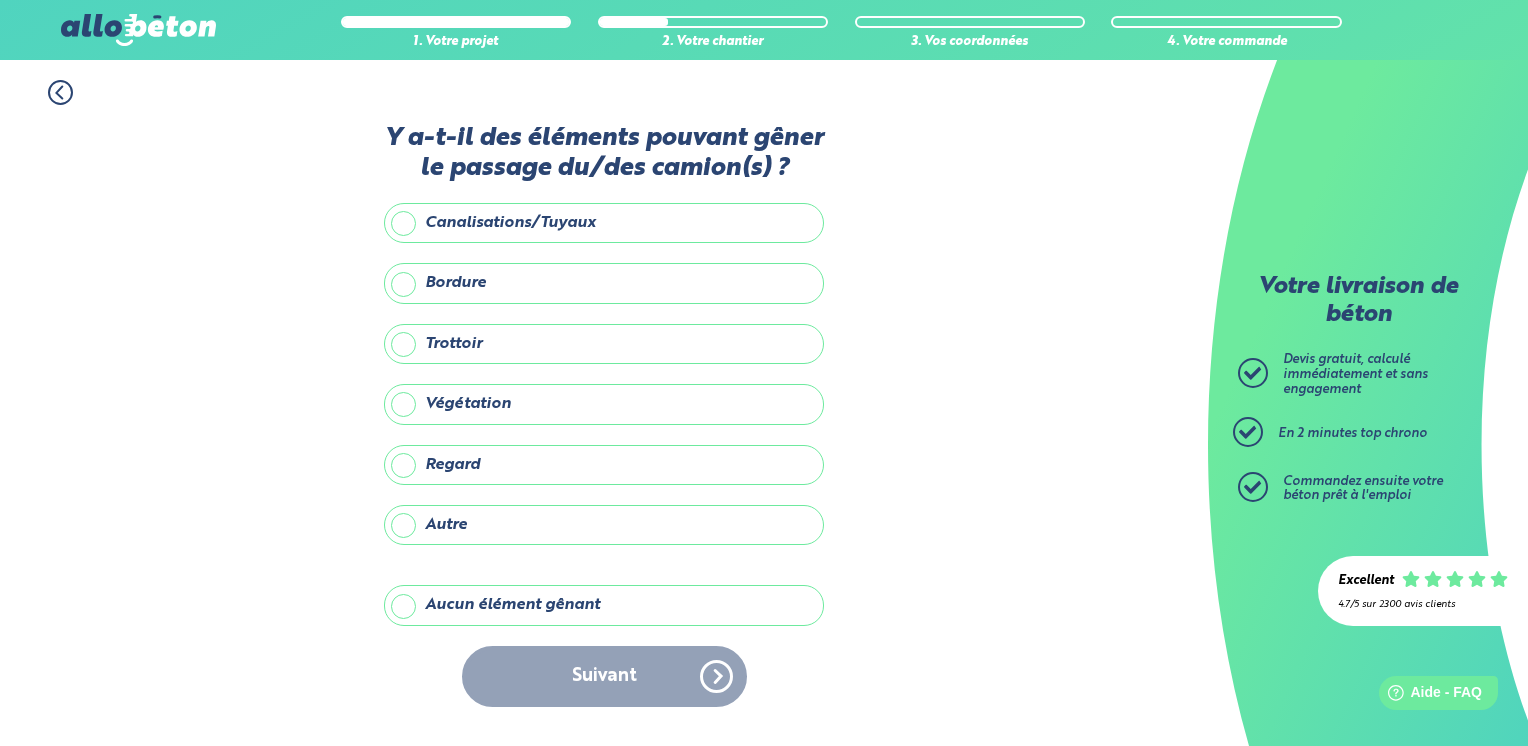 click on "Aucun élément gênant" at bounding box center (604, 605) 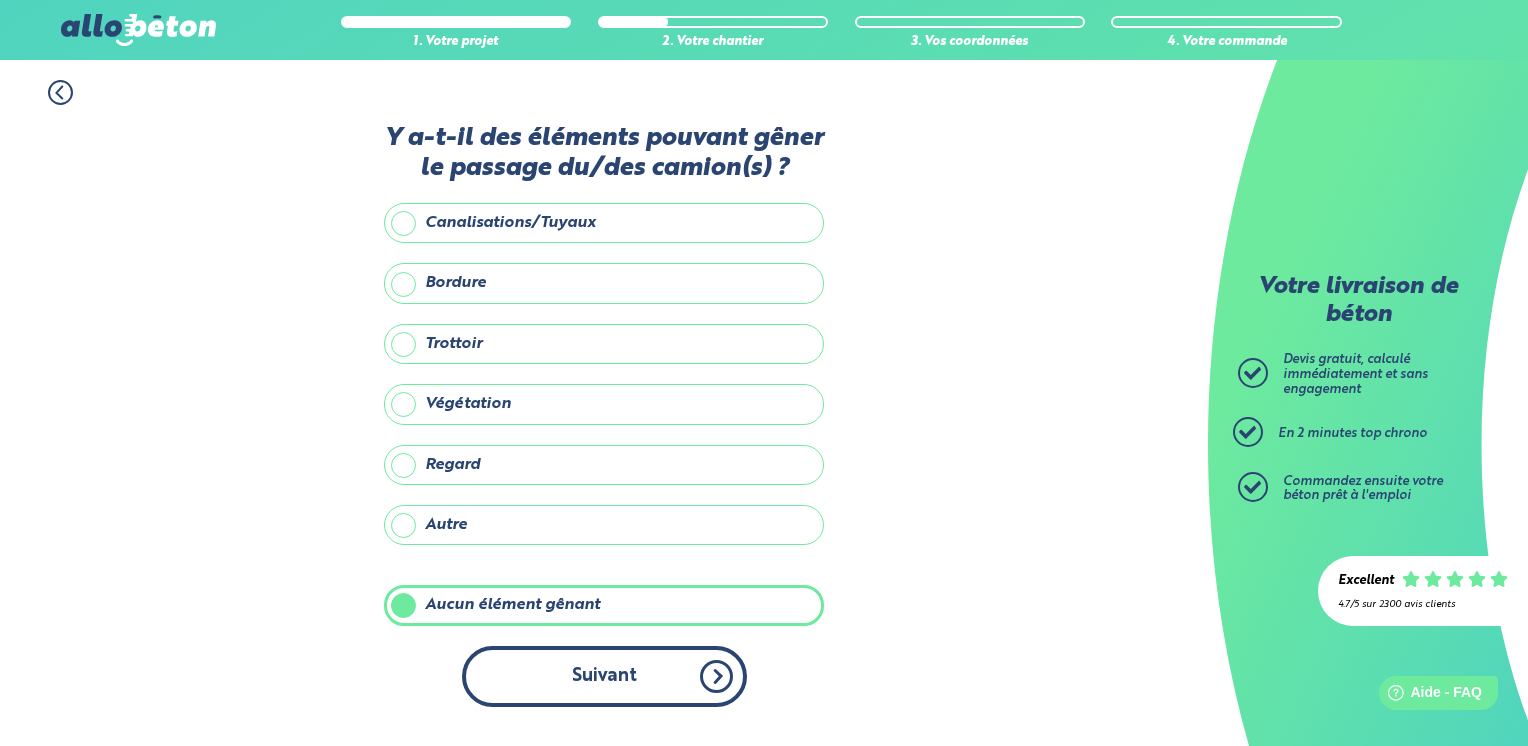 click on "Suivant" at bounding box center (604, 676) 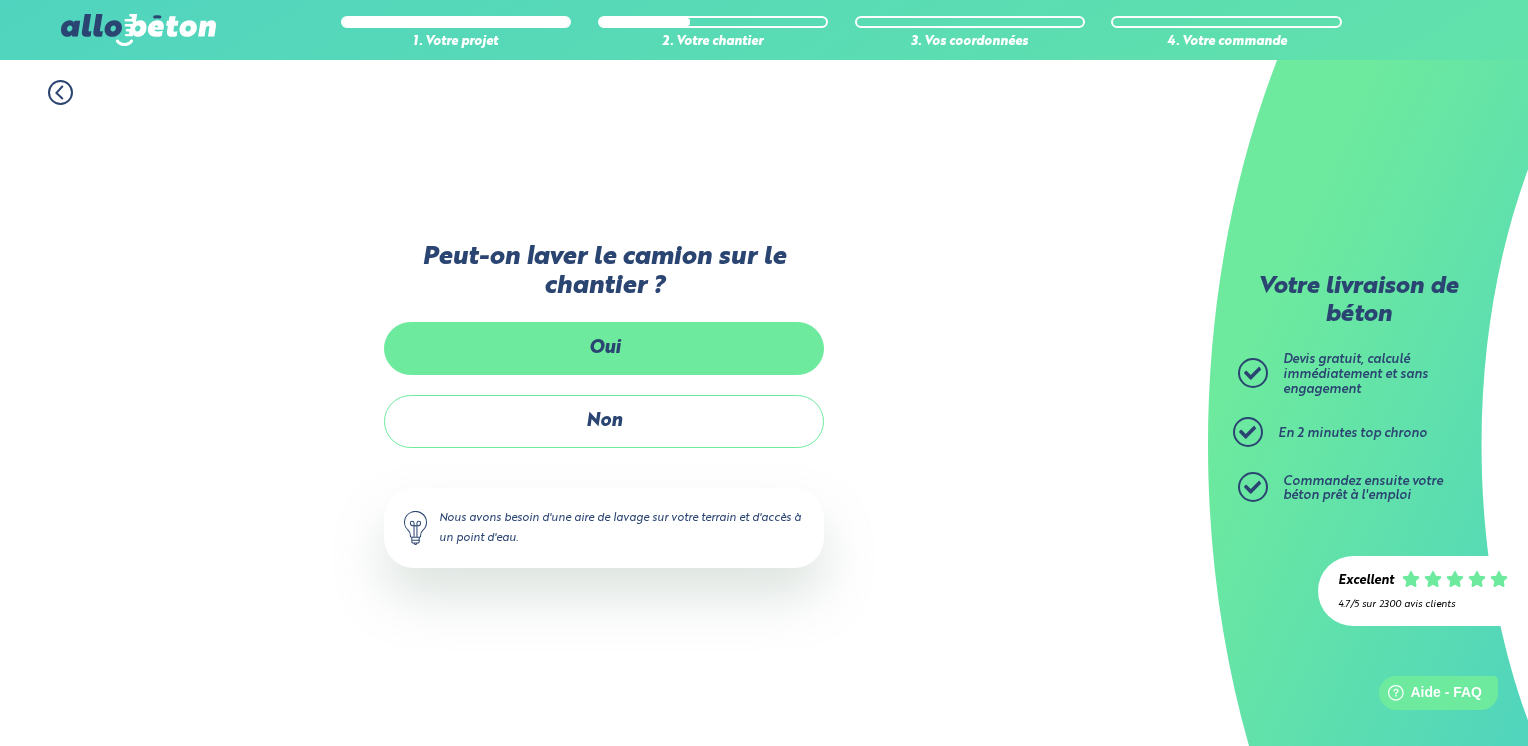 click on "Oui" at bounding box center (604, 348) 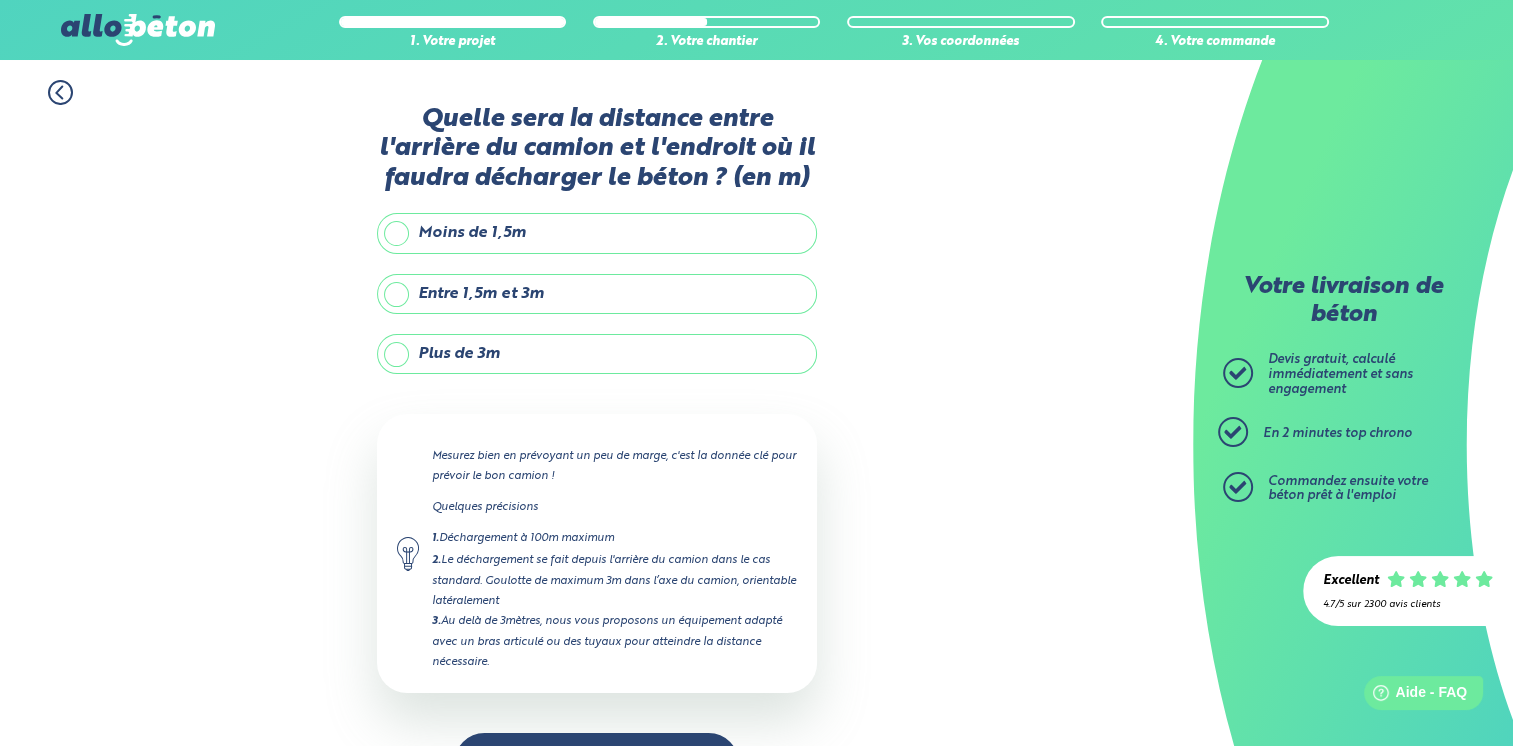 click on "Plus de 3m" at bounding box center (597, 354) 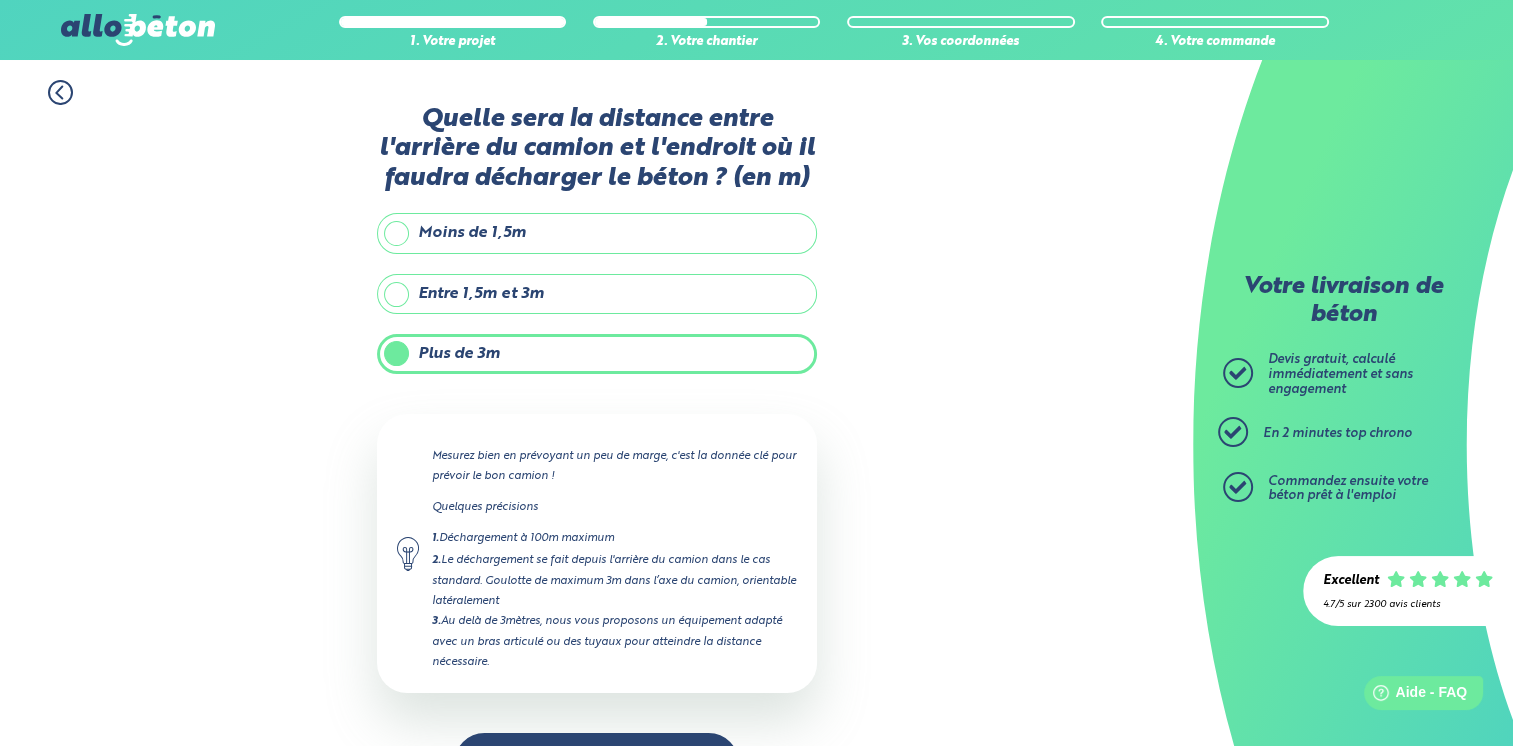type 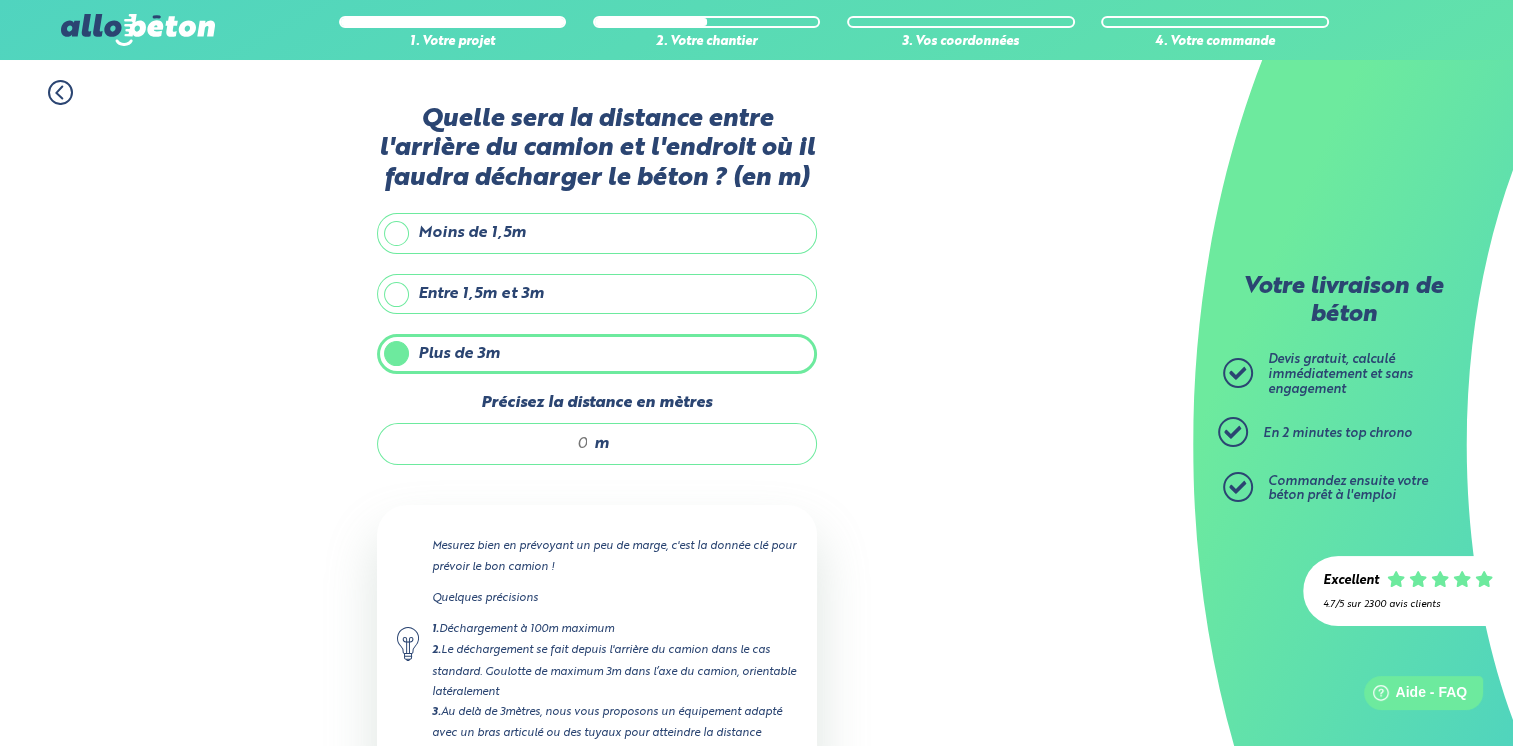 click on "Entre 1,5m et 3m" at bounding box center [597, 294] 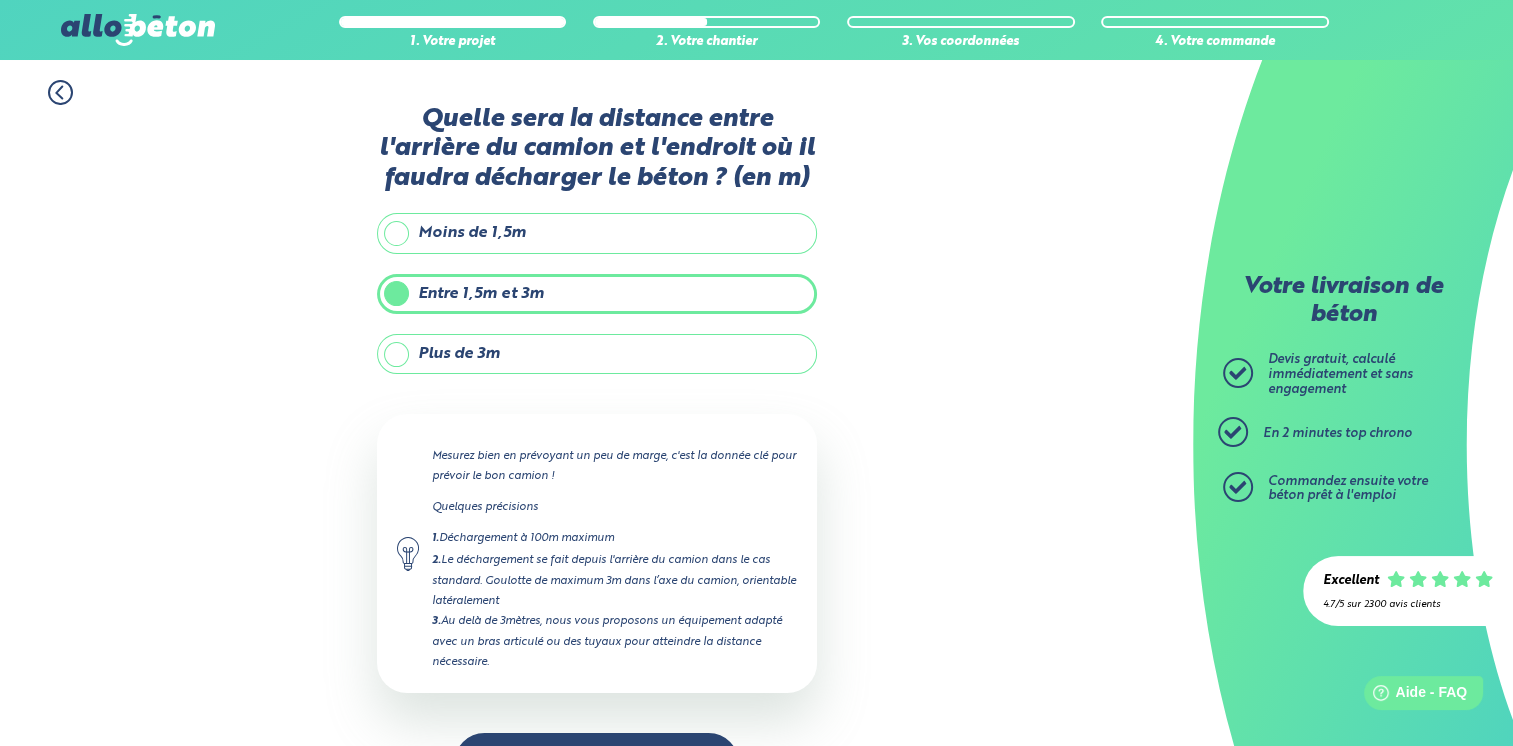 scroll, scrollTop: 62, scrollLeft: 0, axis: vertical 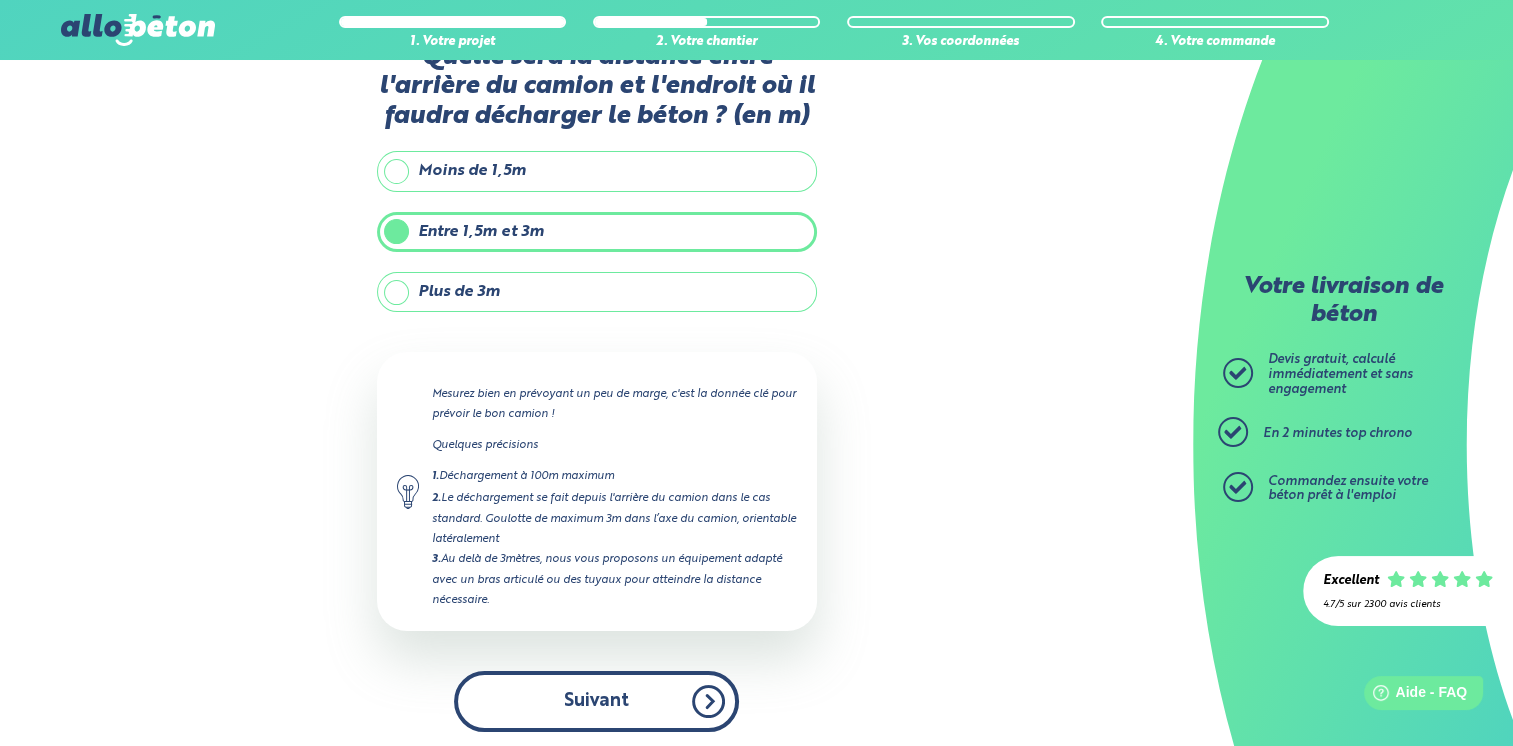click on "Suivant" at bounding box center (596, 701) 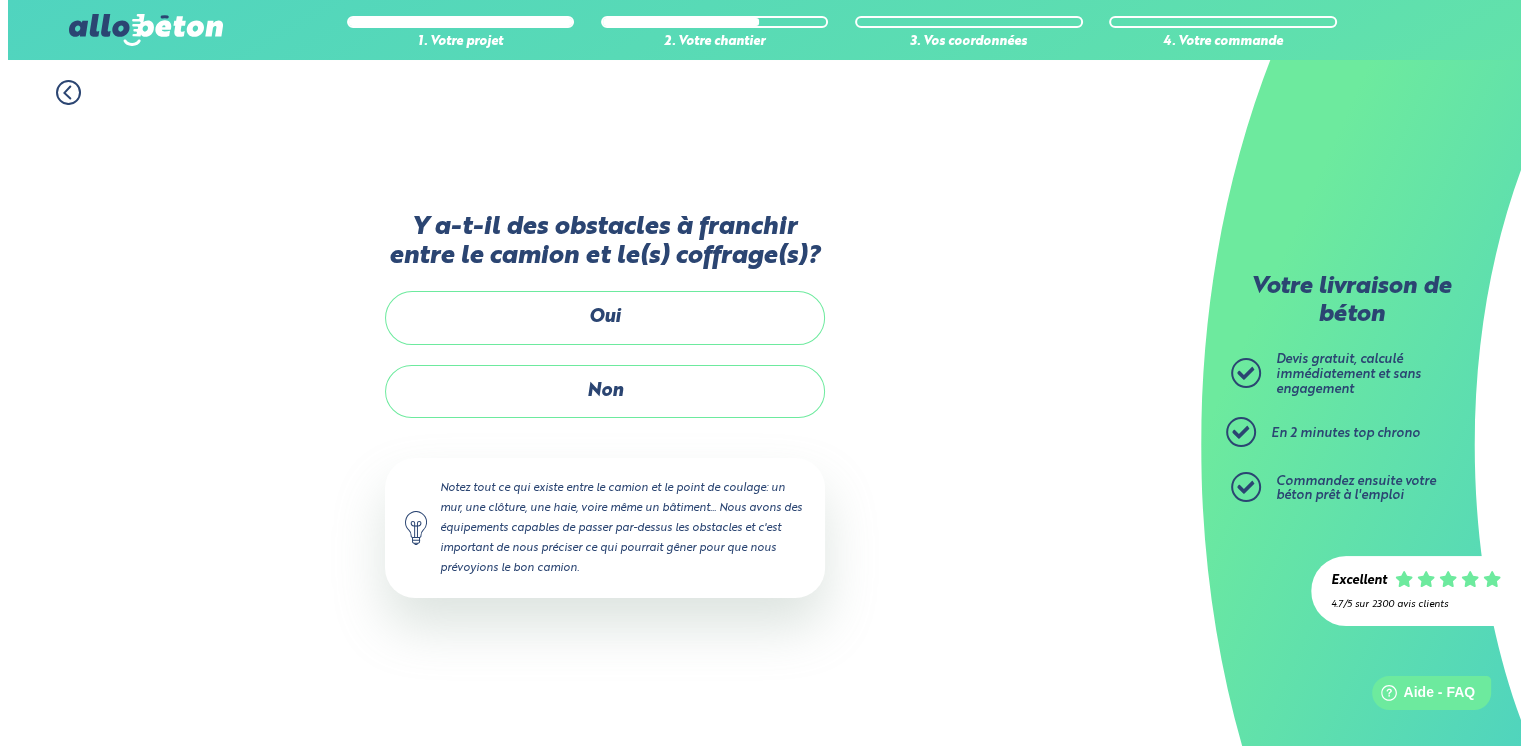 scroll, scrollTop: 0, scrollLeft: 0, axis: both 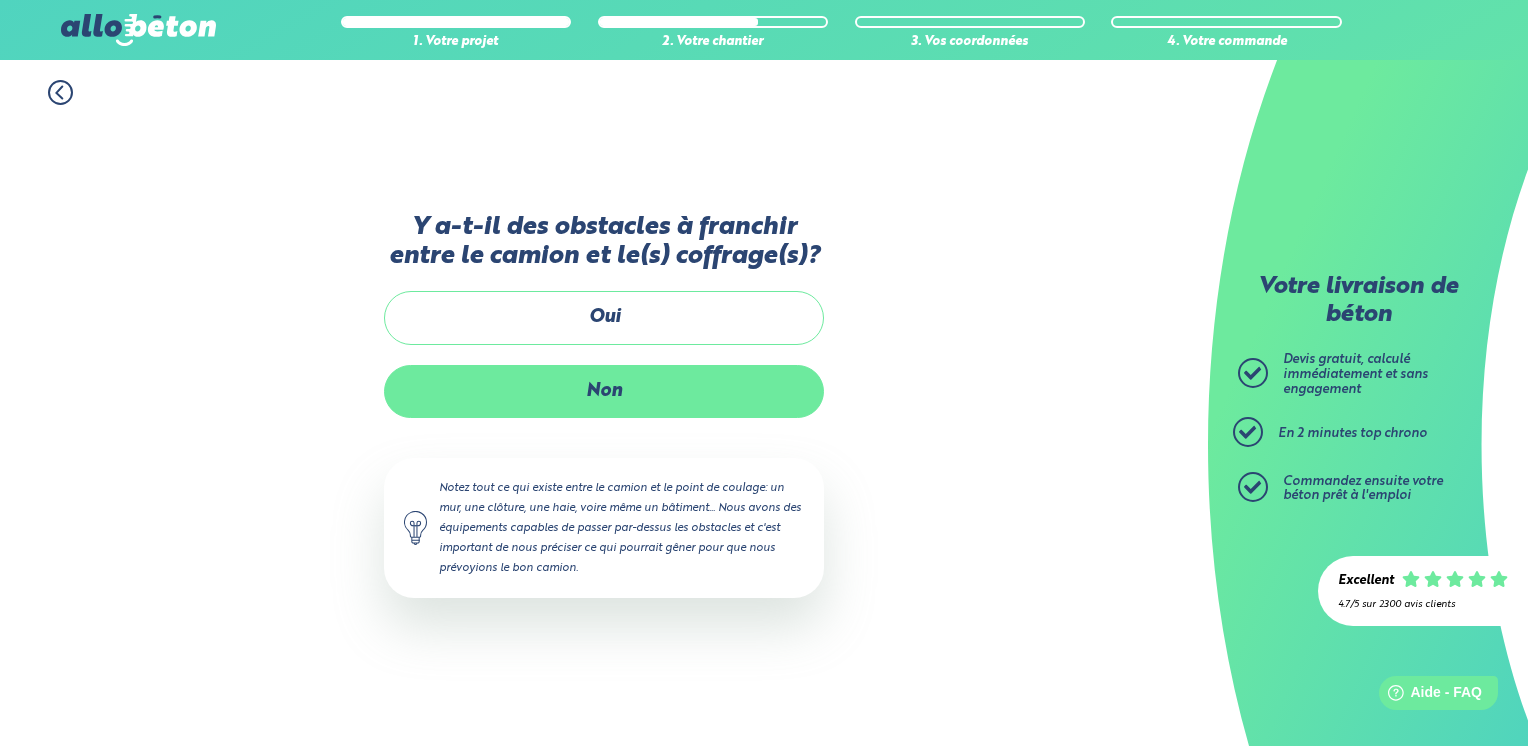 click on "Non" at bounding box center (604, 391) 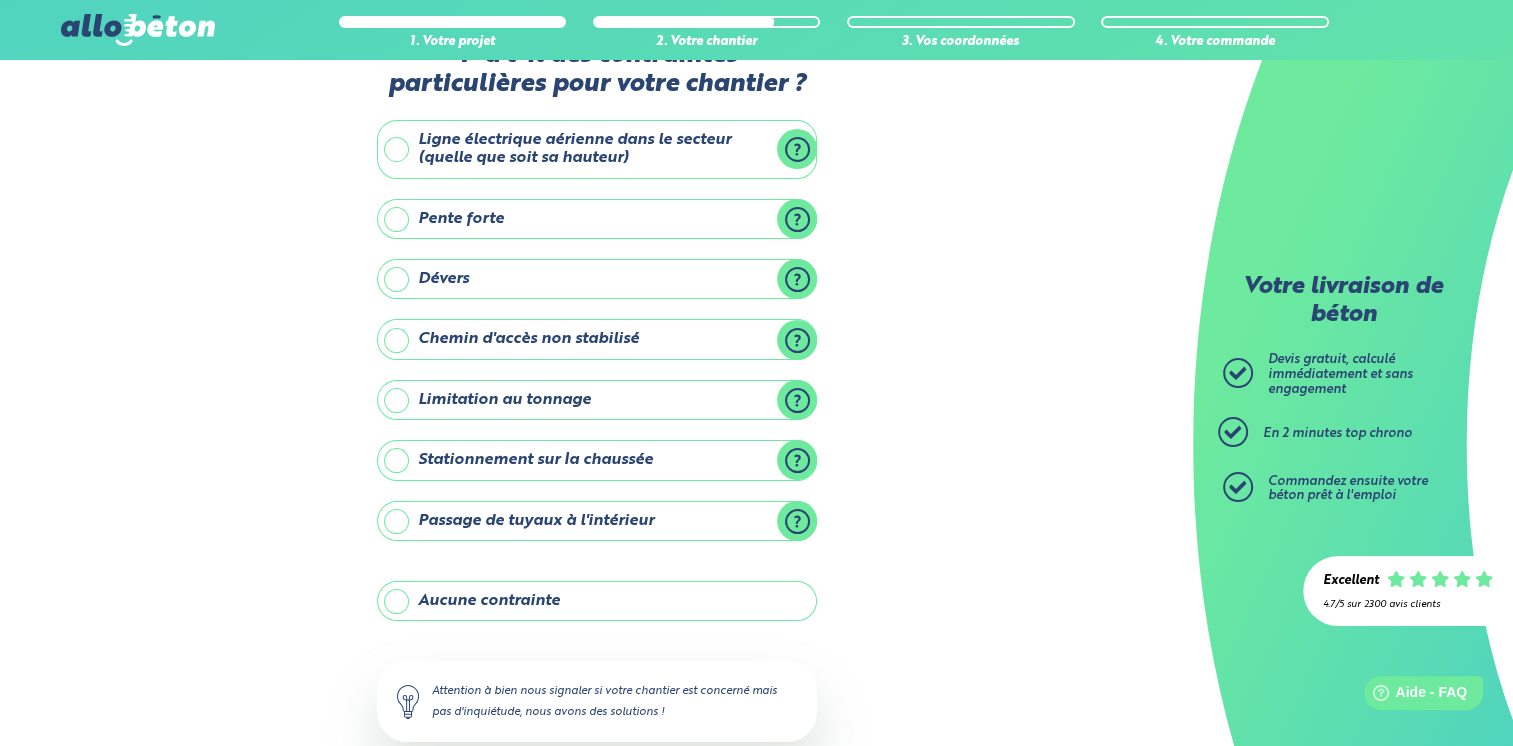scroll, scrollTop: 64, scrollLeft: 0, axis: vertical 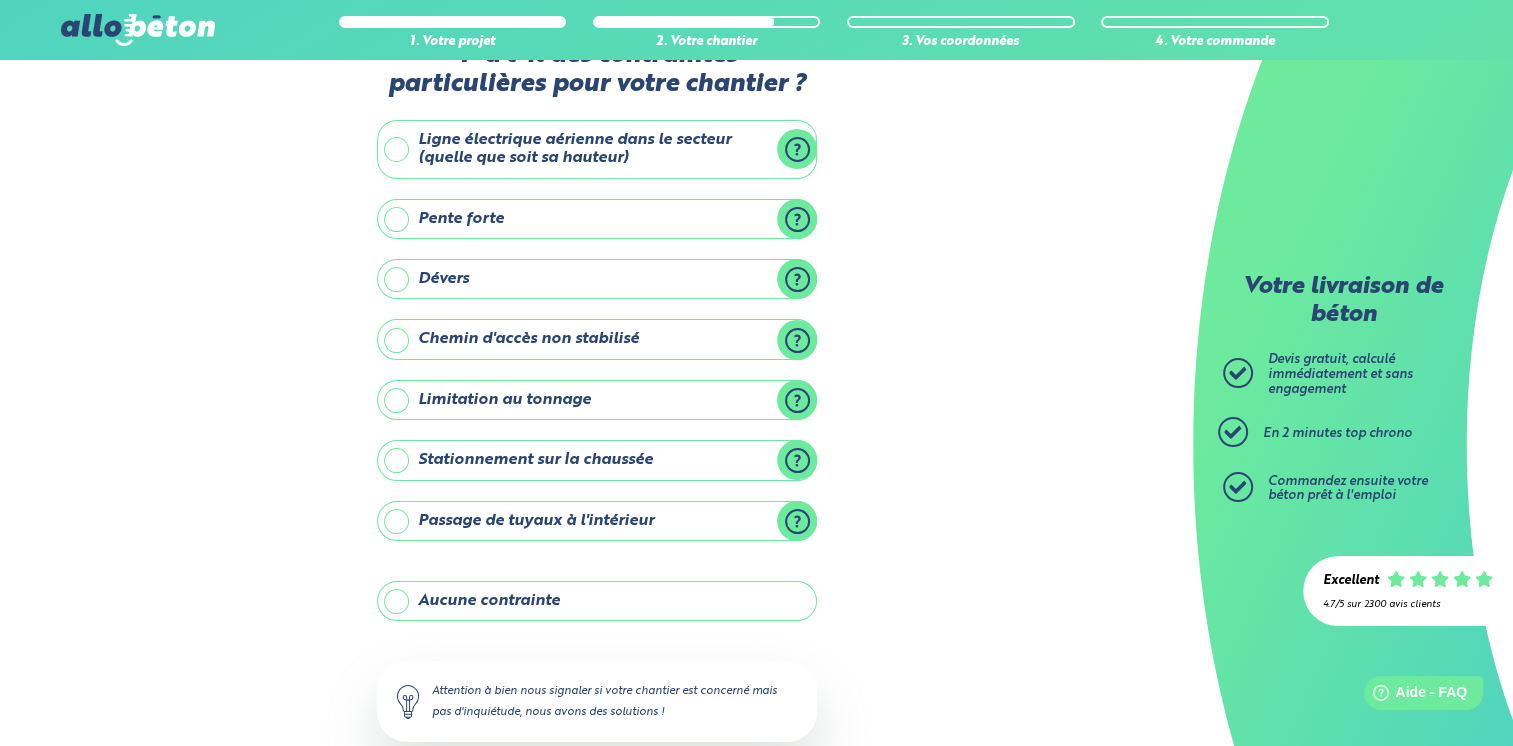 click on "Ligne électrique aérienne dans le secteur (quelle que soit sa hauteur)" at bounding box center (597, 149) 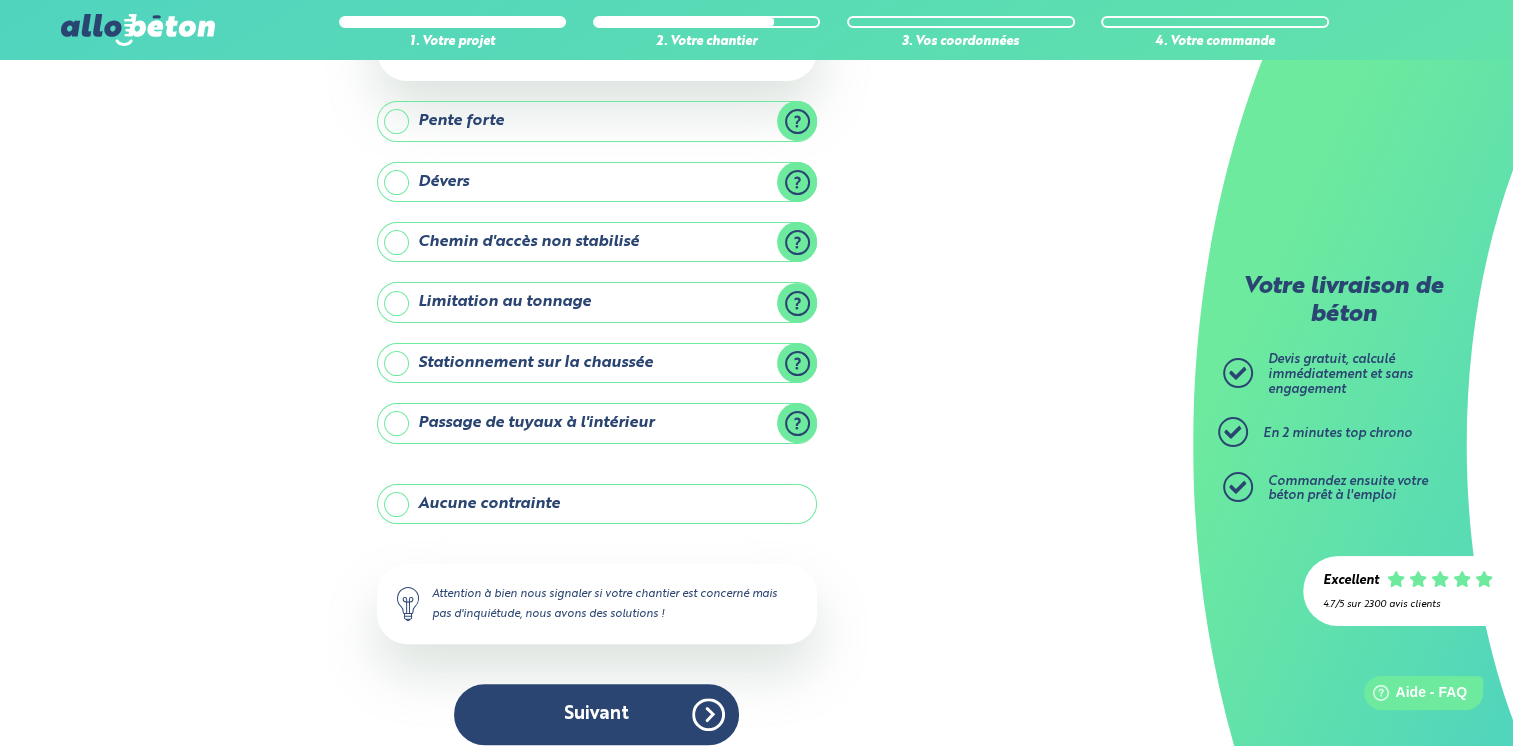 scroll, scrollTop: 317, scrollLeft: 0, axis: vertical 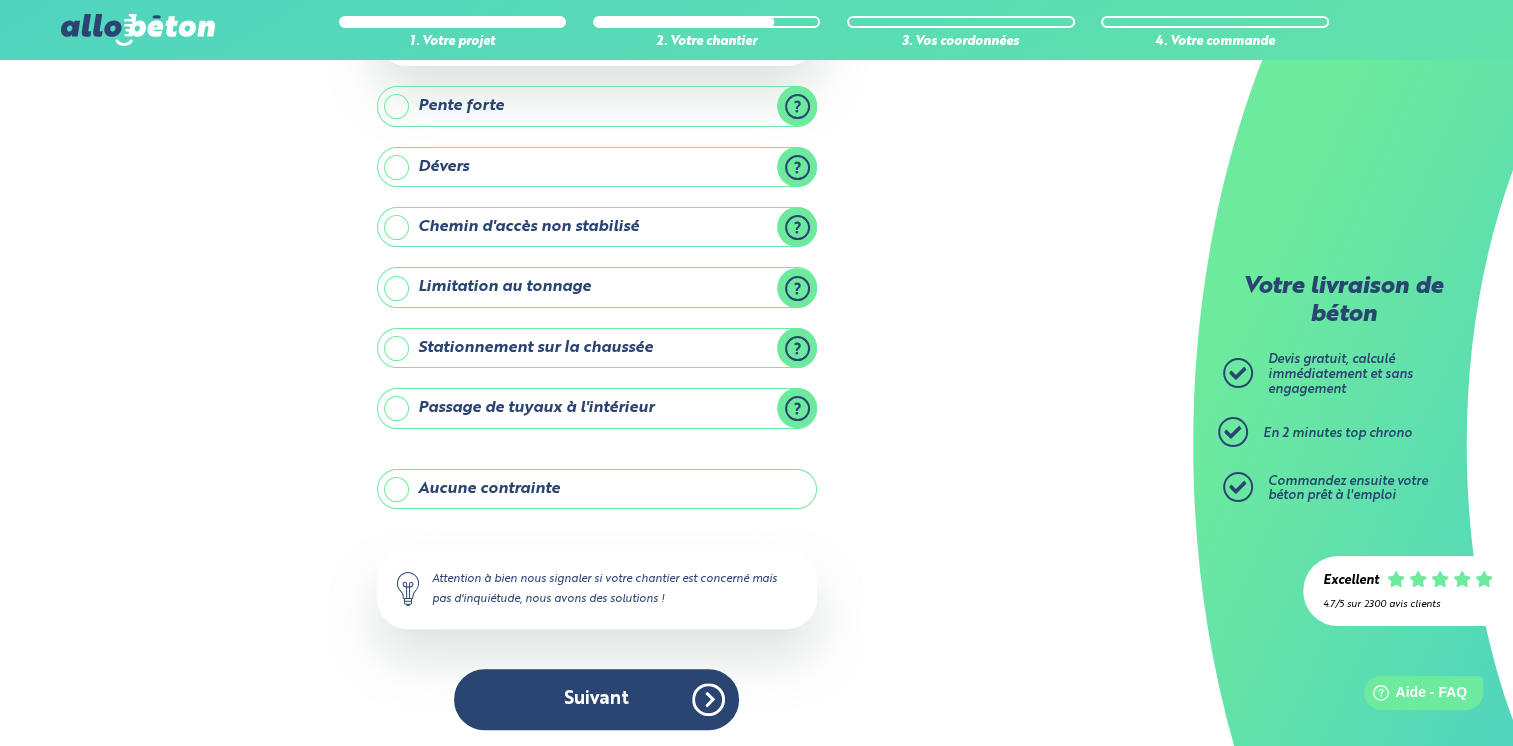 click on "Aucune contrainte" at bounding box center [597, 489] 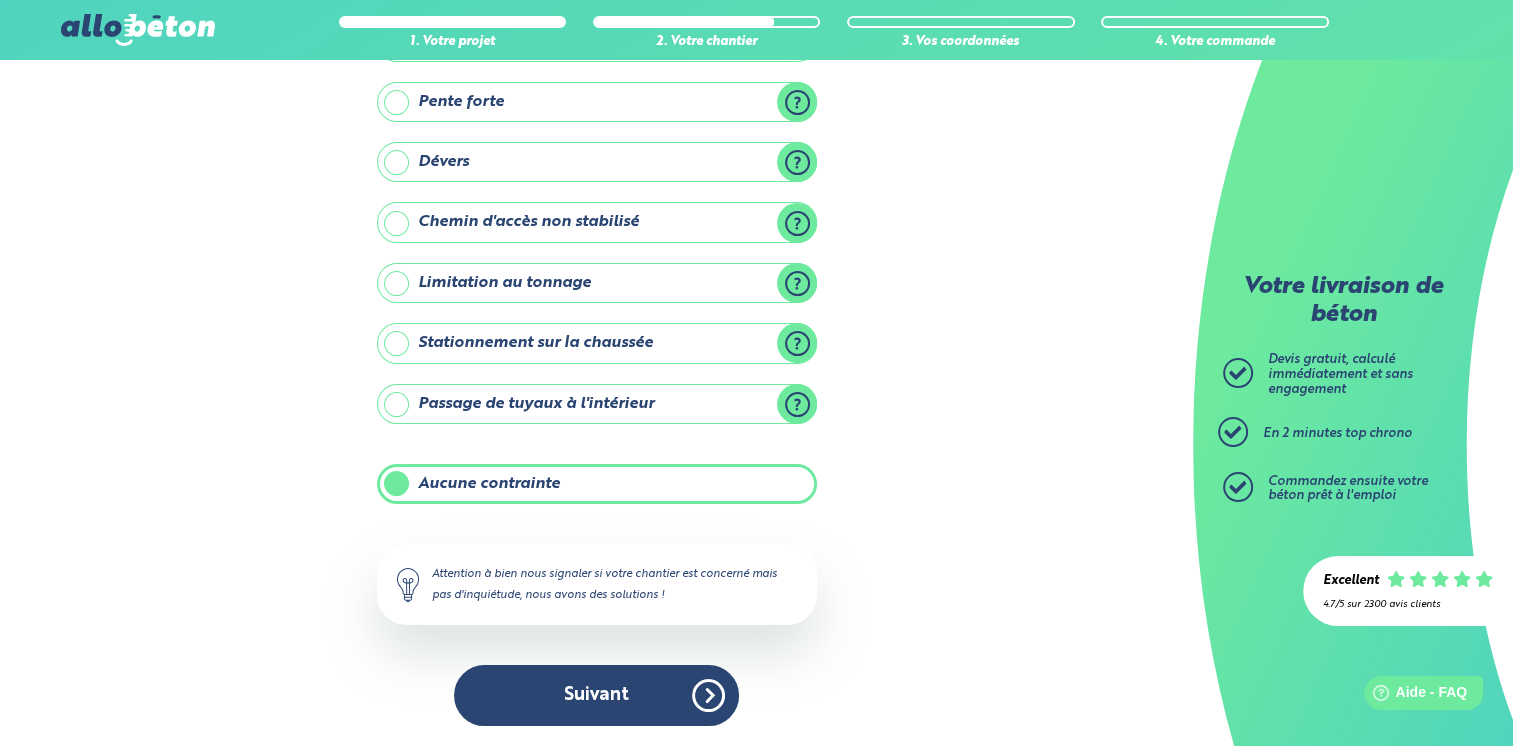 scroll, scrollTop: 176, scrollLeft: 0, axis: vertical 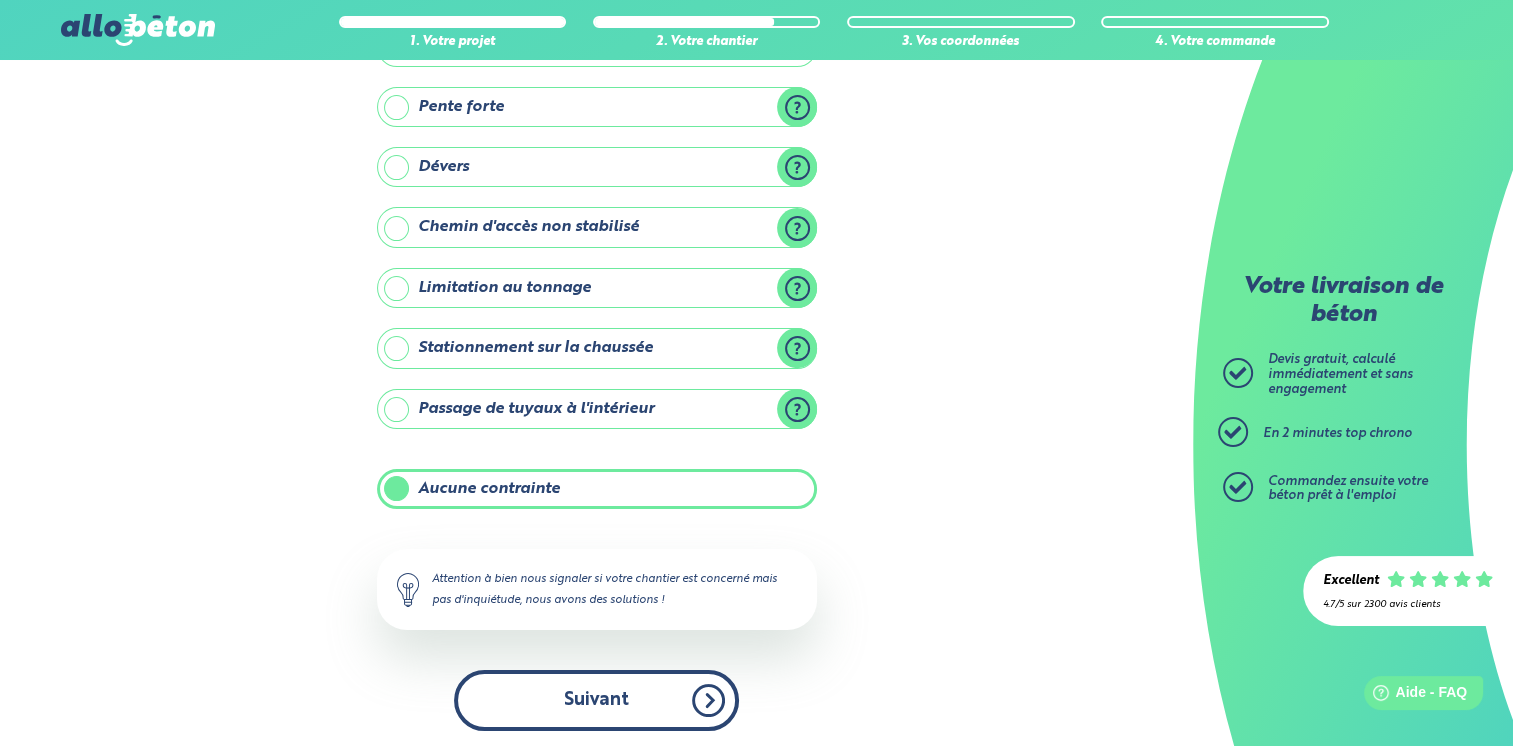 click on "Suivant" at bounding box center (596, 700) 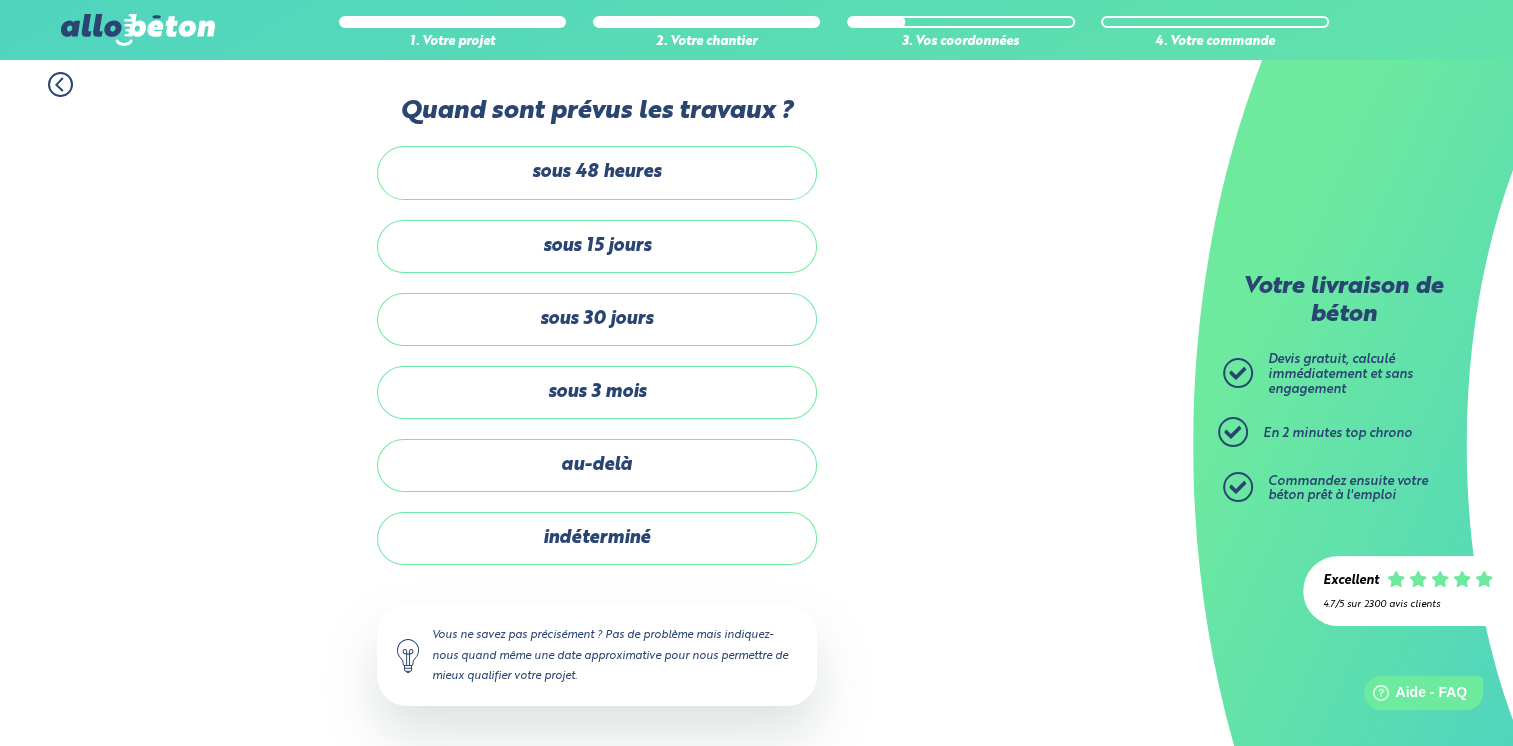scroll, scrollTop: 4, scrollLeft: 0, axis: vertical 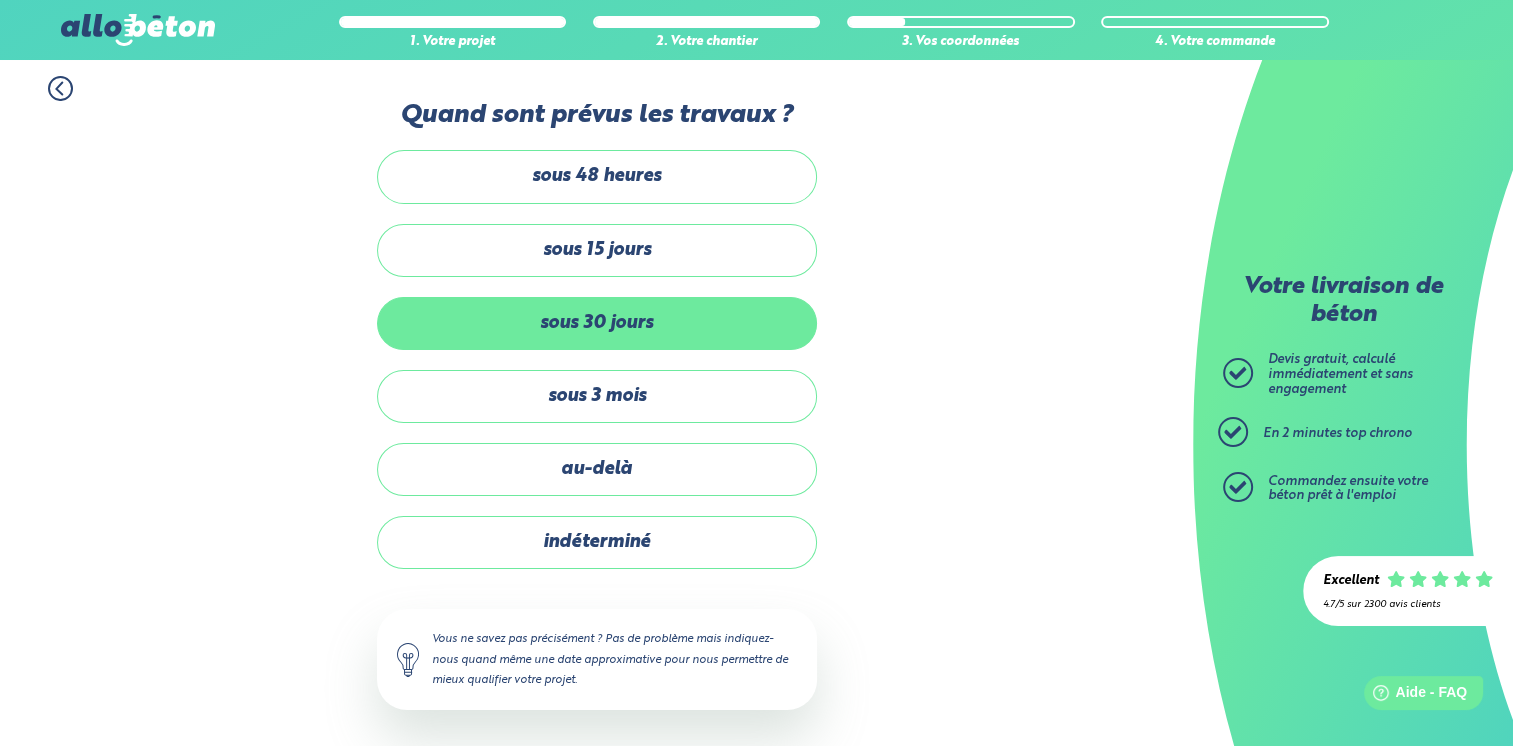 click on "sous 30 jours" at bounding box center [597, 323] 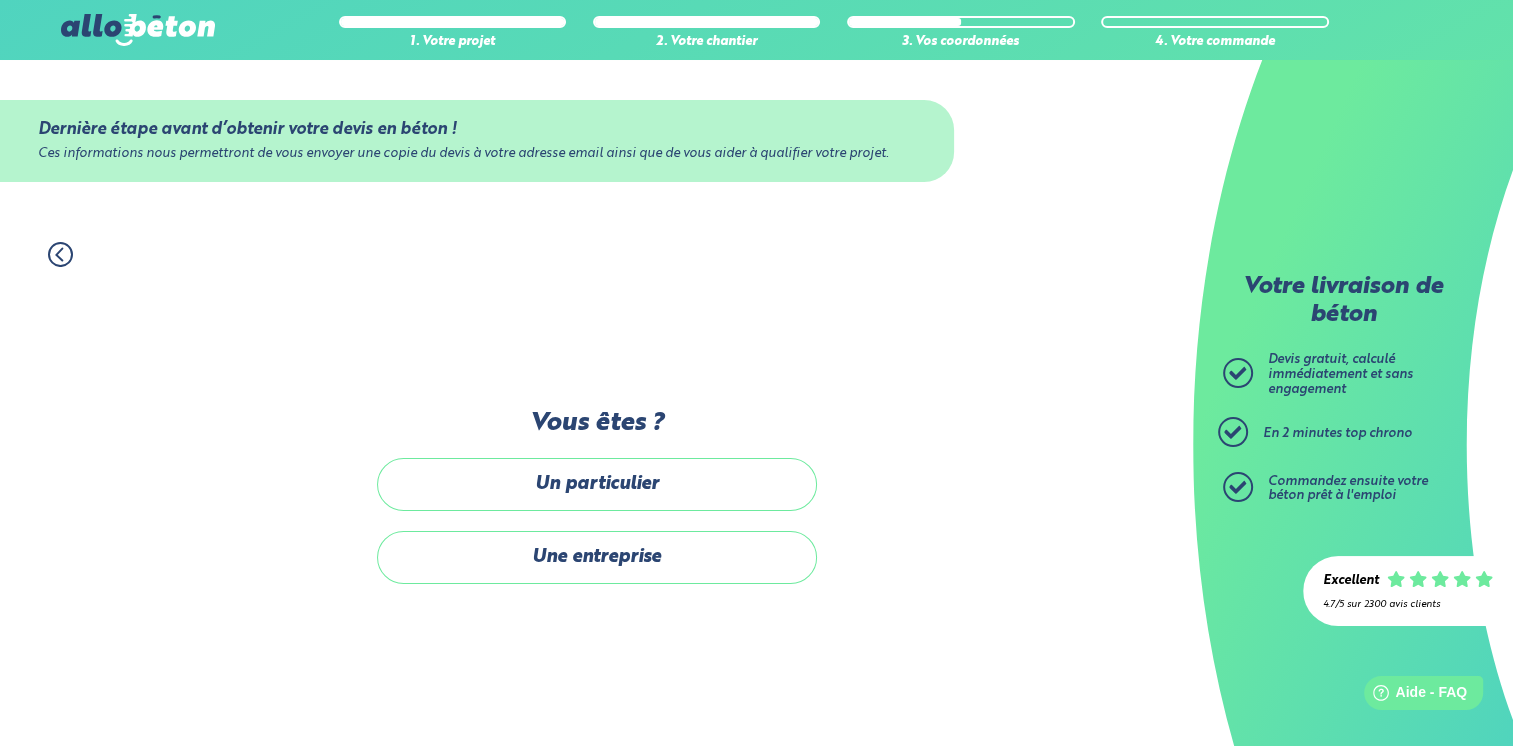 scroll, scrollTop: 0, scrollLeft: 0, axis: both 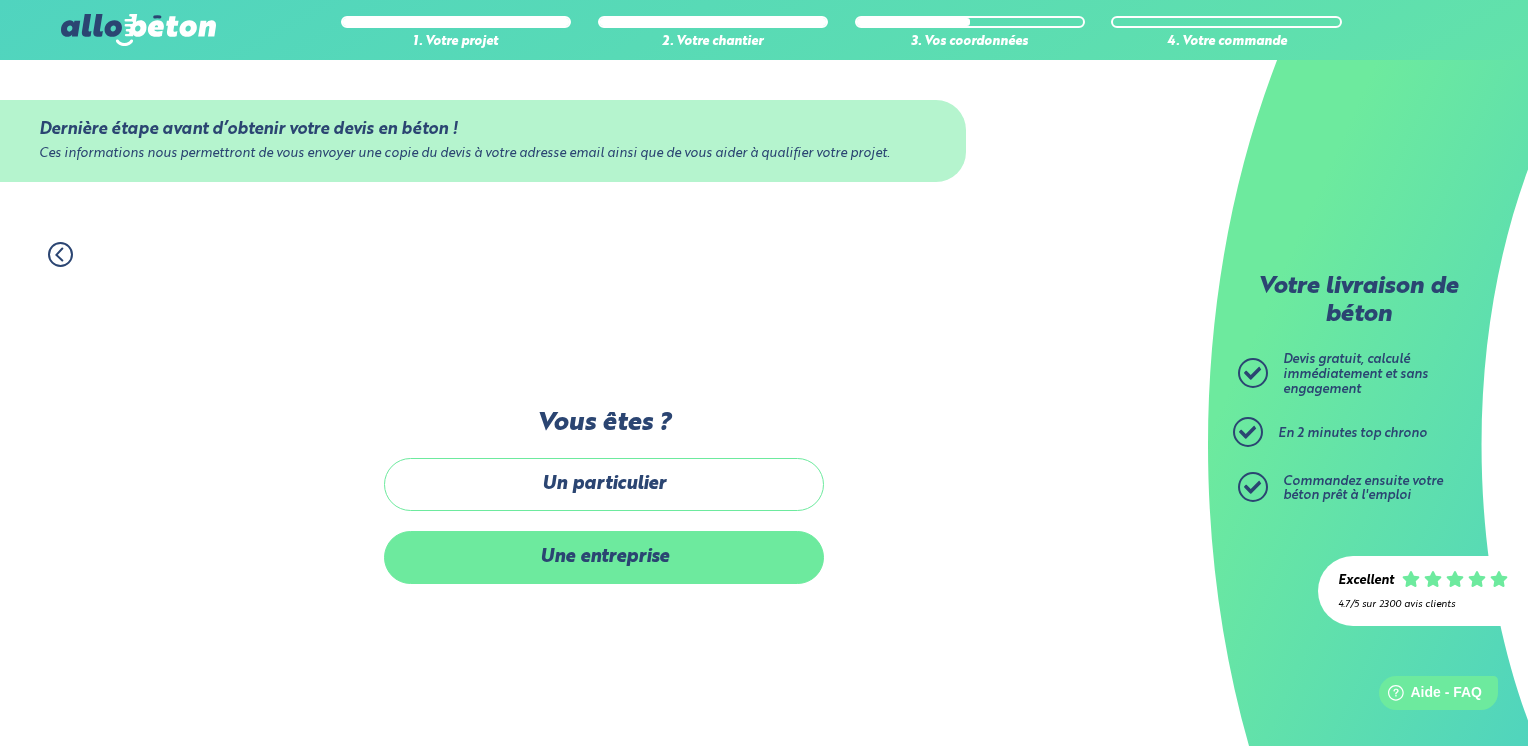 click on "Une entreprise" at bounding box center [604, 557] 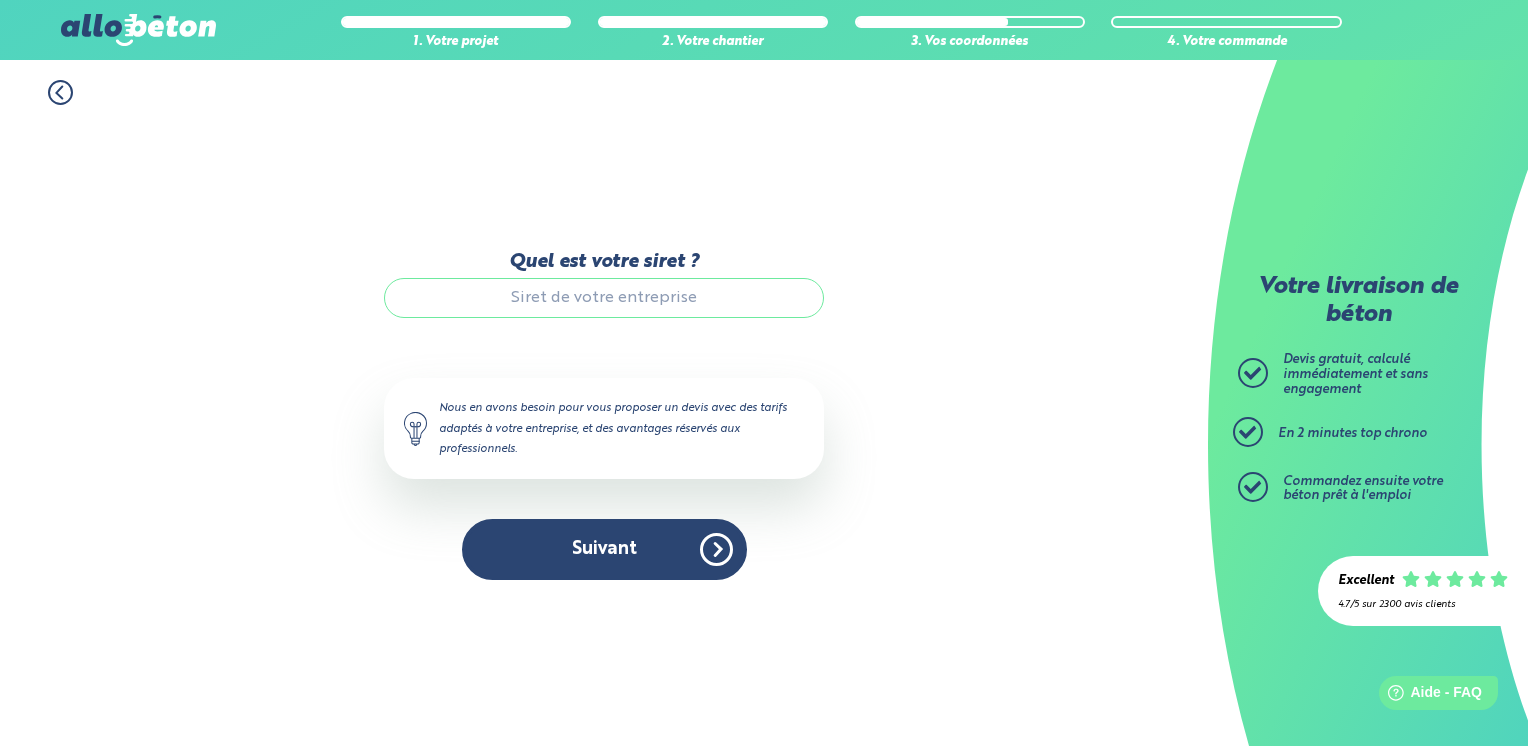 click on "Quel est votre siret ?" at bounding box center (604, 298) 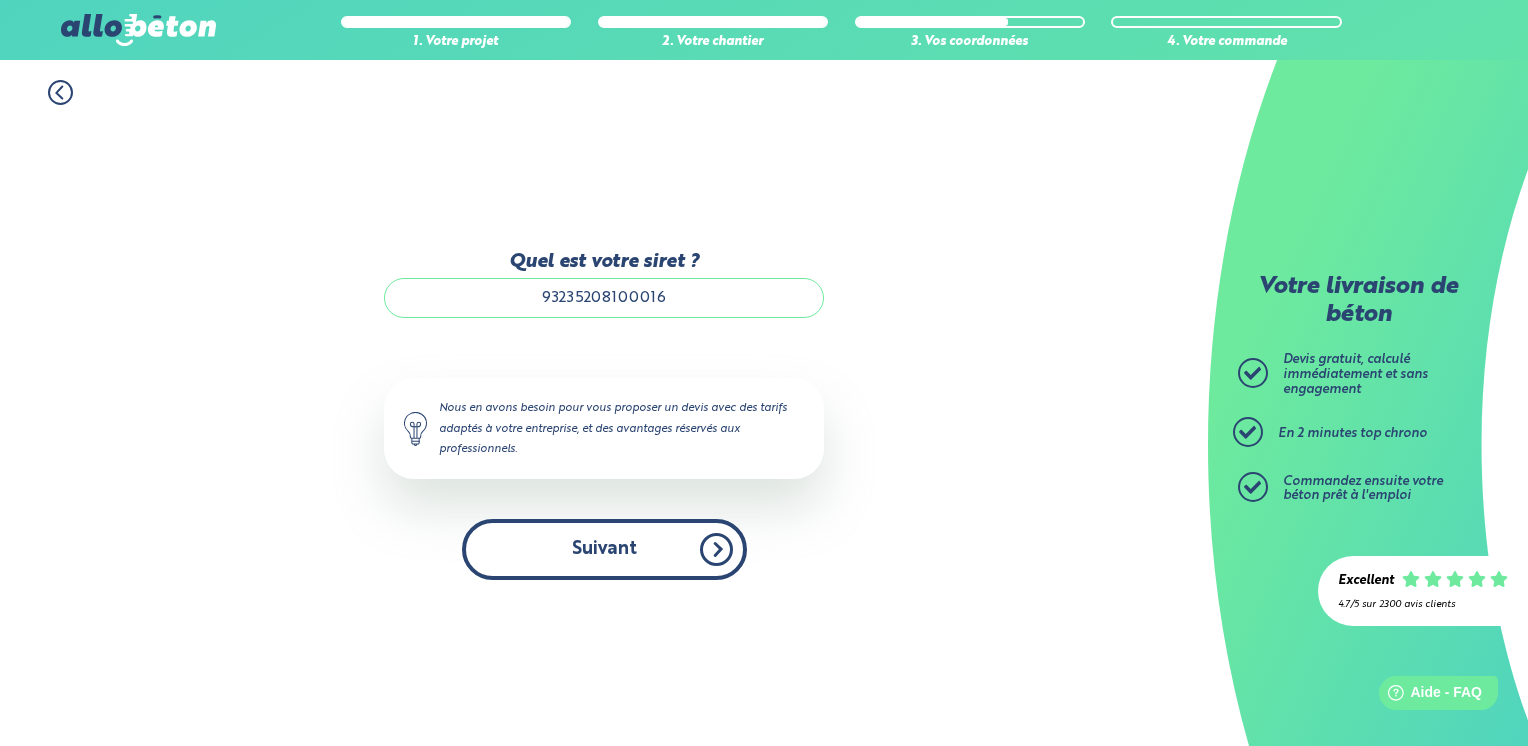 type on "93235208100016" 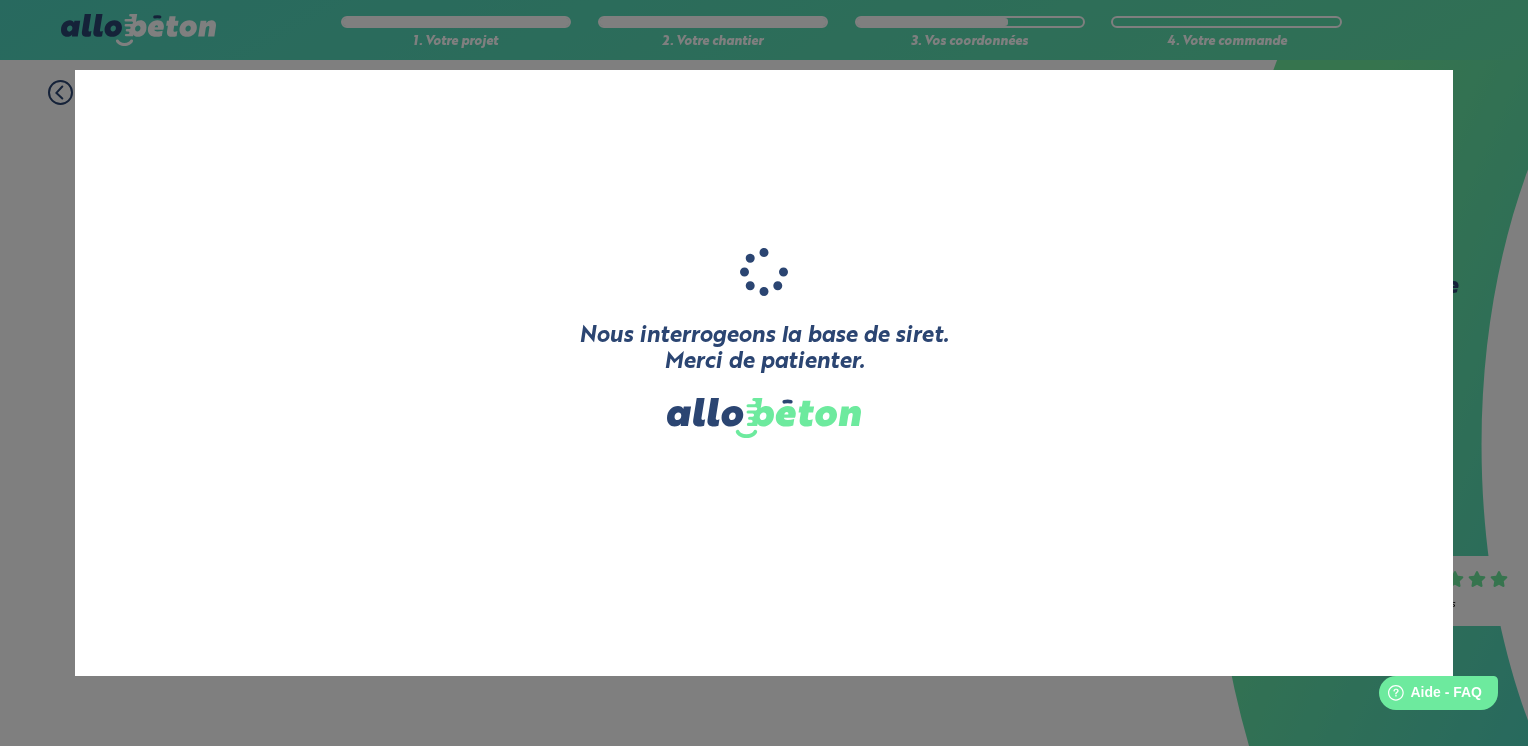 type on "LES JARDINS BIO DE RIANS" 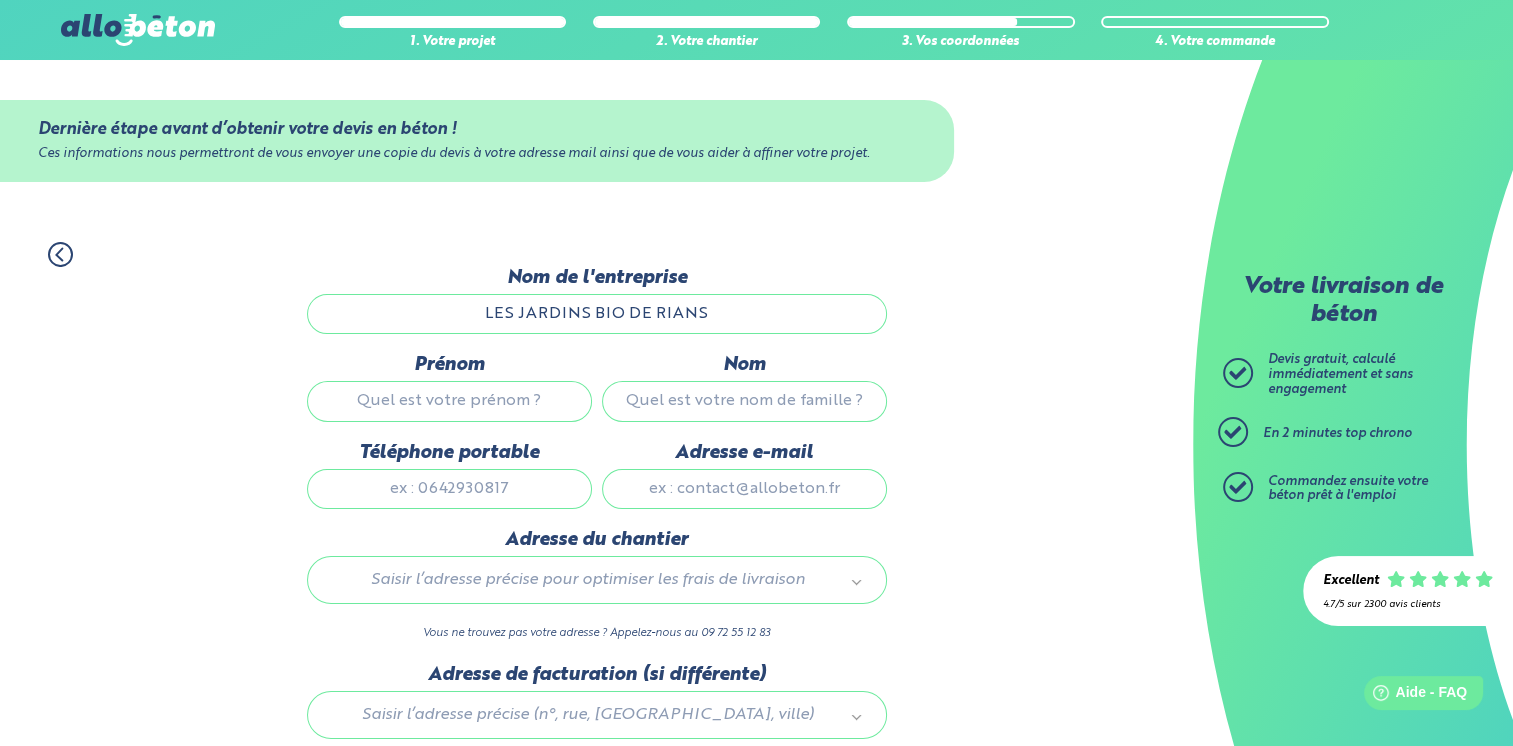 click on "Prénom" at bounding box center (449, 401) 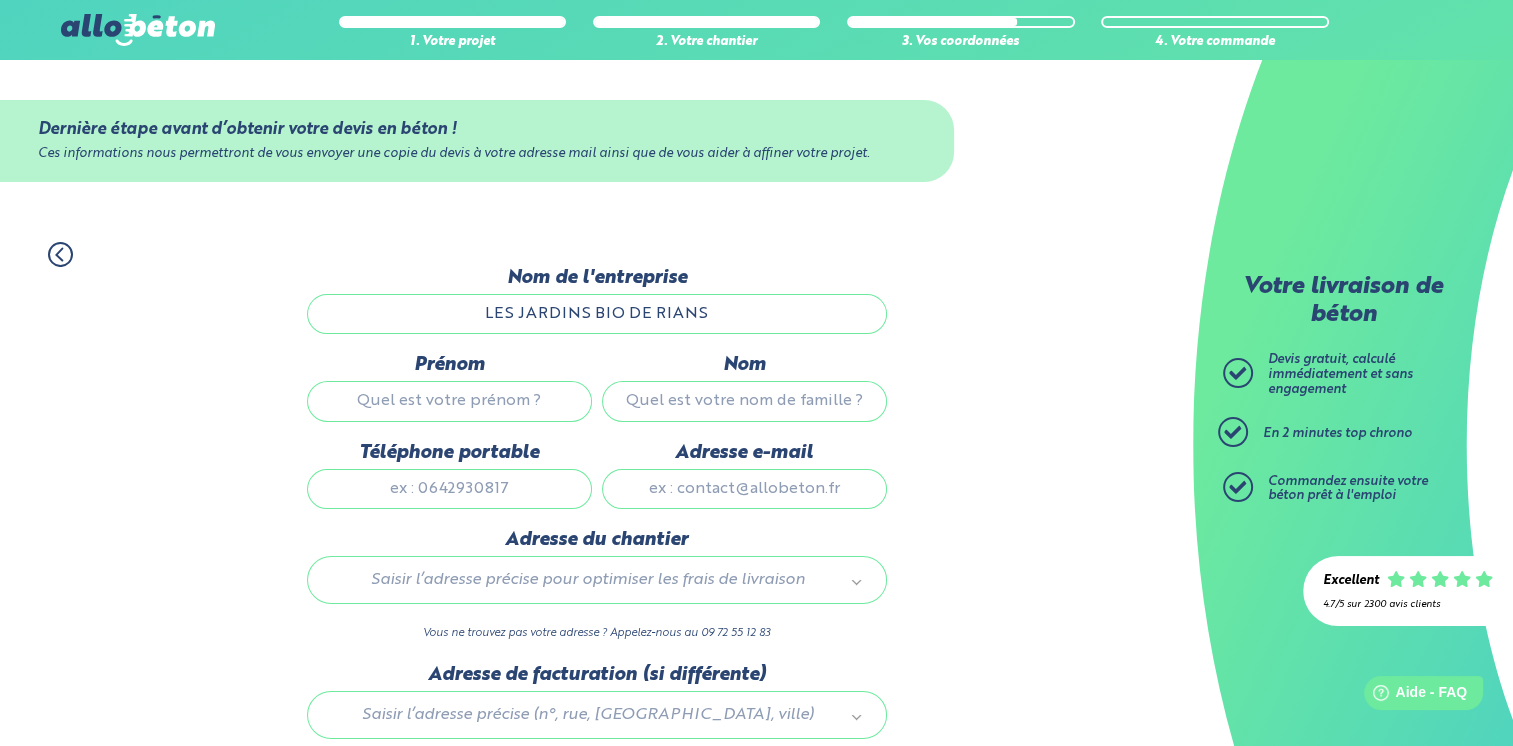type on "Franck" 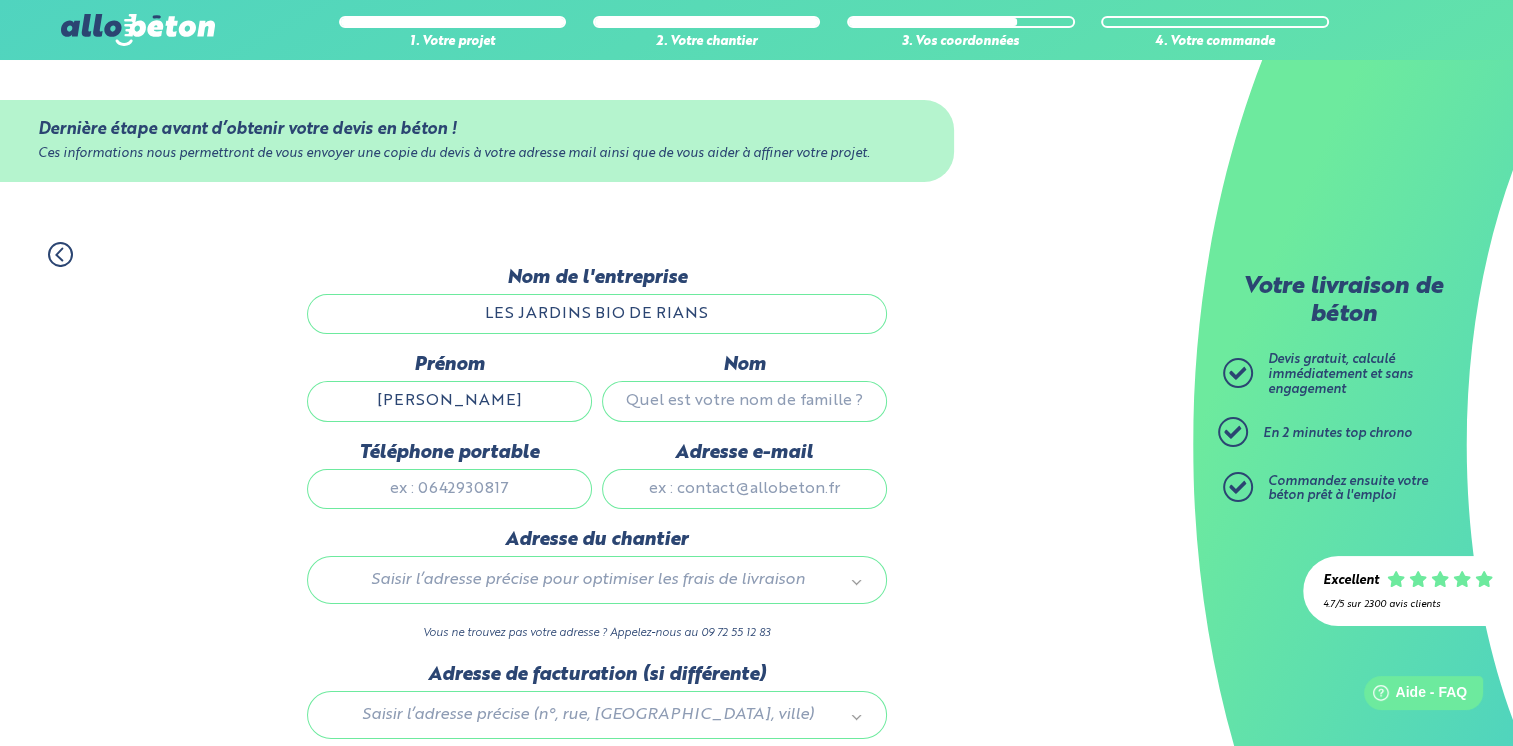 type on "crété" 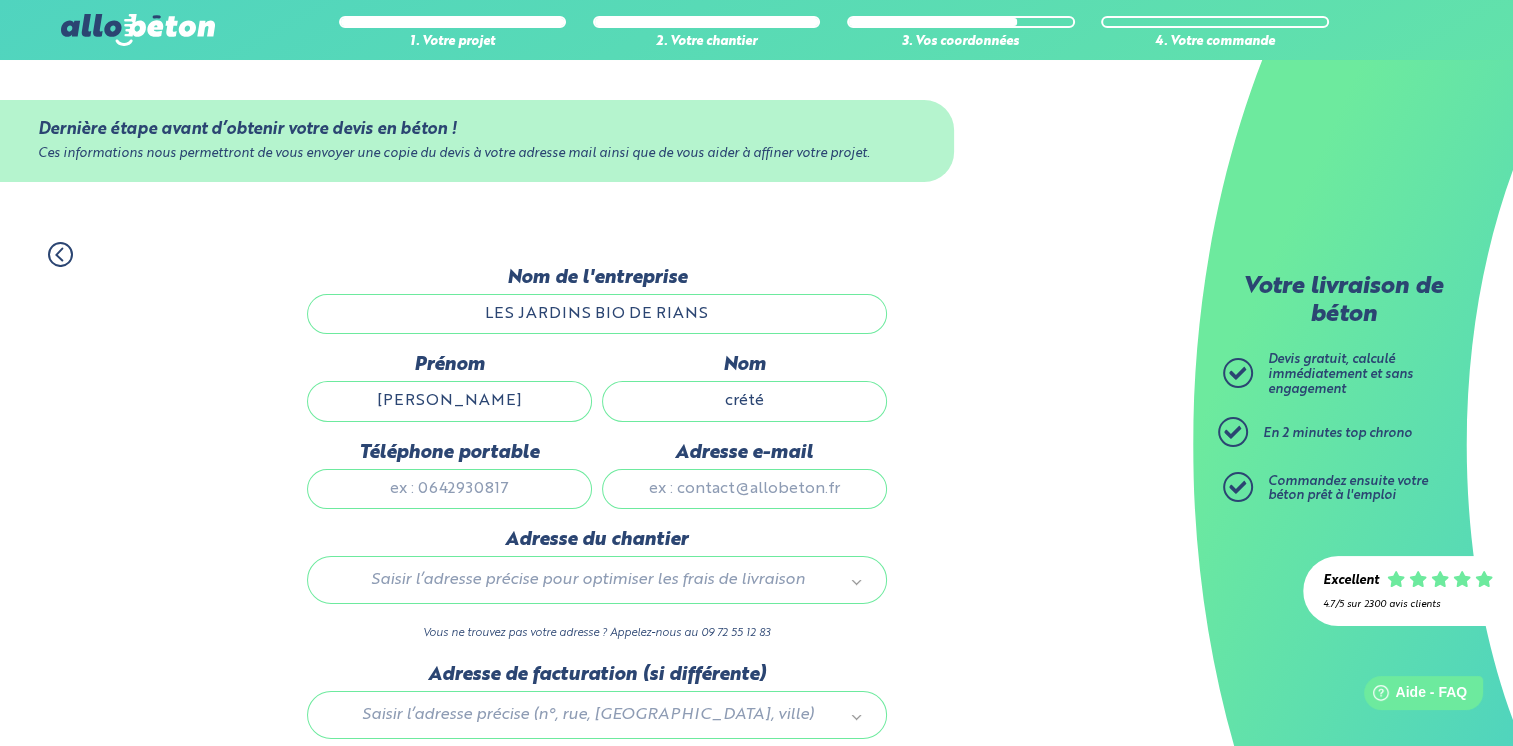type on "0658995631" 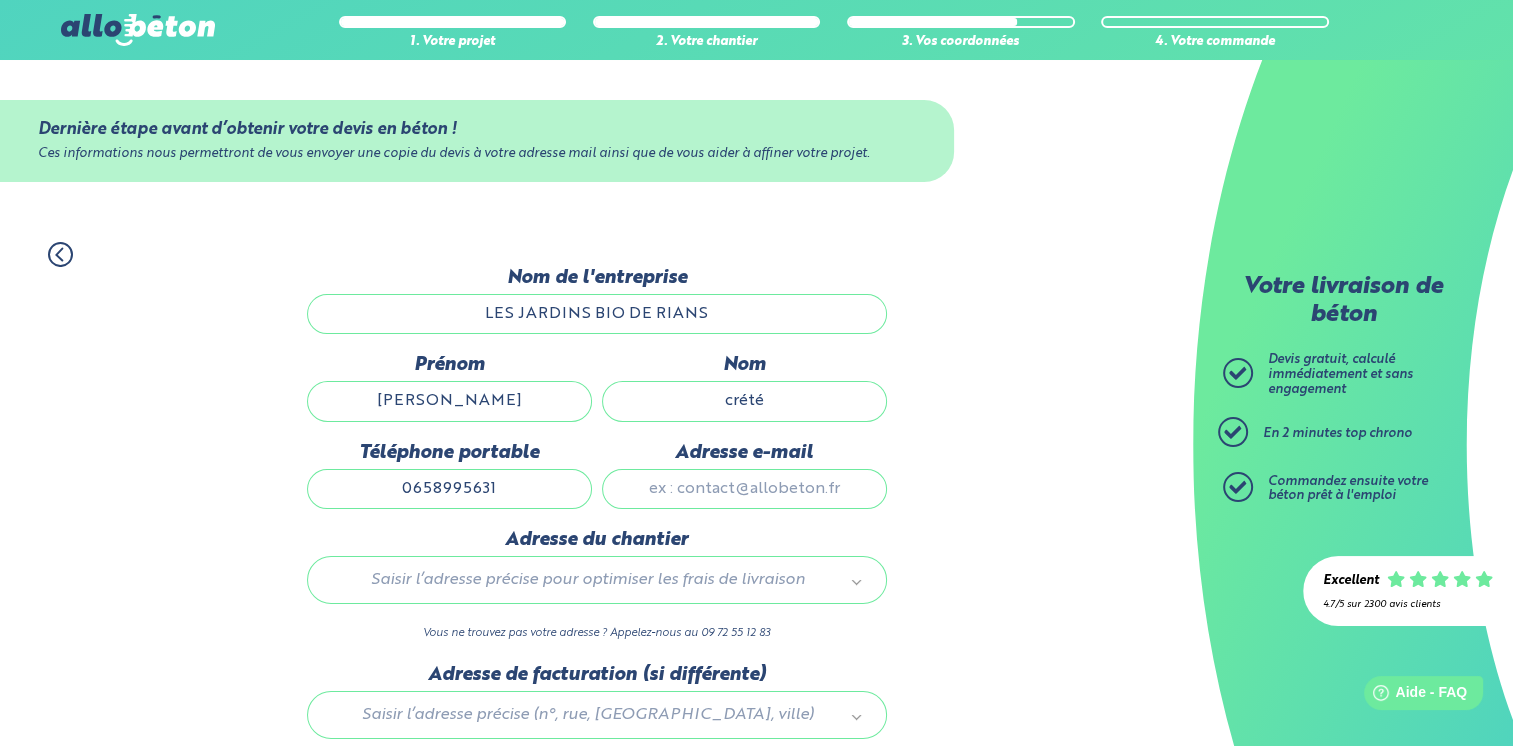 type on "franck.crete77@gmail.com" 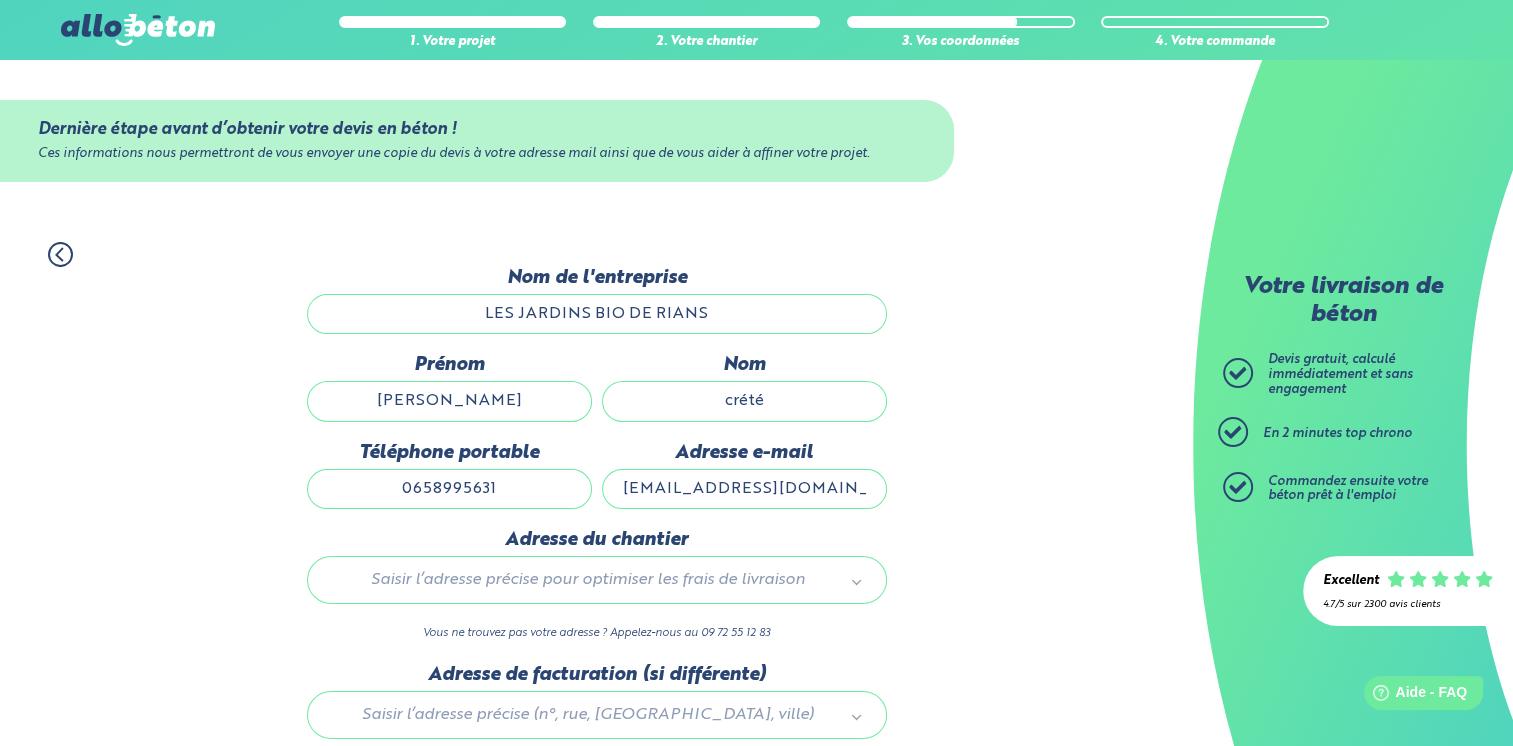 type 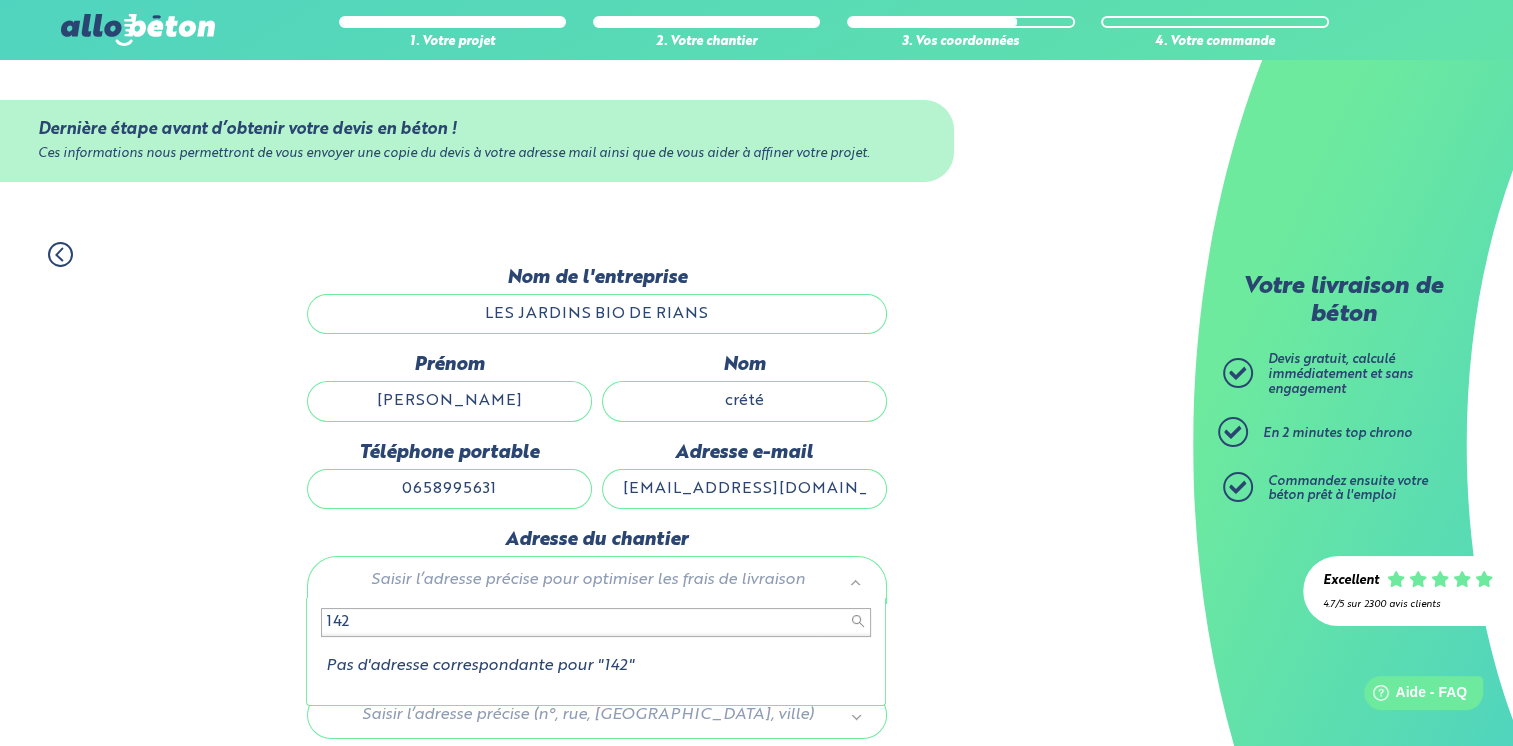 scroll, scrollTop: 148, scrollLeft: 0, axis: vertical 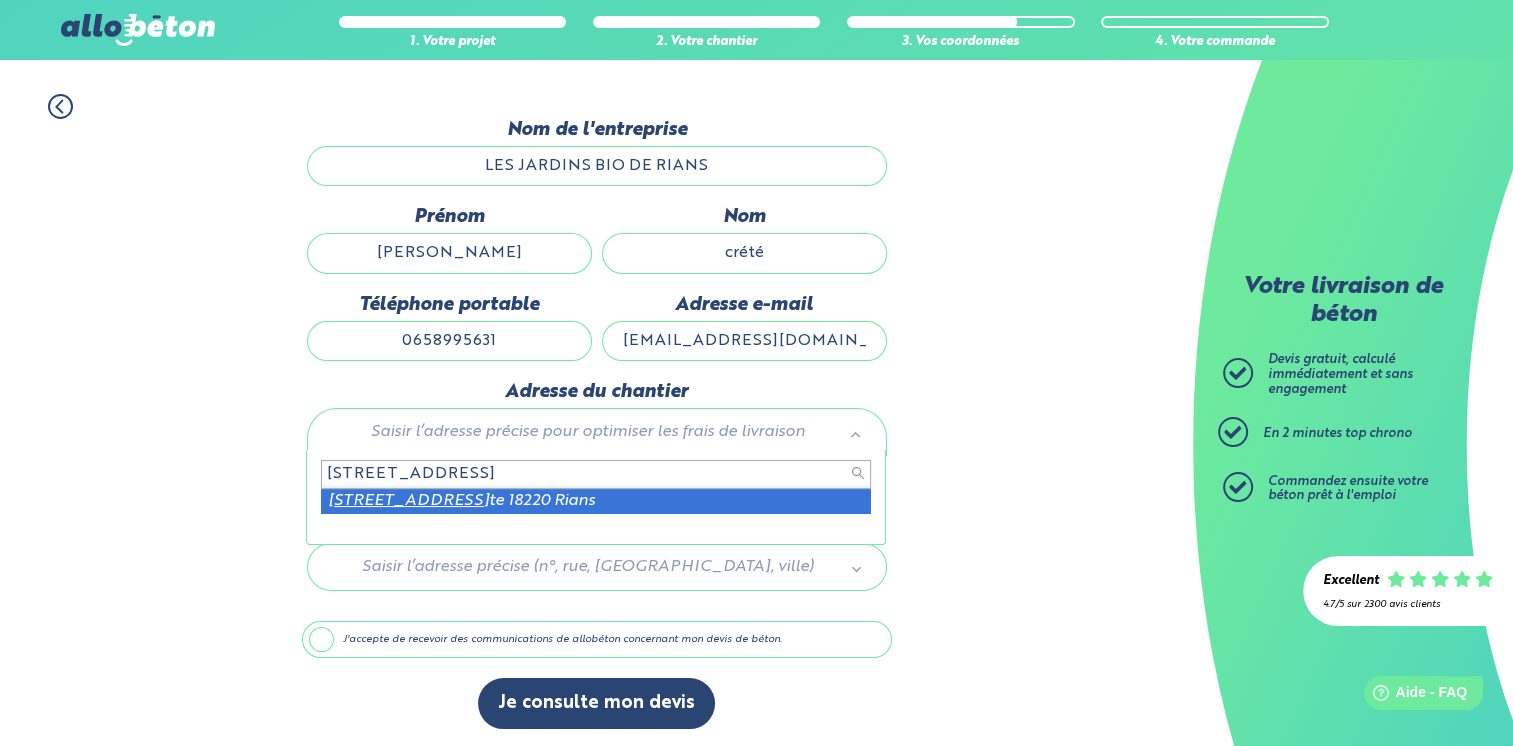 type on "142 route de malvet" 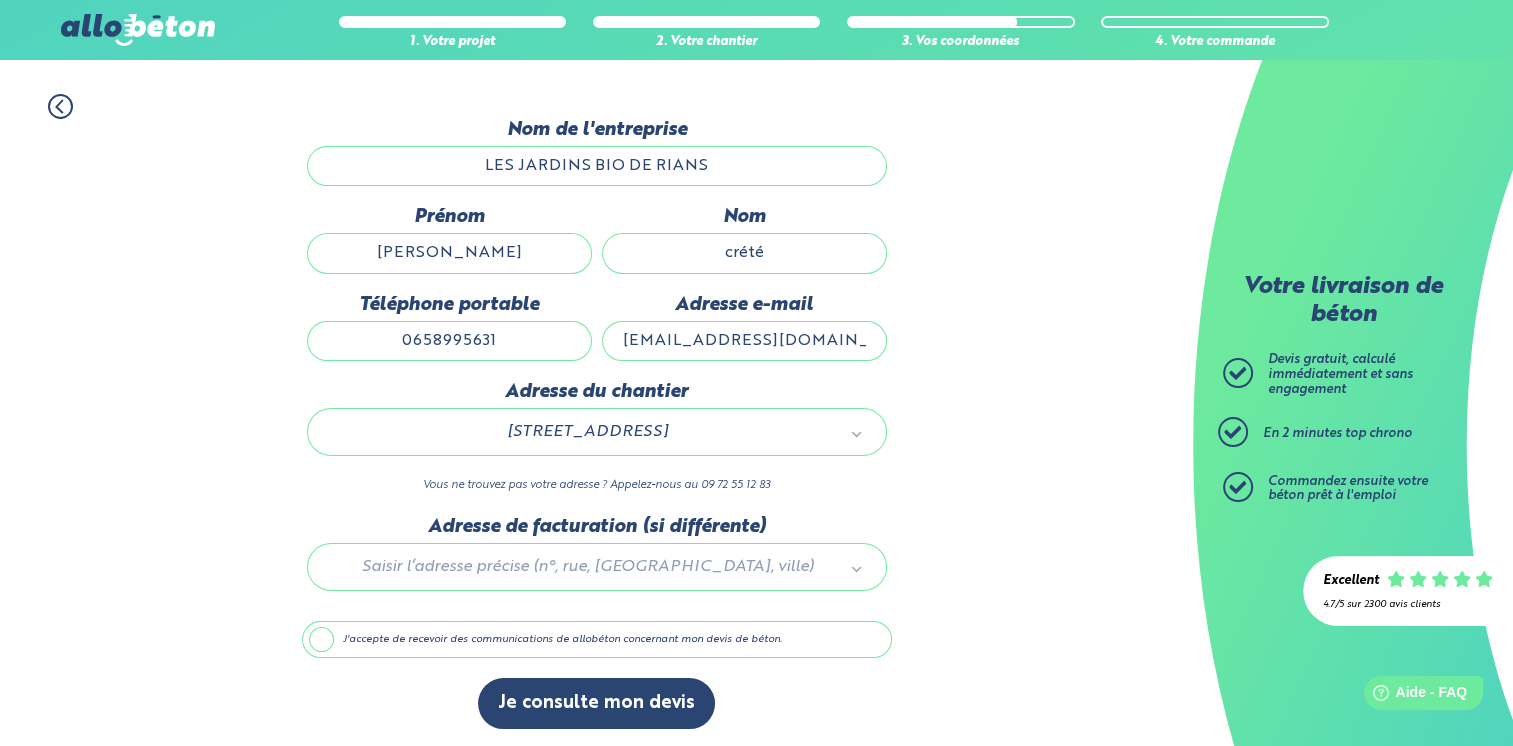 click at bounding box center (597, 563) 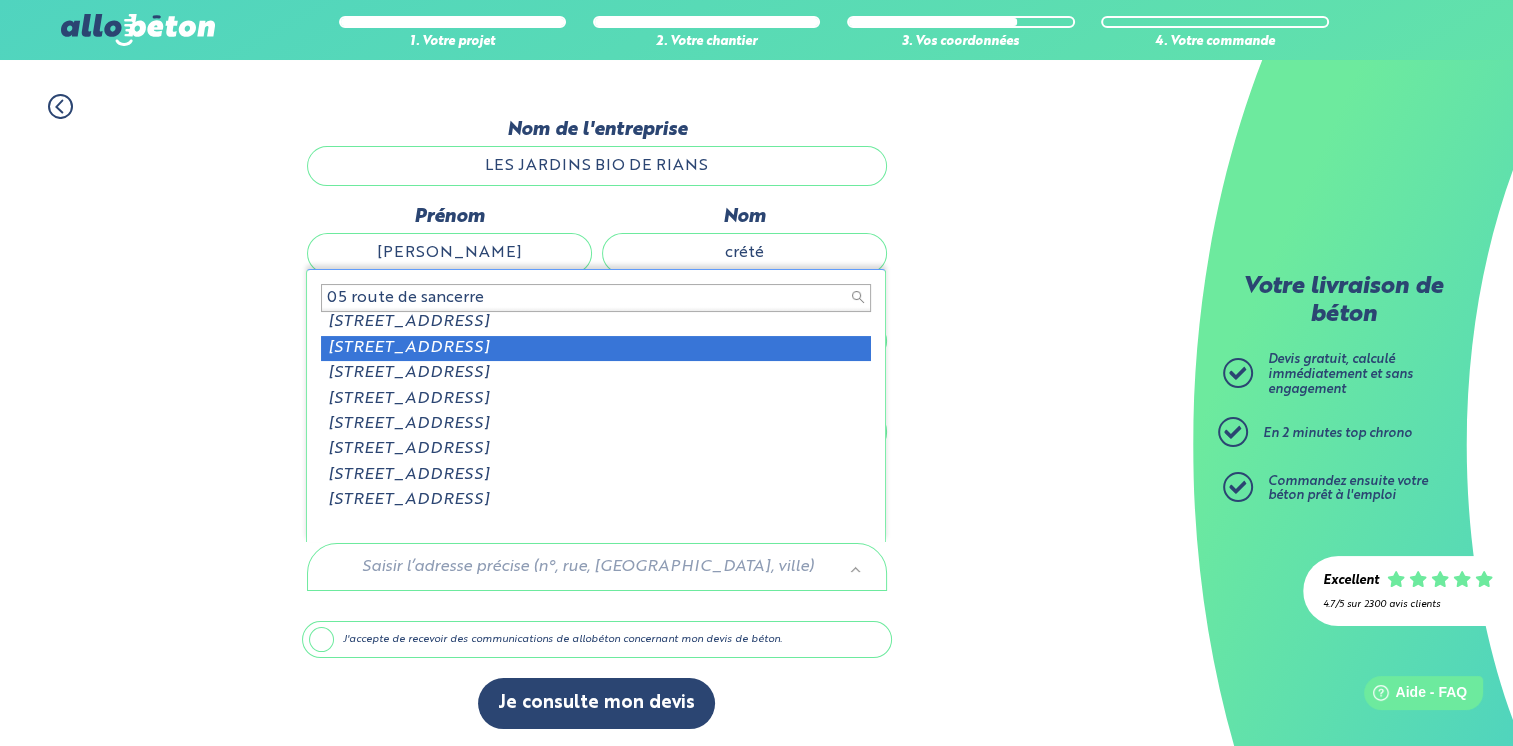 scroll, scrollTop: 0, scrollLeft: 0, axis: both 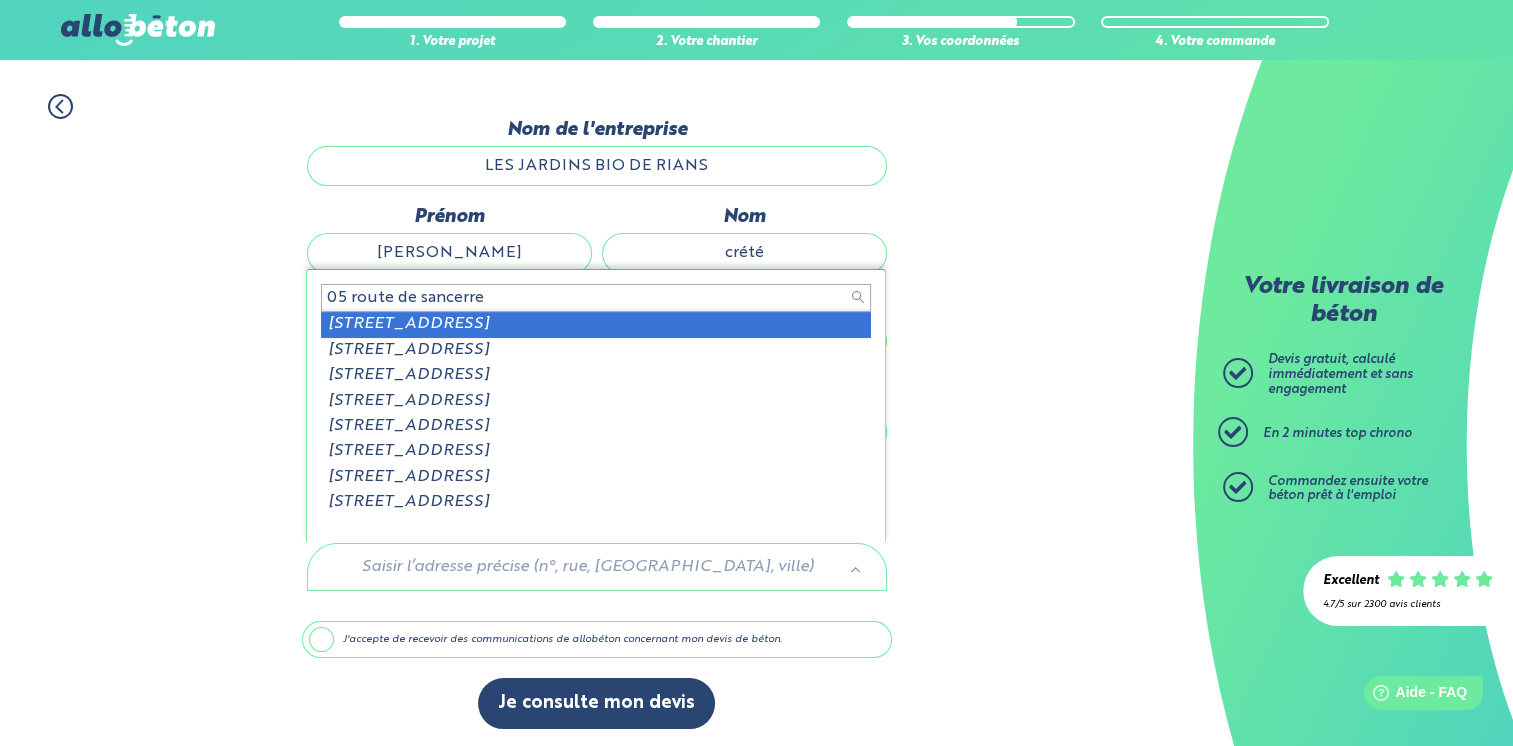 type on "05 route de sancerre" 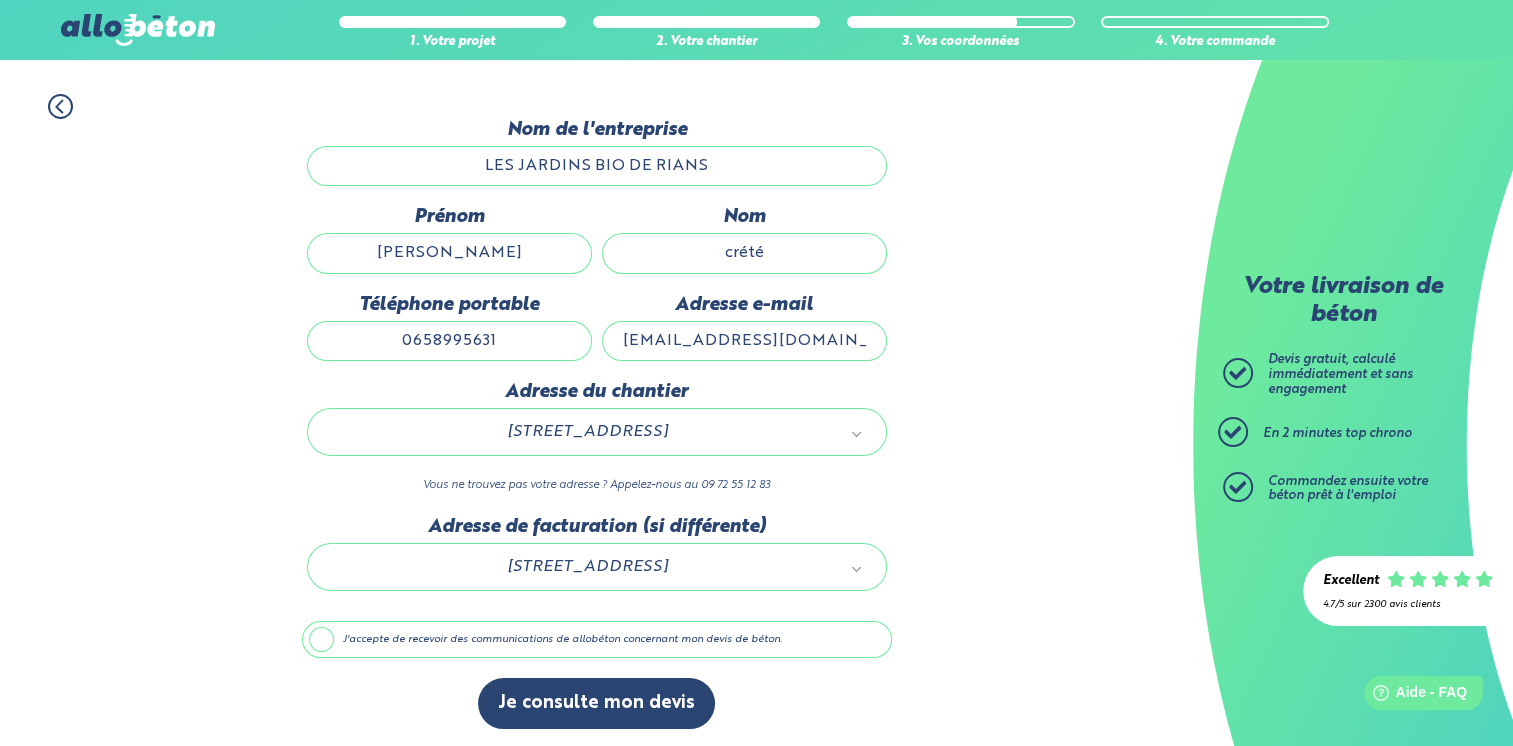 click on "J'accepte de recevoir des communications de allobéton concernant mon devis de béton." at bounding box center (597, 640) 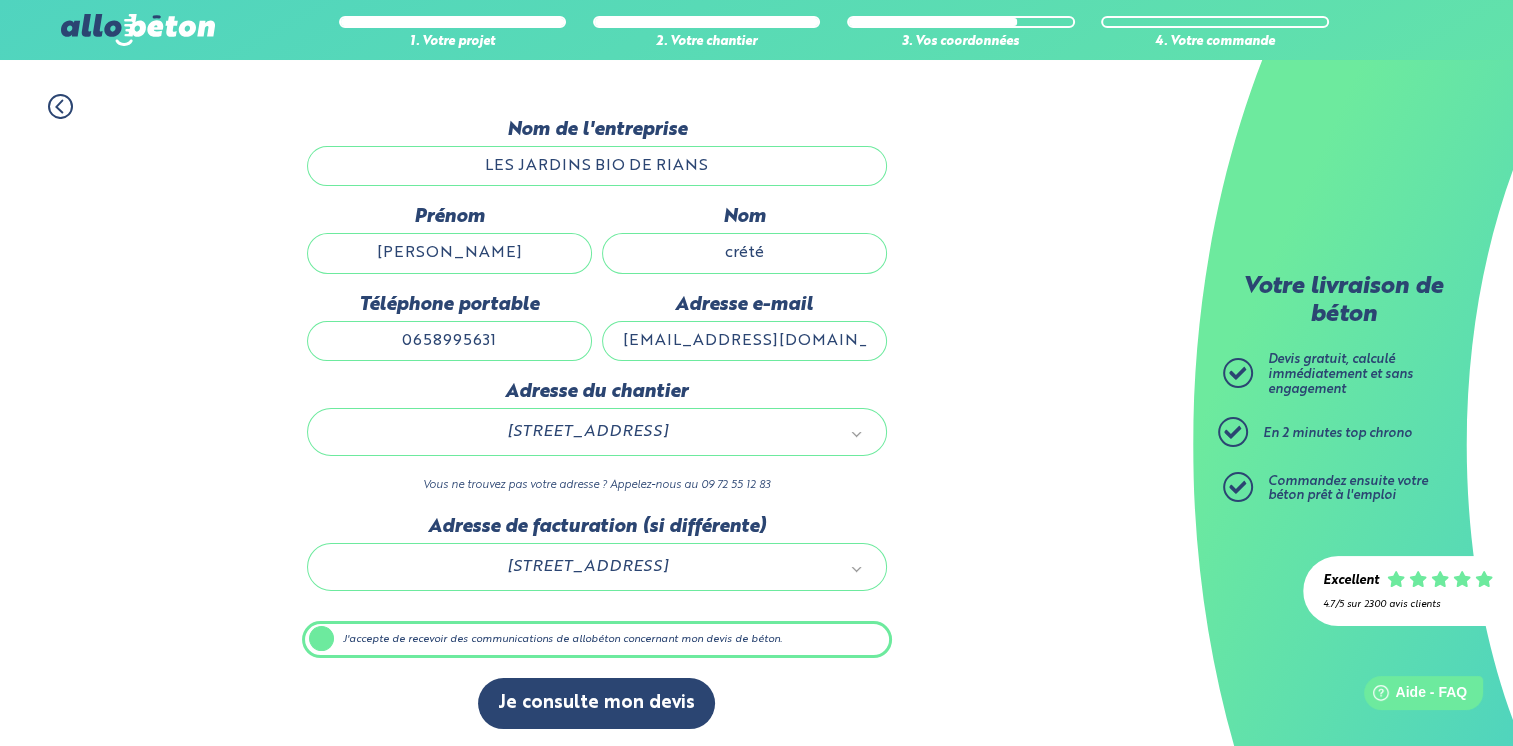 scroll, scrollTop: 148, scrollLeft: 0, axis: vertical 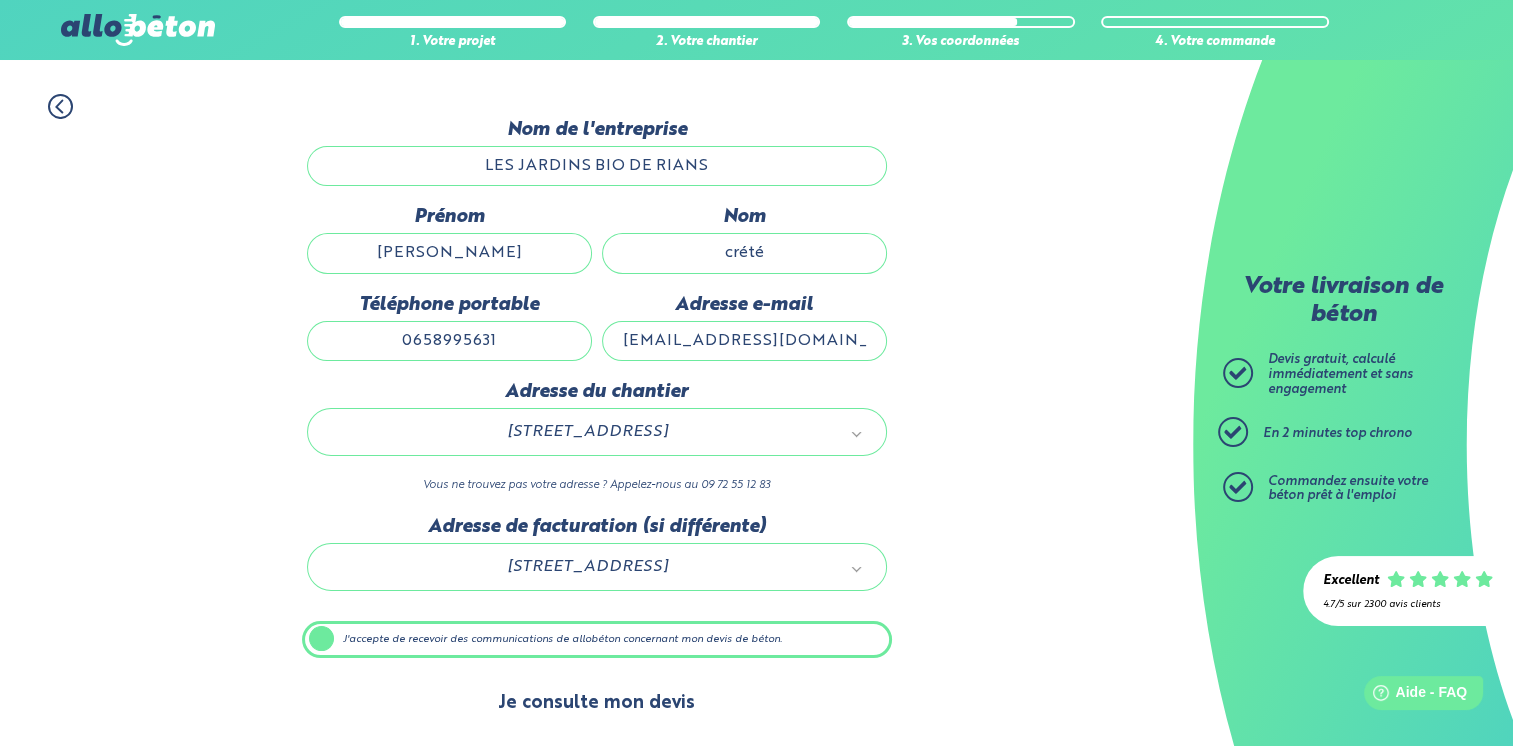 click on "Je consulte mon devis" at bounding box center (596, 703) 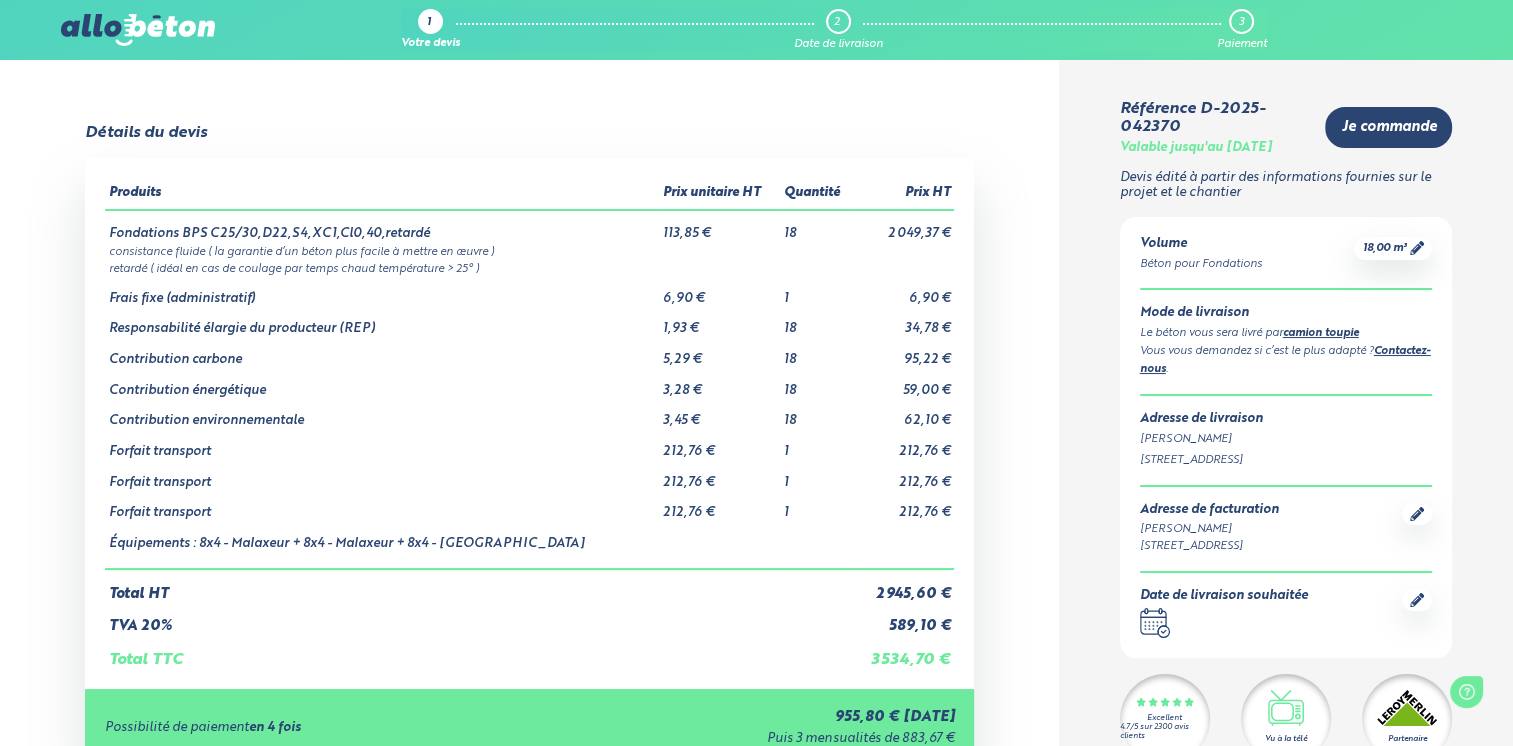 scroll, scrollTop: 0, scrollLeft: 0, axis: both 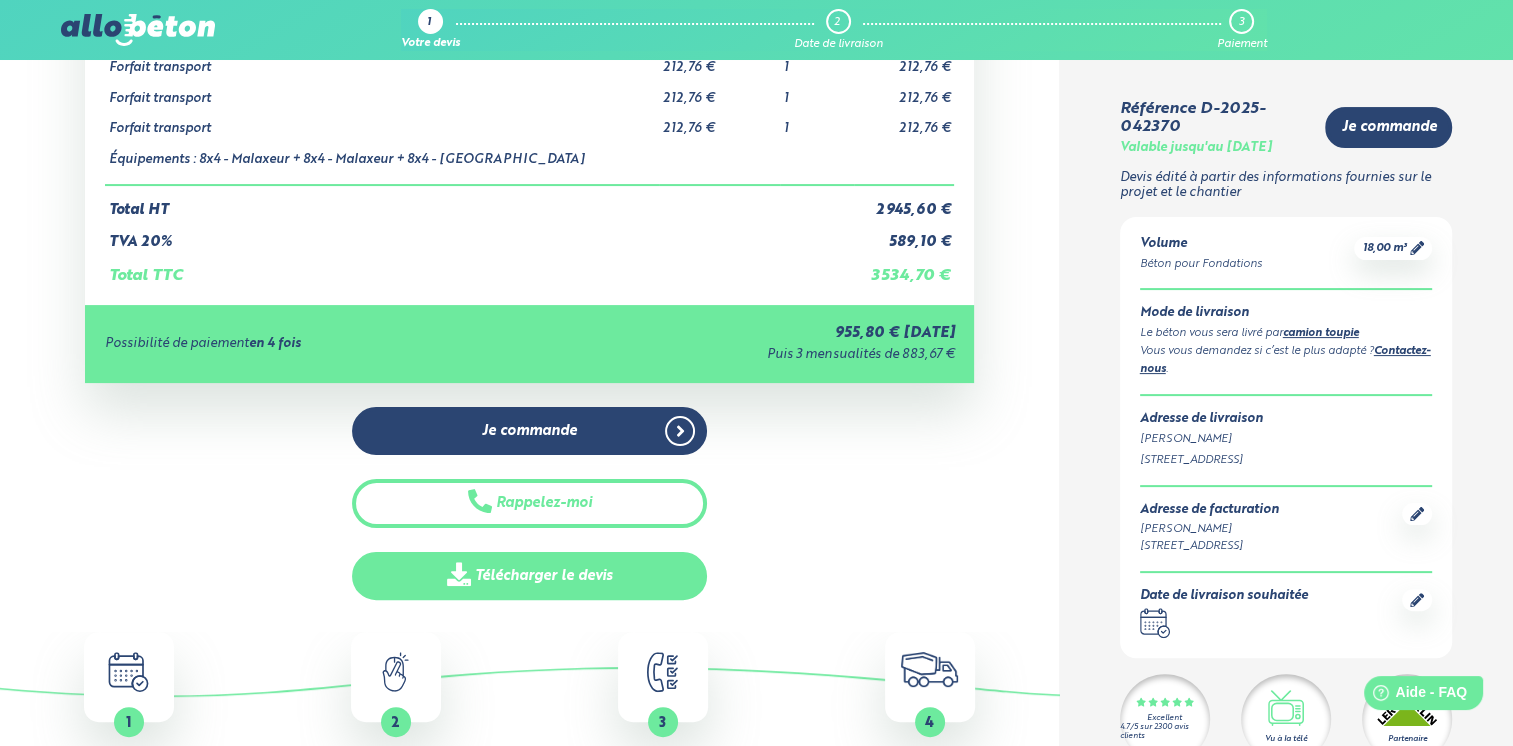 click on "Télécharger le devis" at bounding box center [530, 576] 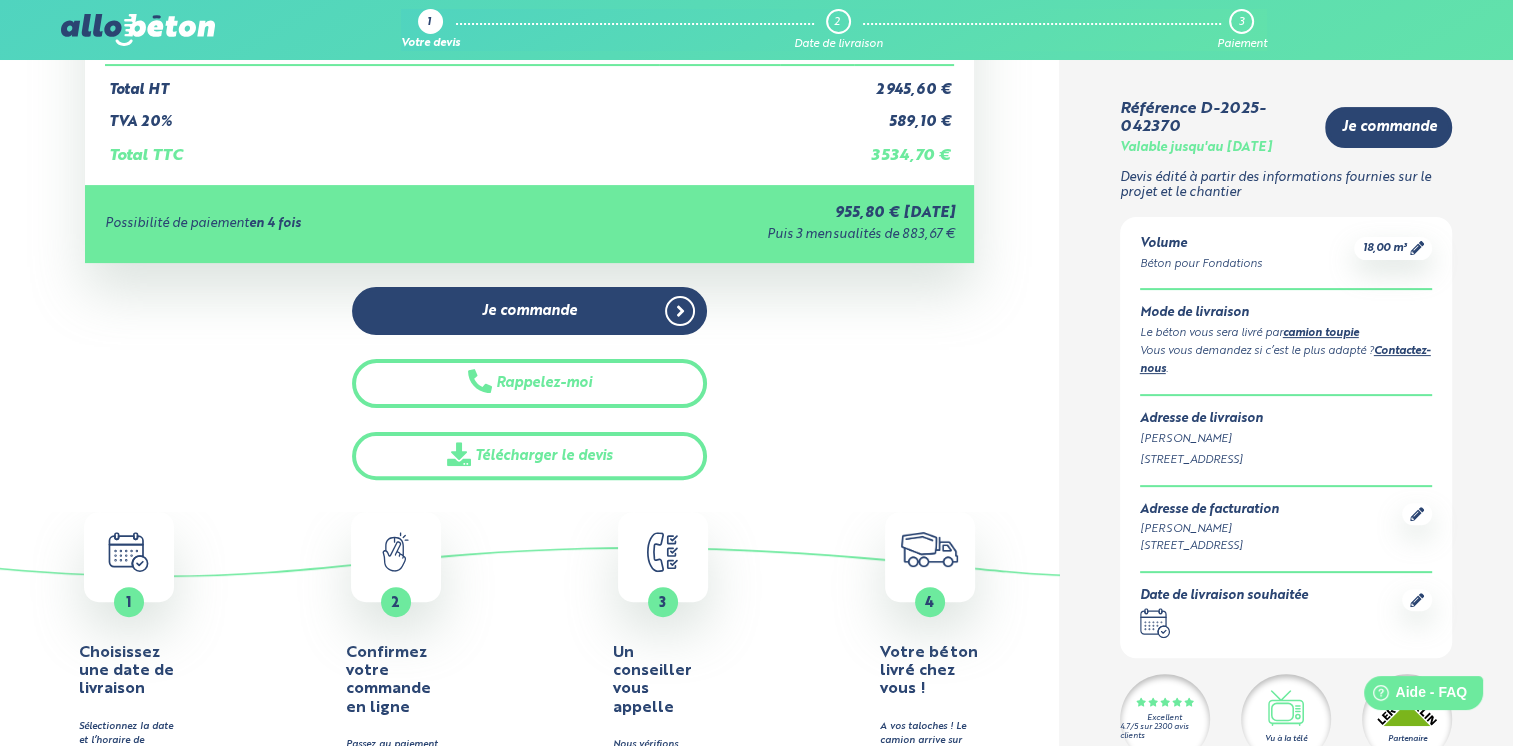 scroll, scrollTop: 0, scrollLeft: 0, axis: both 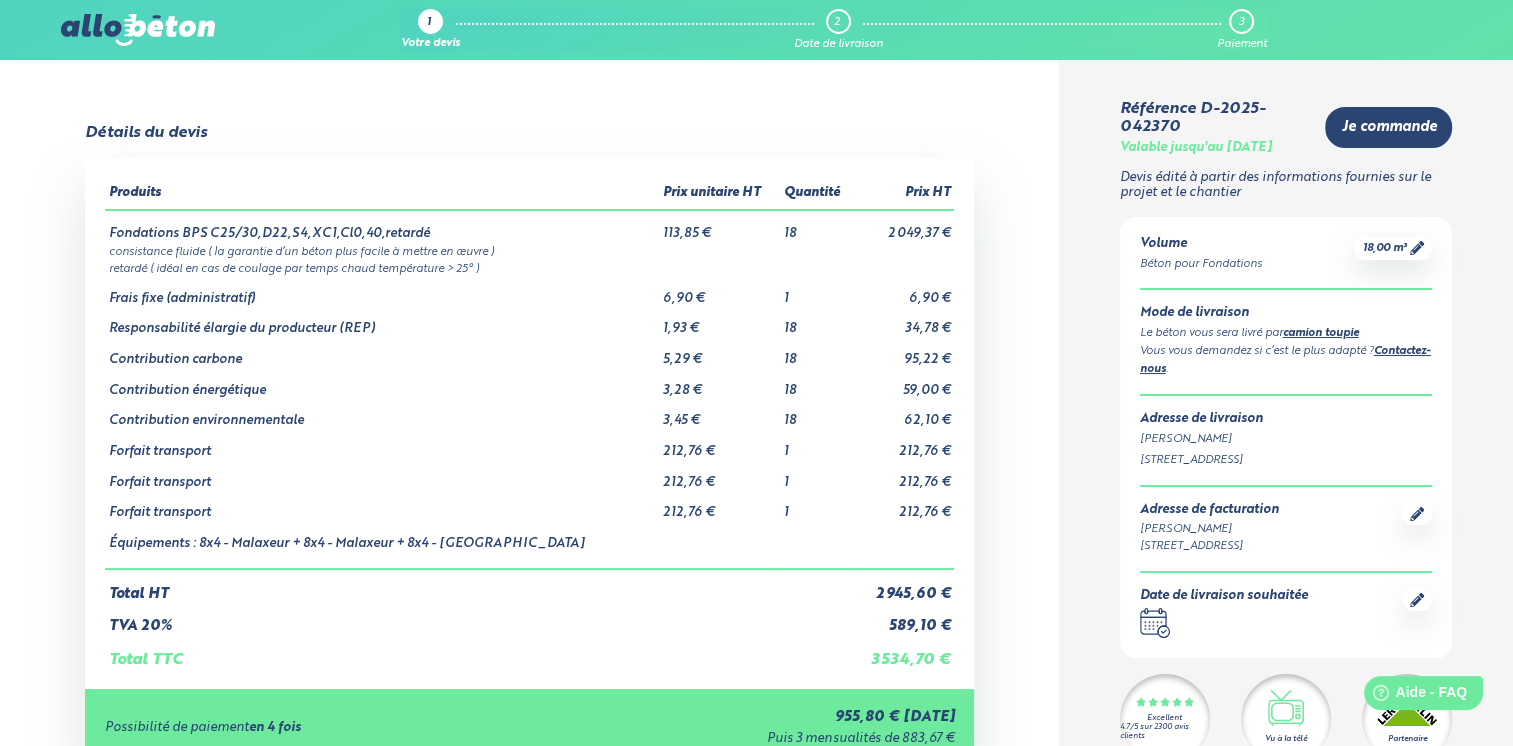 click at bounding box center [138, 30] 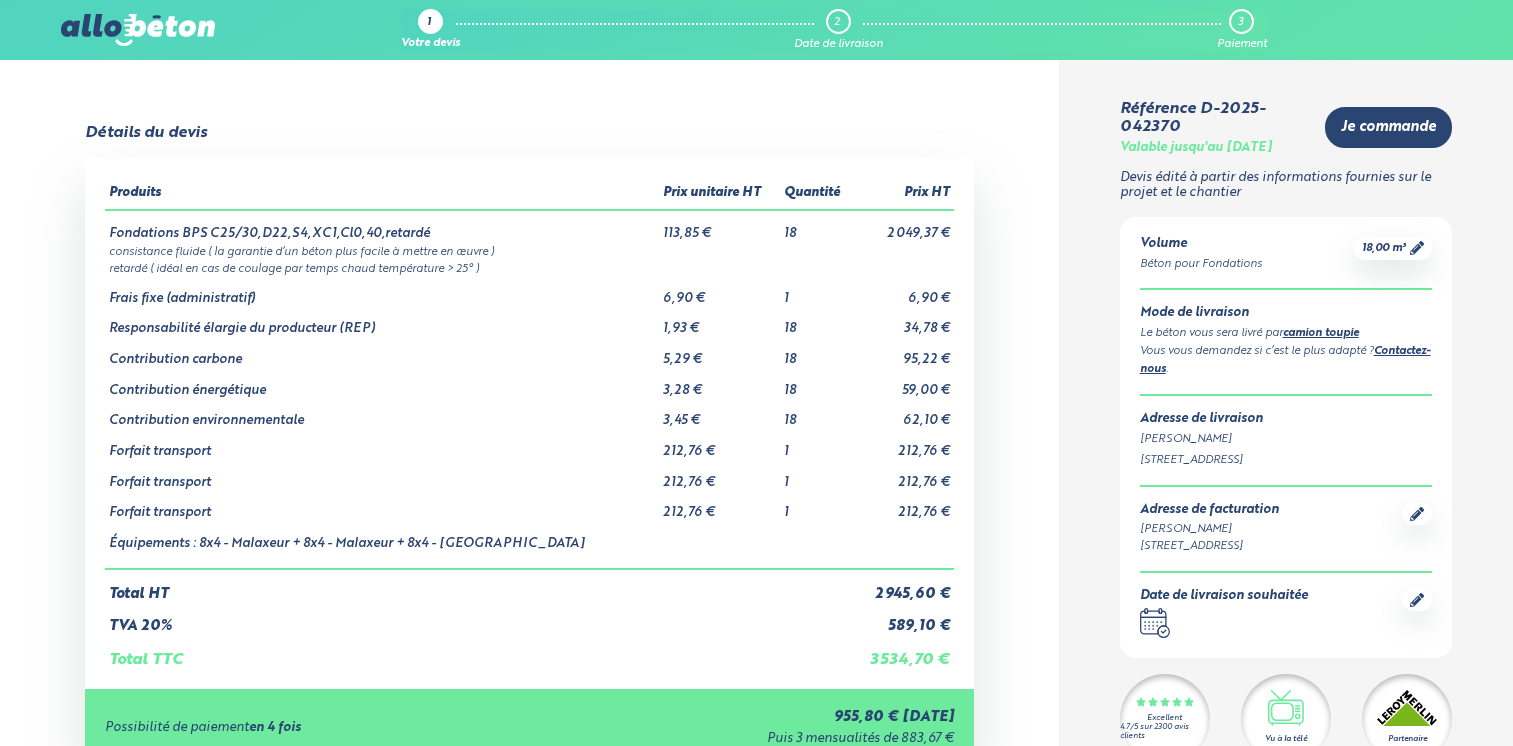 scroll, scrollTop: 184, scrollLeft: 0, axis: vertical 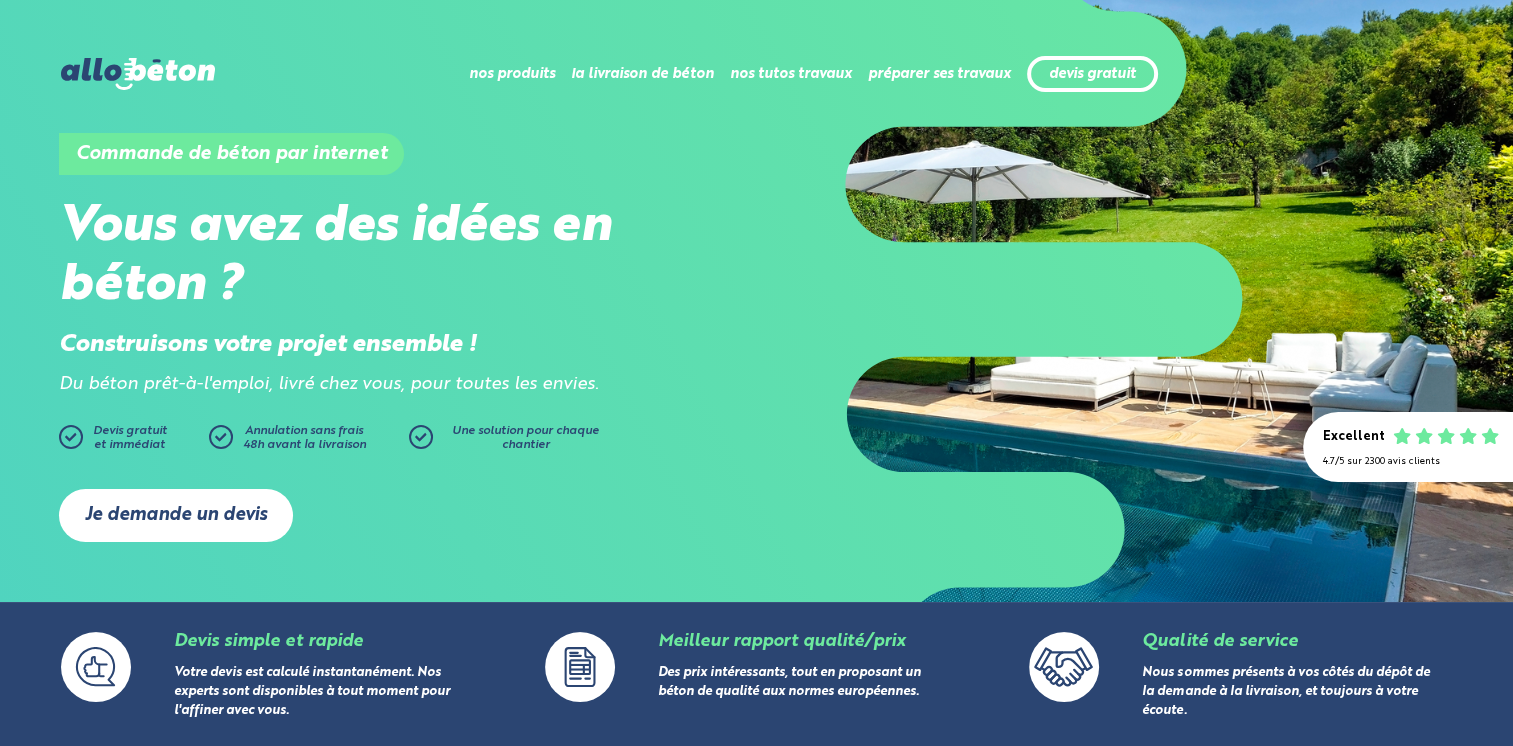 click on "Je demande un devis" at bounding box center [176, 515] 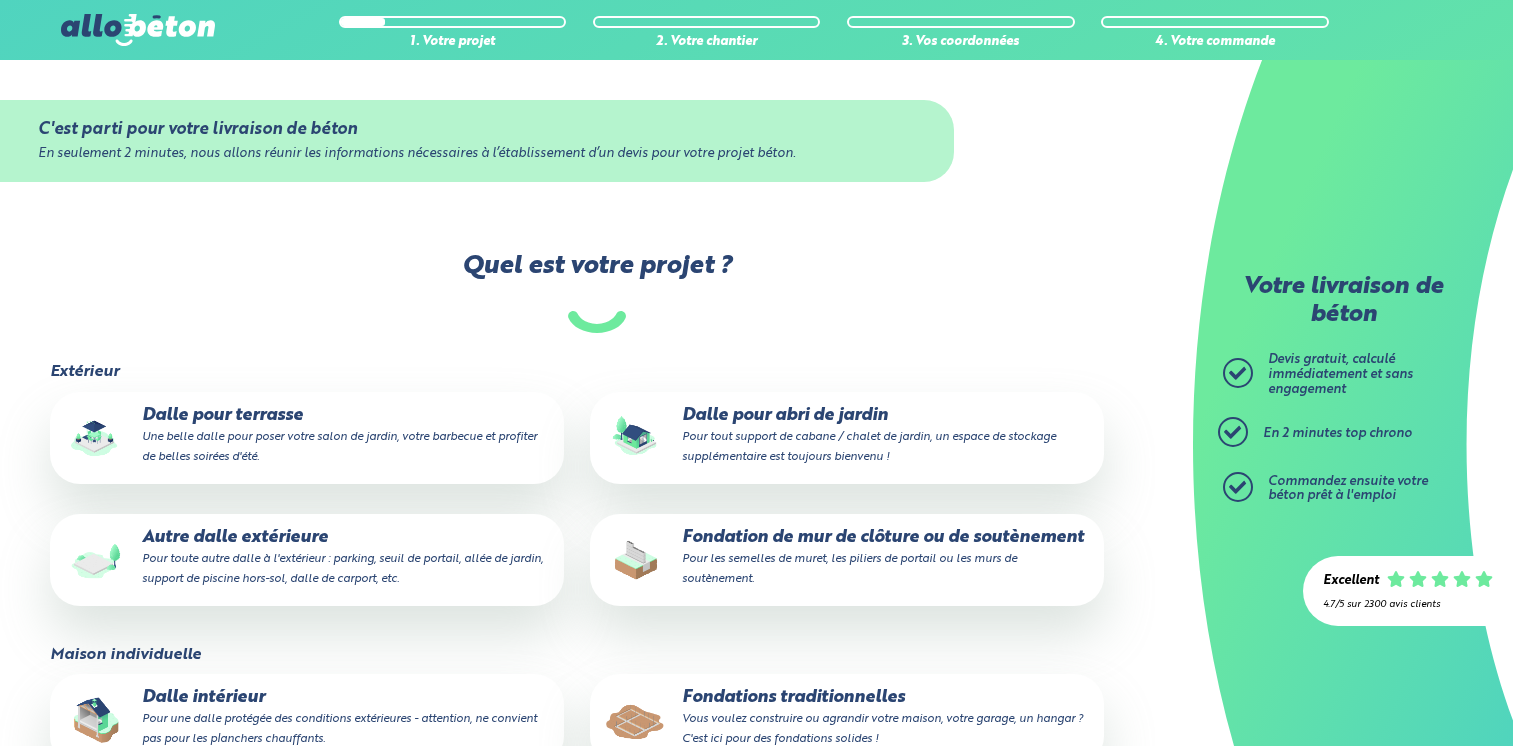 scroll, scrollTop: 0, scrollLeft: 0, axis: both 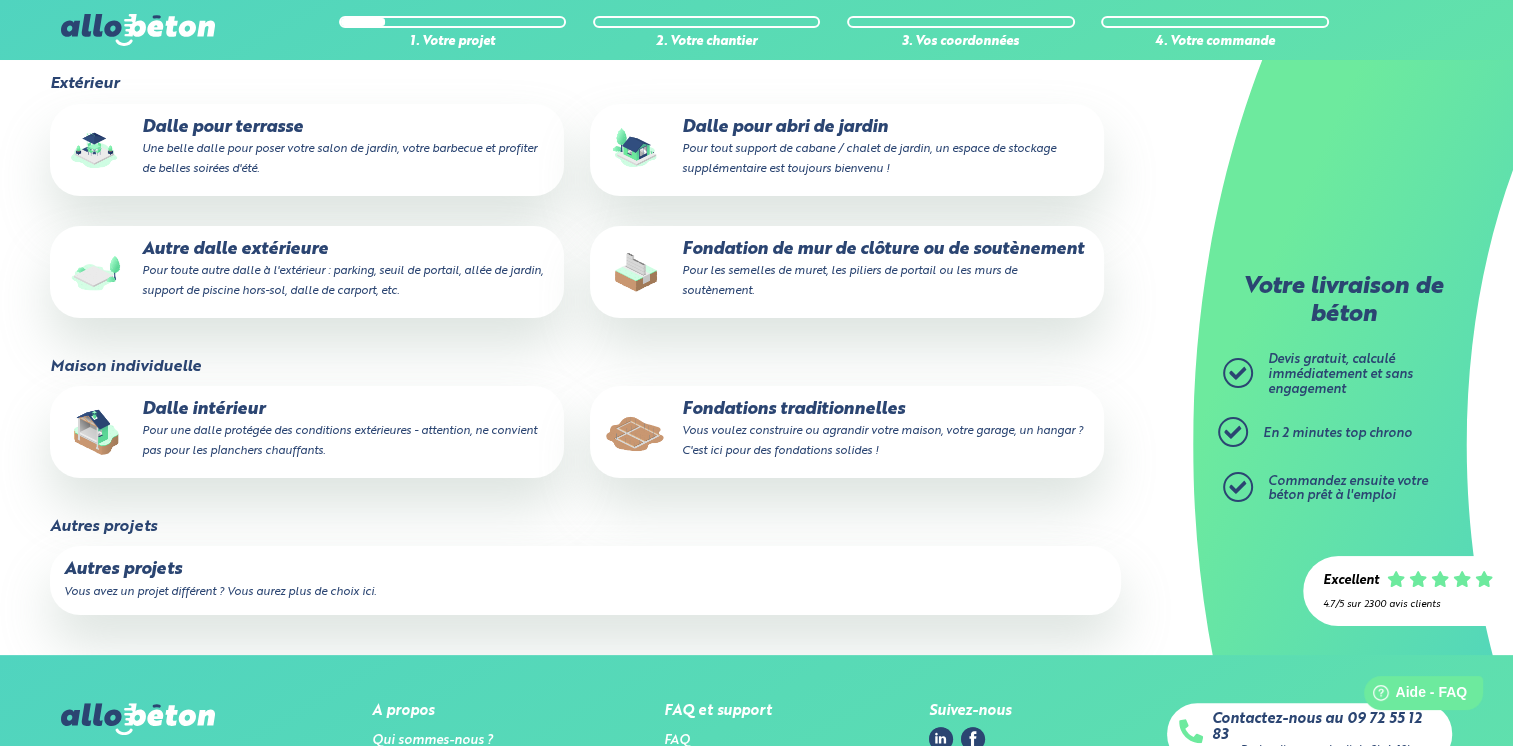 click on "Pour une dalle protégée des conditions extérieures - attention, ne convient pas pour les planchers chauffants." at bounding box center (339, 441) 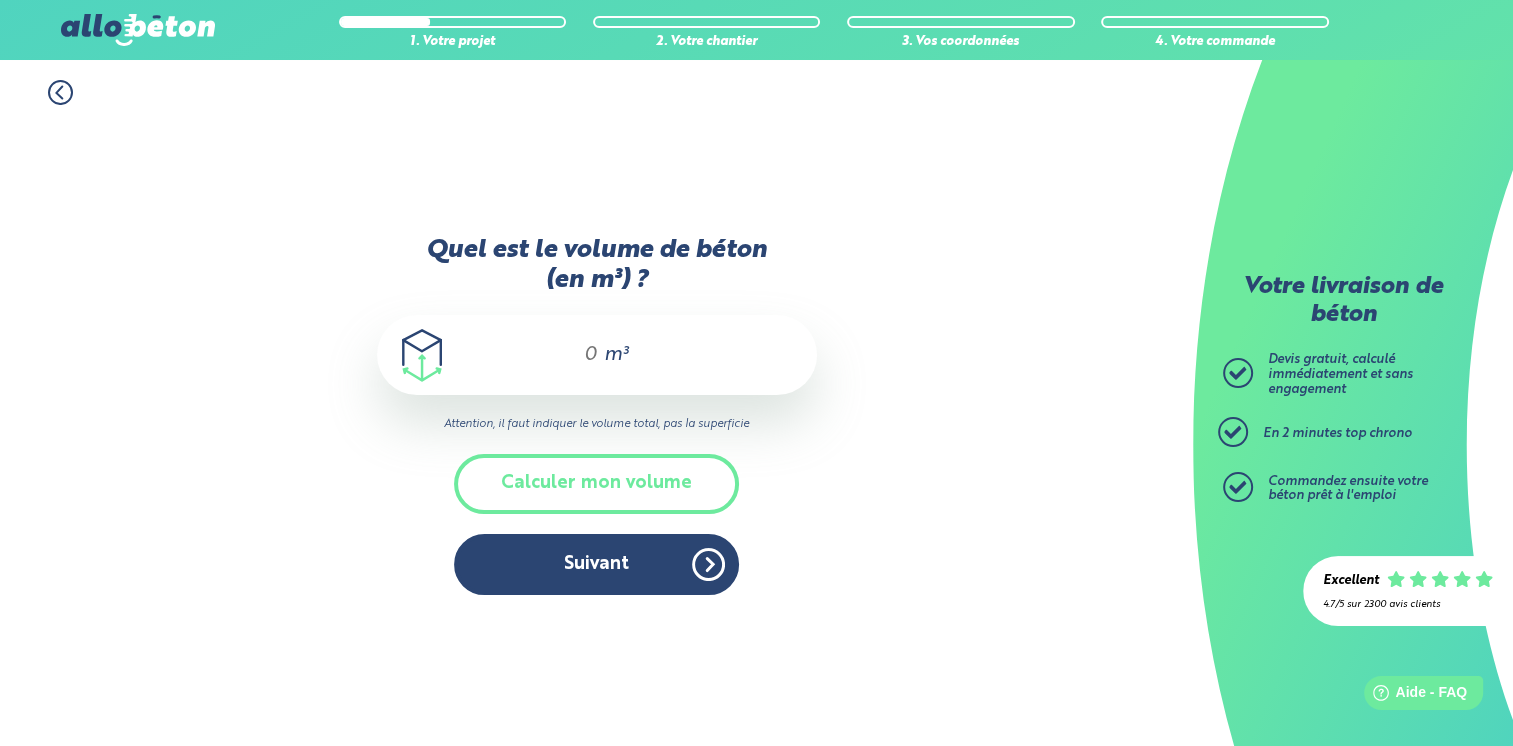 scroll, scrollTop: 0, scrollLeft: 0, axis: both 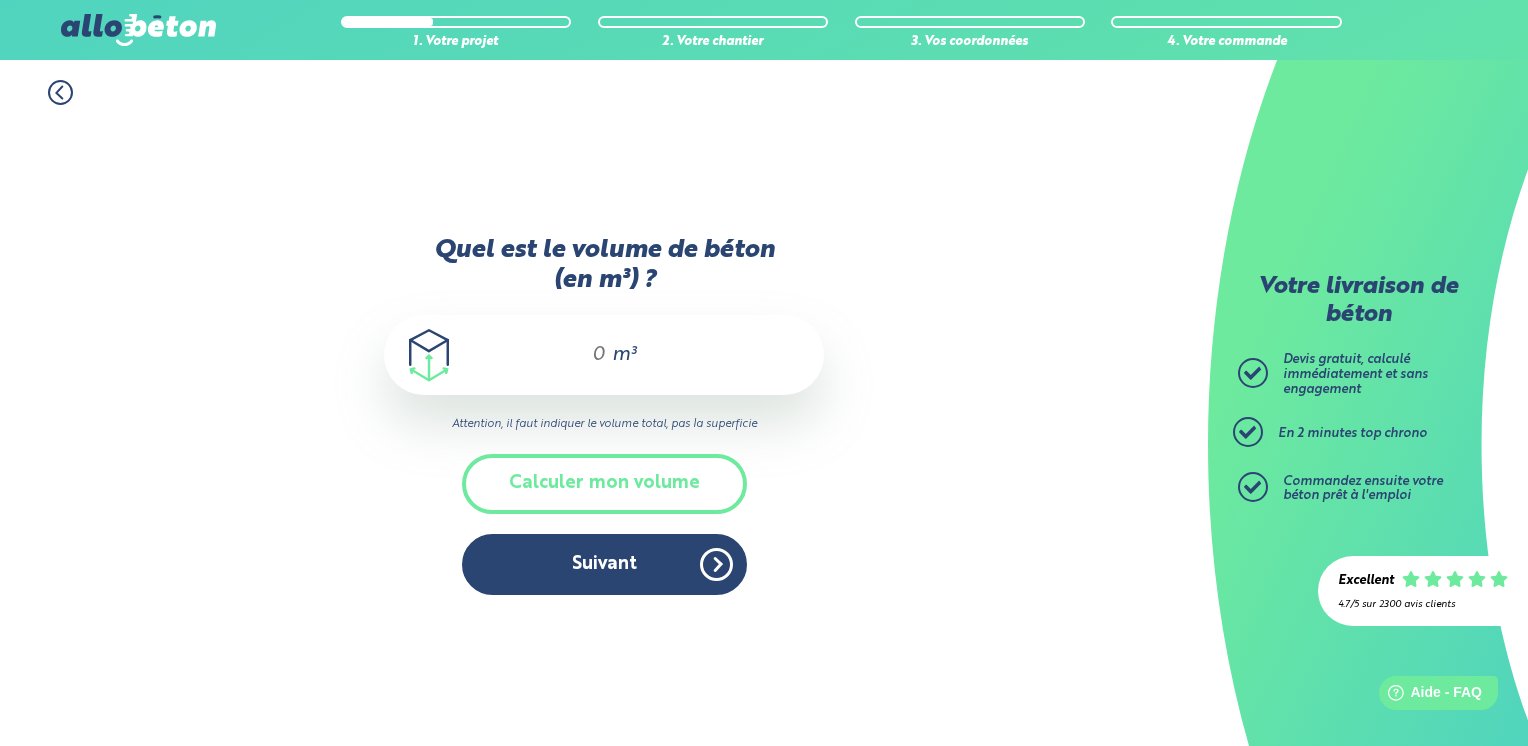 click on "m³" at bounding box center [624, 355] 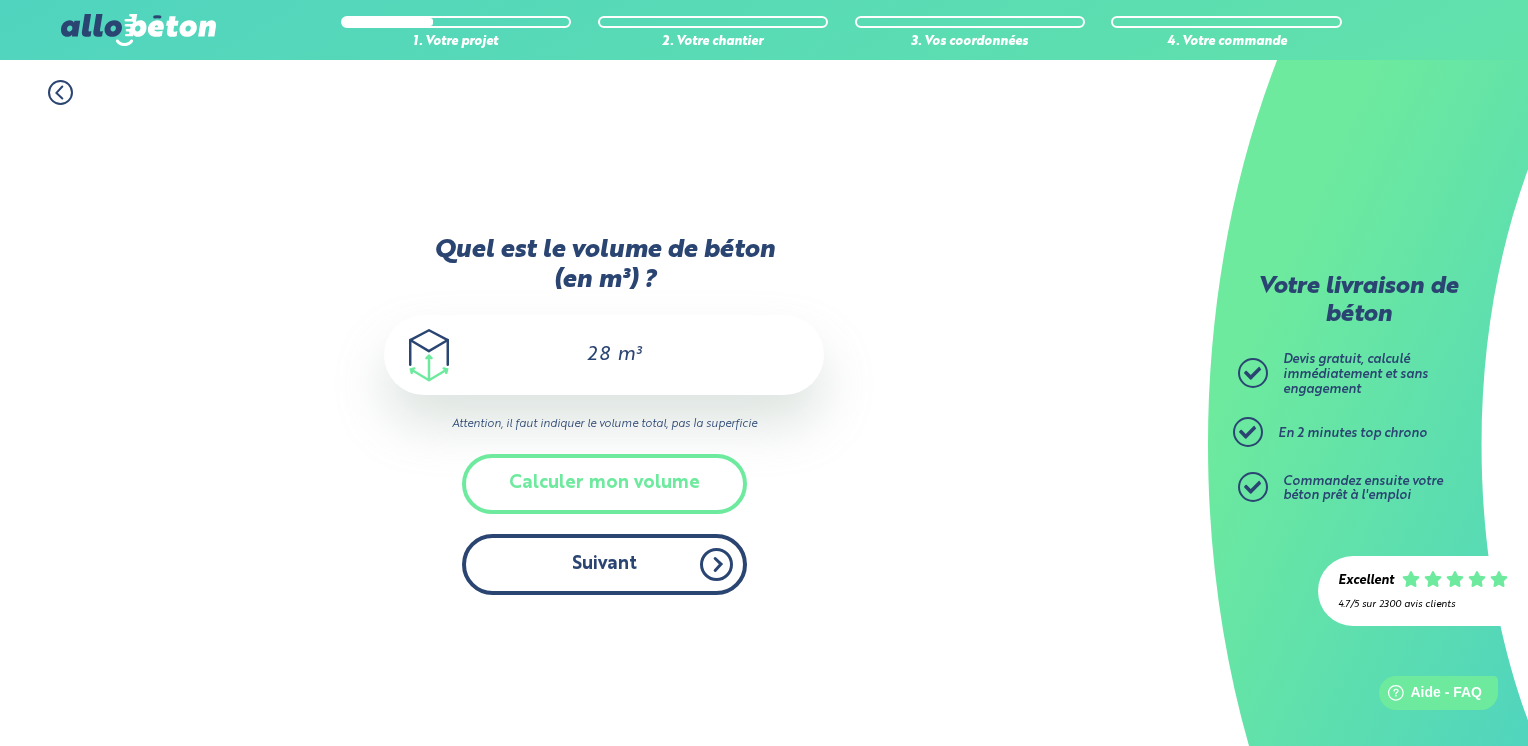 type on "28" 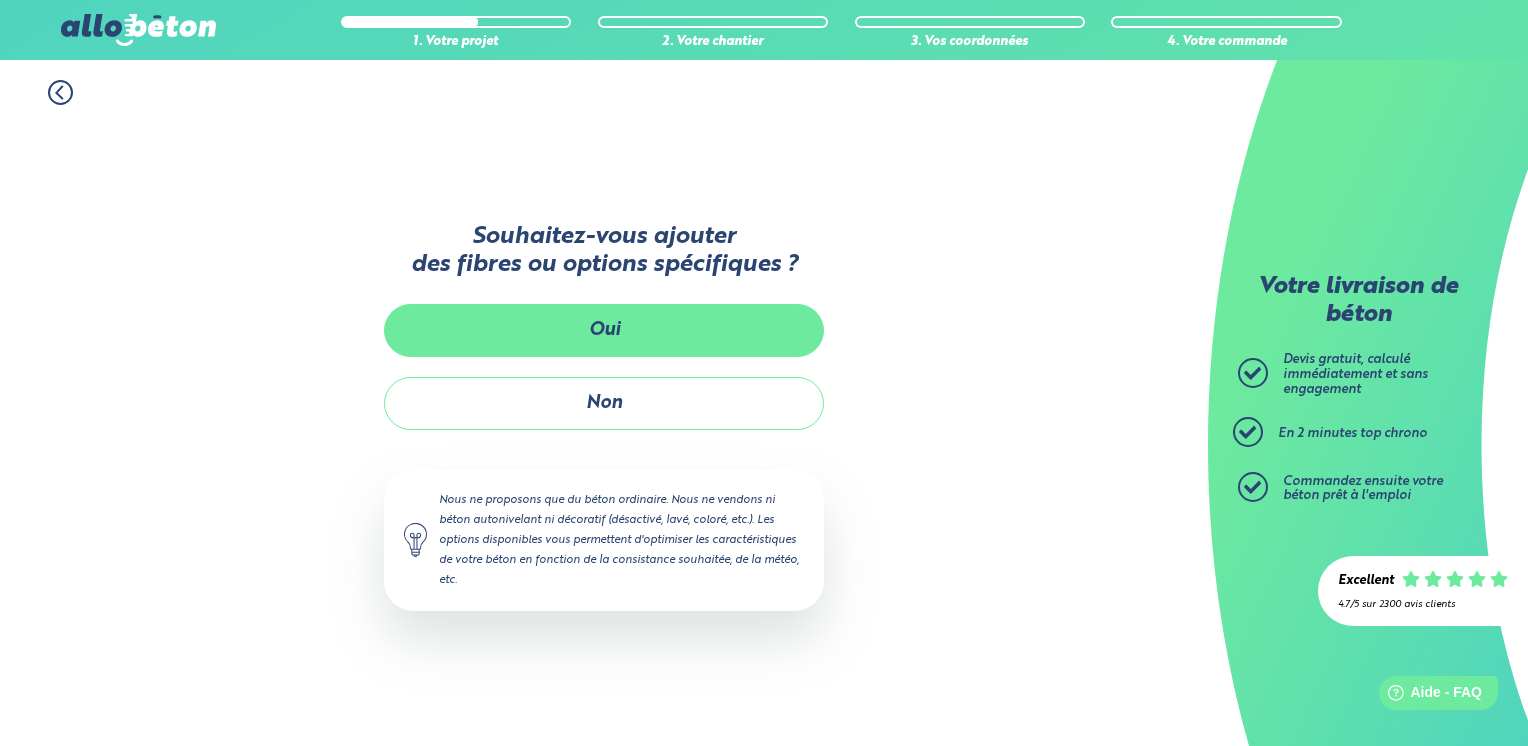 click on "Oui" at bounding box center [604, 330] 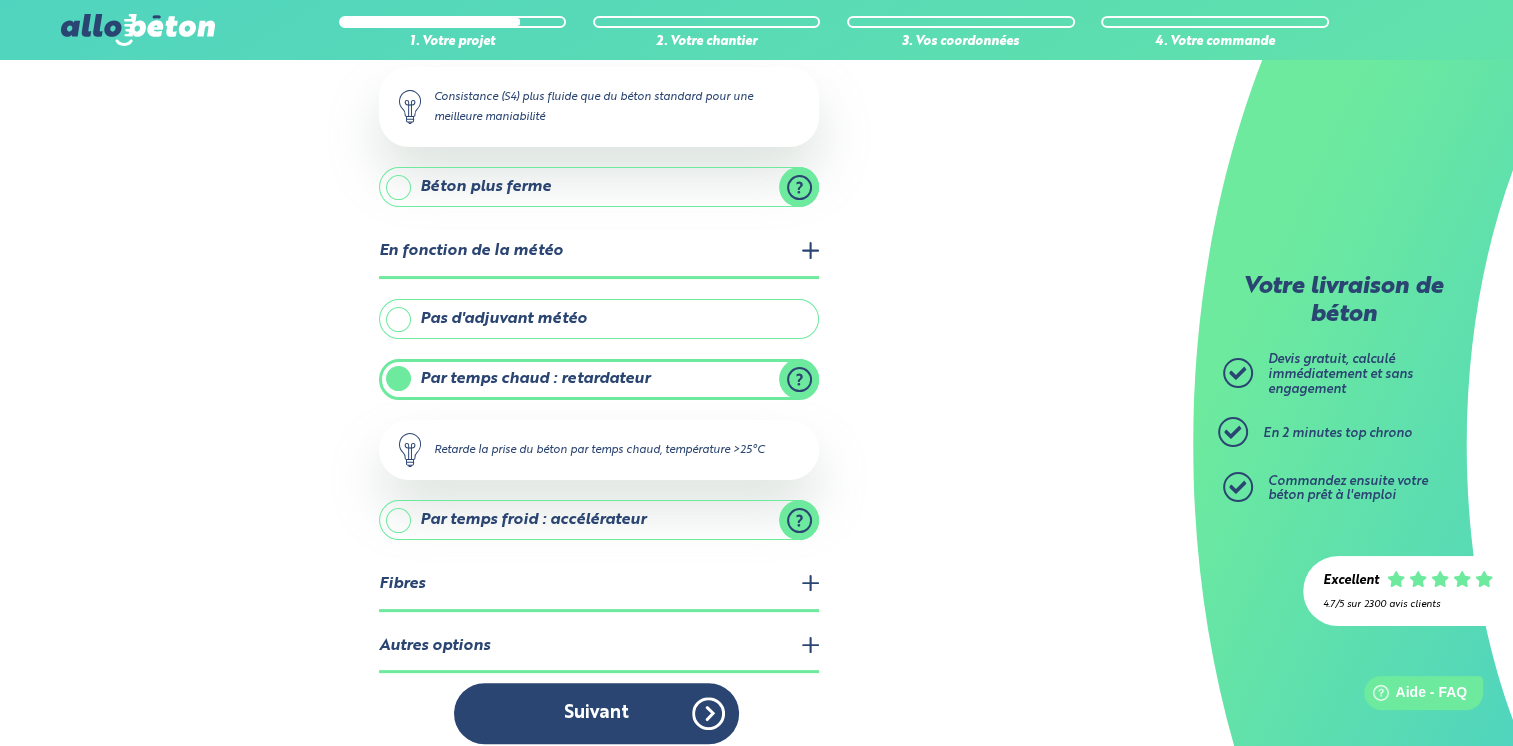 scroll, scrollTop: 317, scrollLeft: 0, axis: vertical 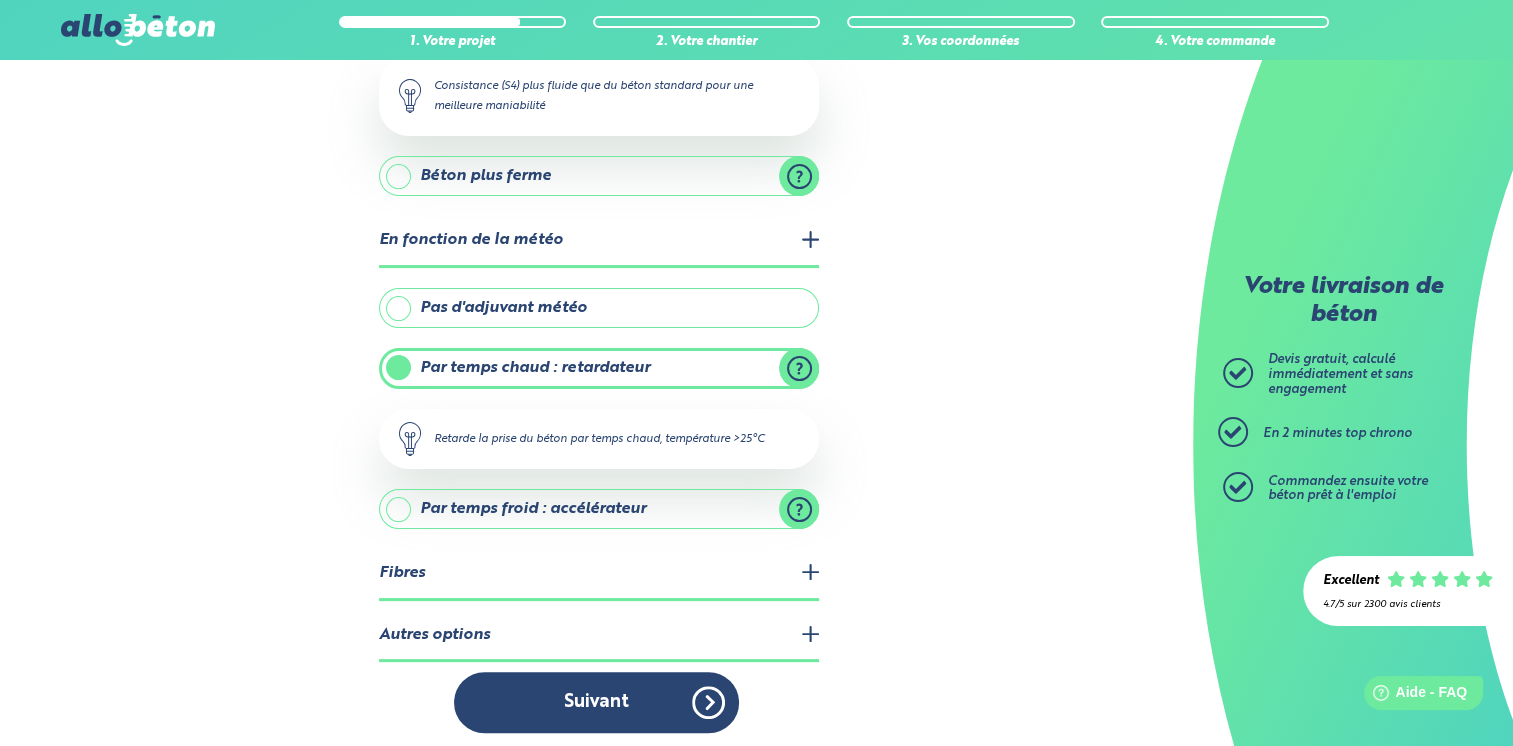 click on "Fibres" at bounding box center (599, 574) 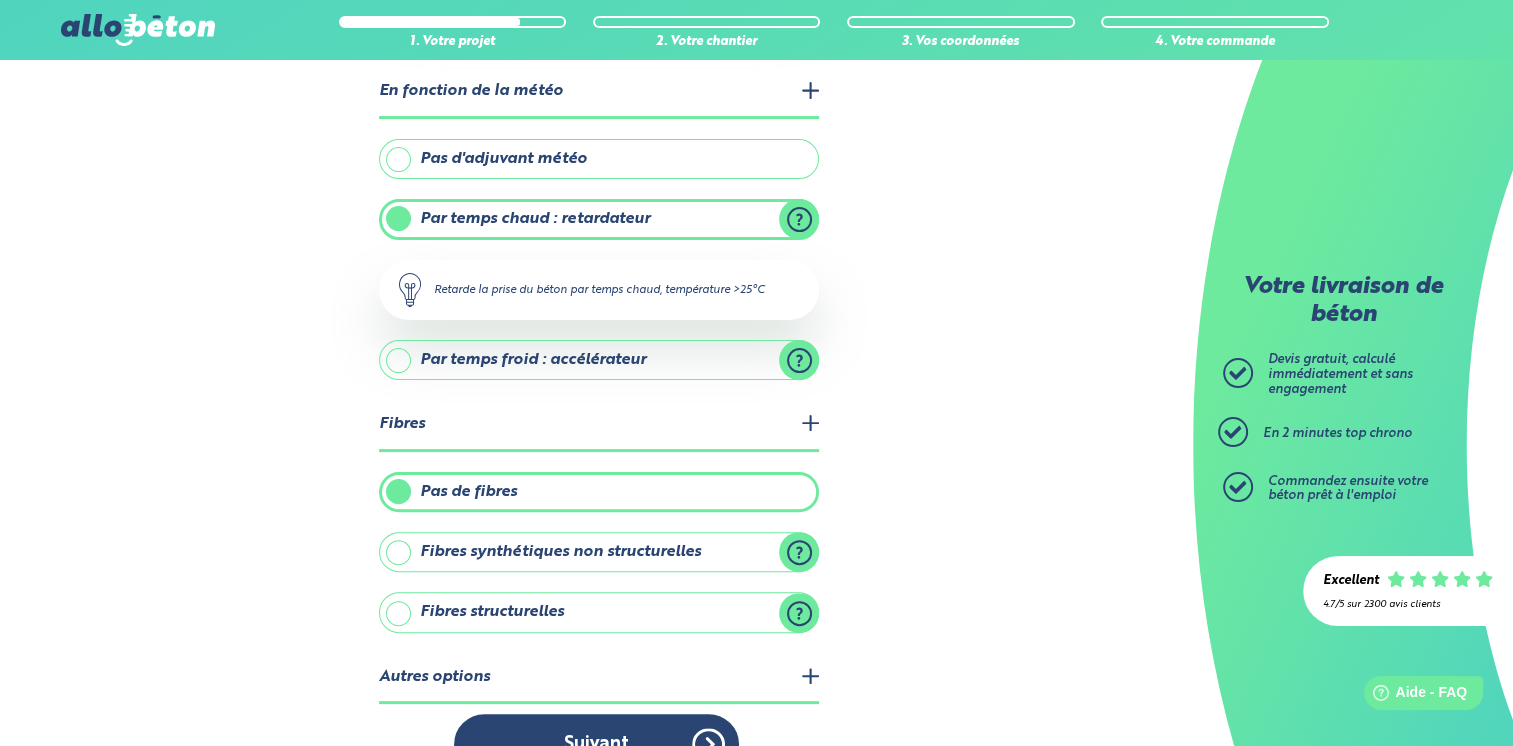 scroll, scrollTop: 506, scrollLeft: 0, axis: vertical 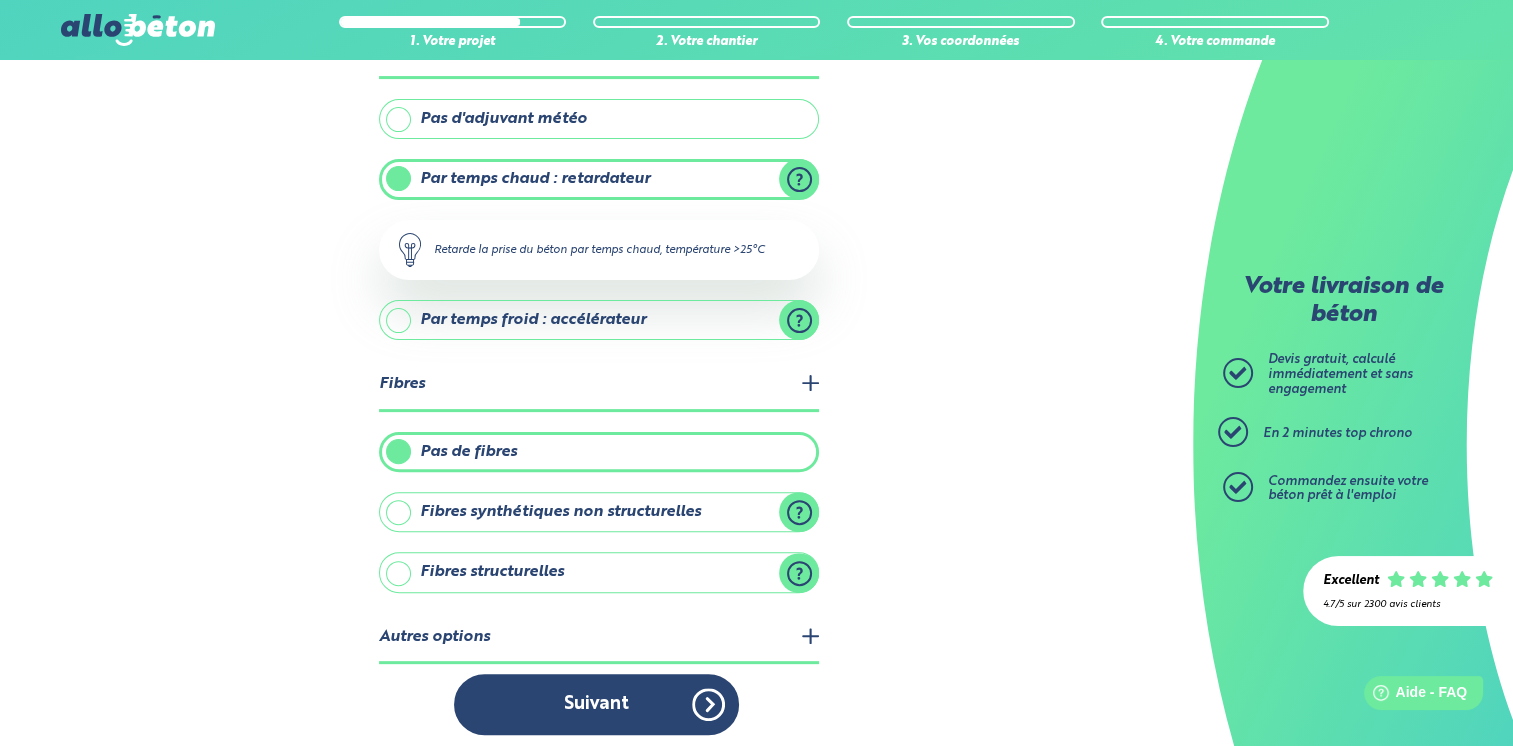 click on "Fibres structurelles" at bounding box center (599, 572) 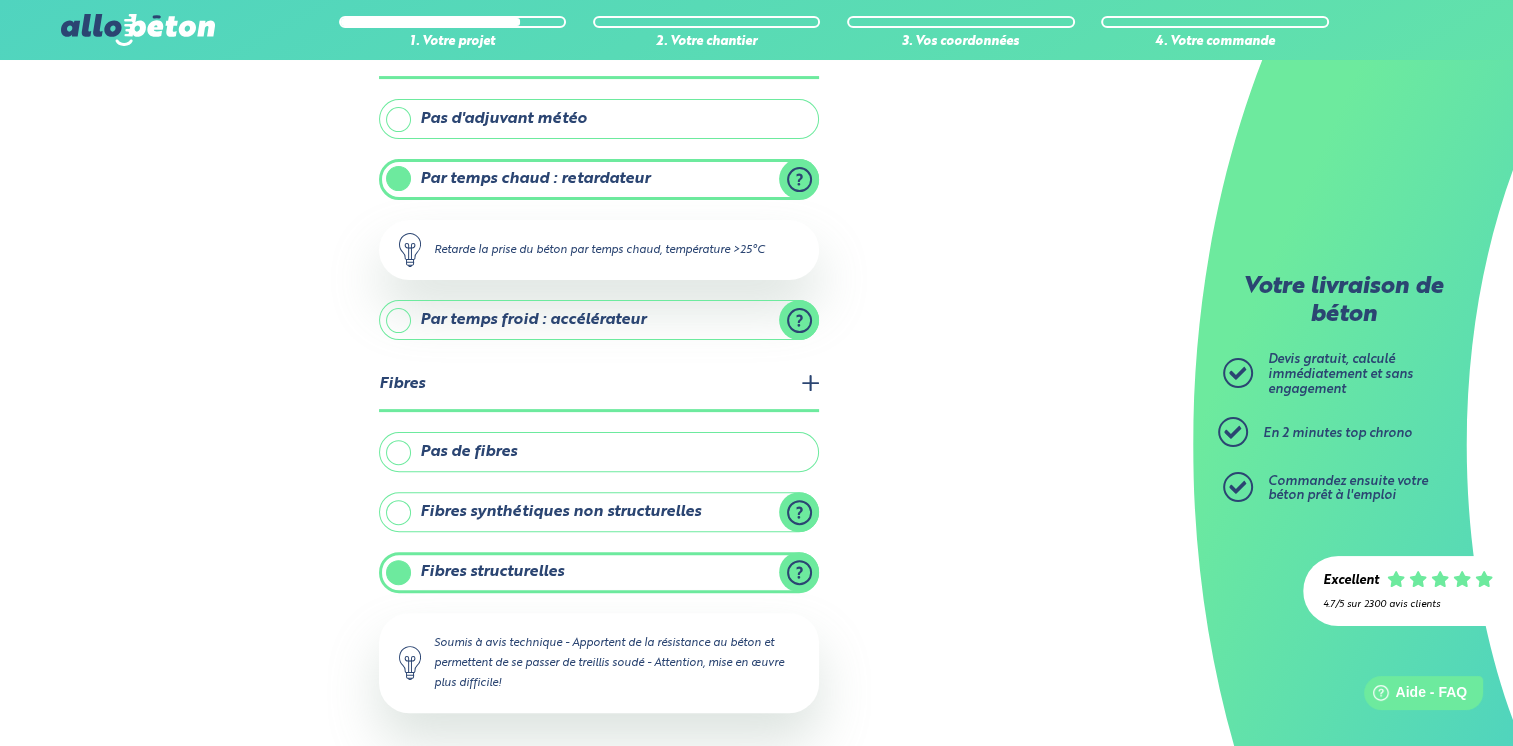 scroll, scrollTop: 627, scrollLeft: 0, axis: vertical 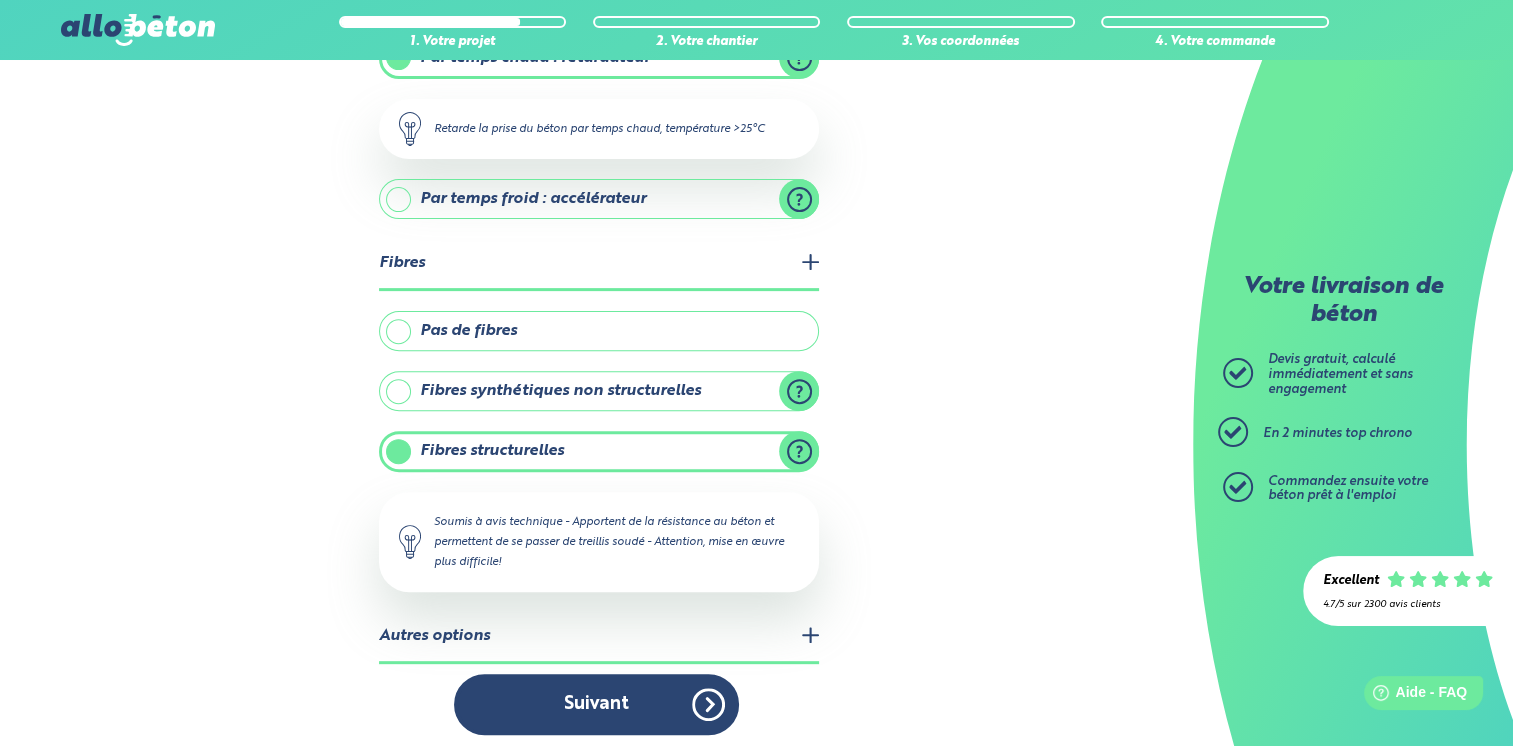 click on "Pas de fibres" at bounding box center [599, 331] 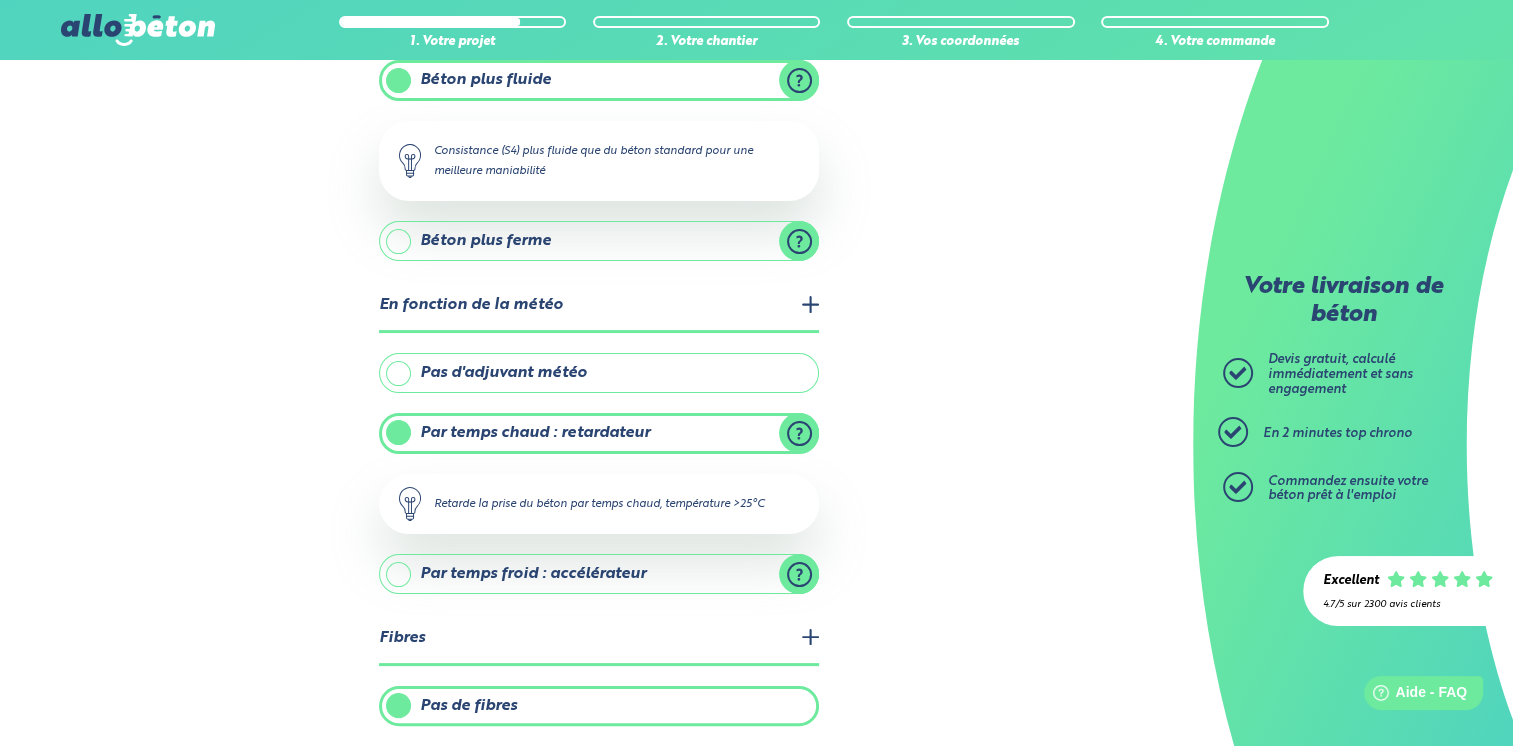 scroll, scrollTop: 506, scrollLeft: 0, axis: vertical 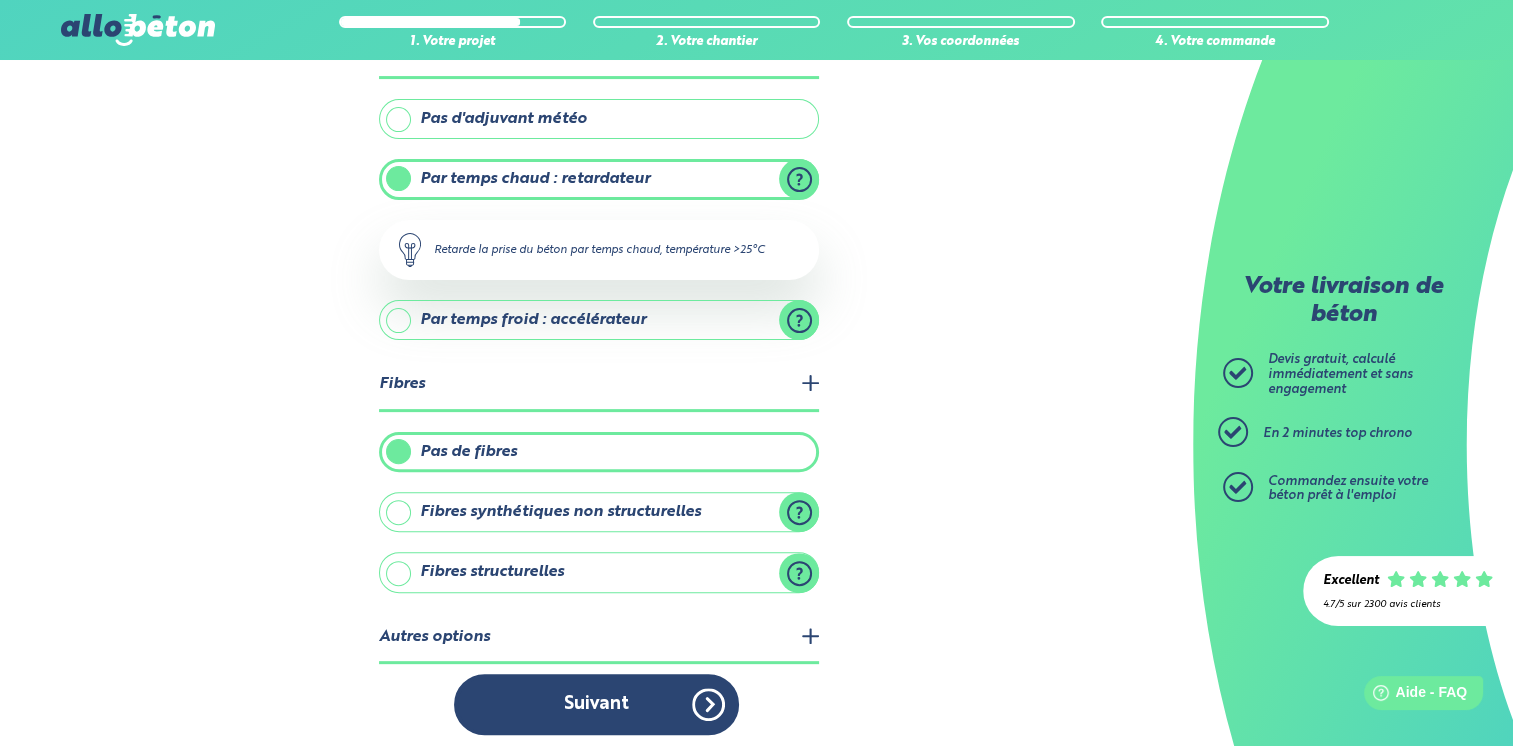 click on "Autres options" at bounding box center [599, 638] 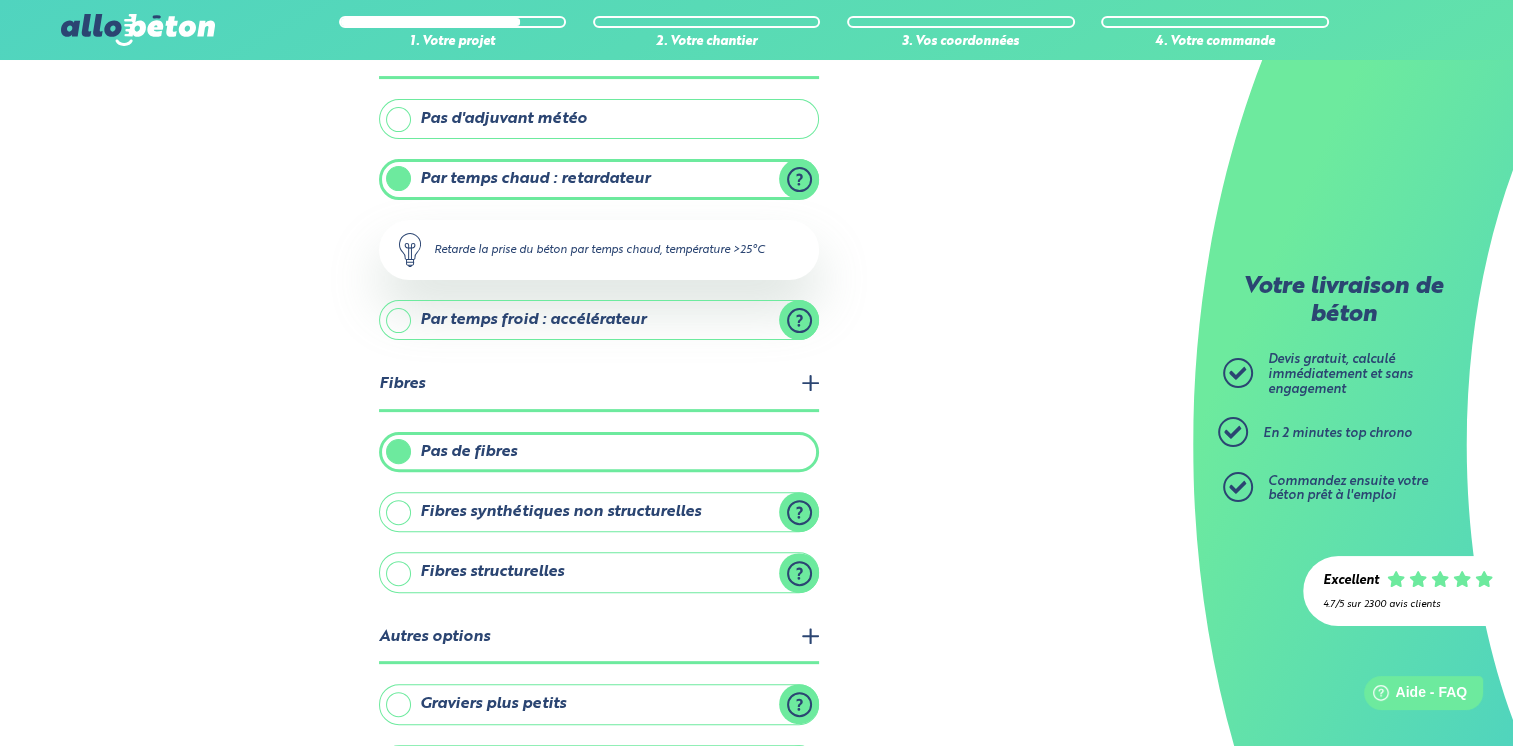 scroll, scrollTop: 636, scrollLeft: 0, axis: vertical 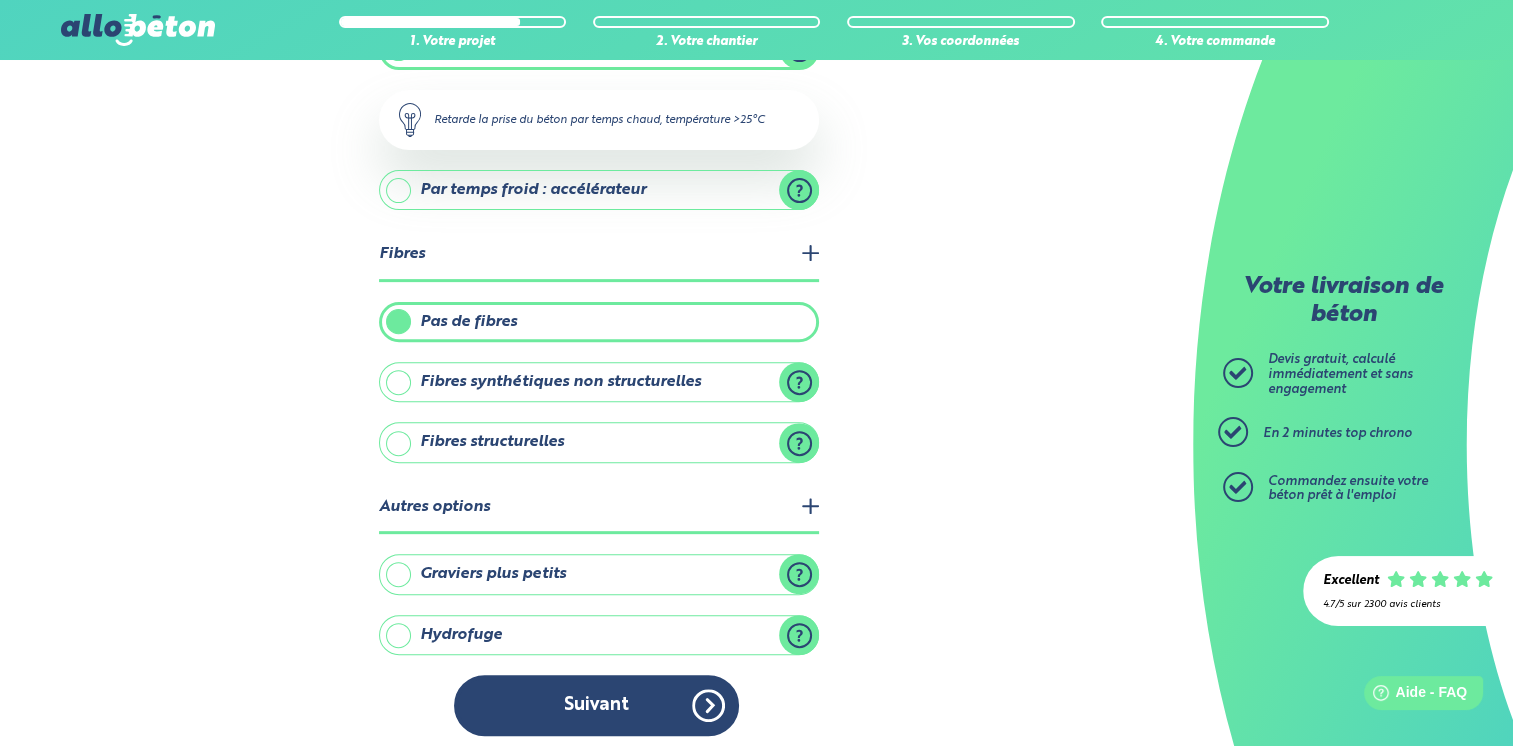 click on "Graviers plus petits" at bounding box center (599, 574) 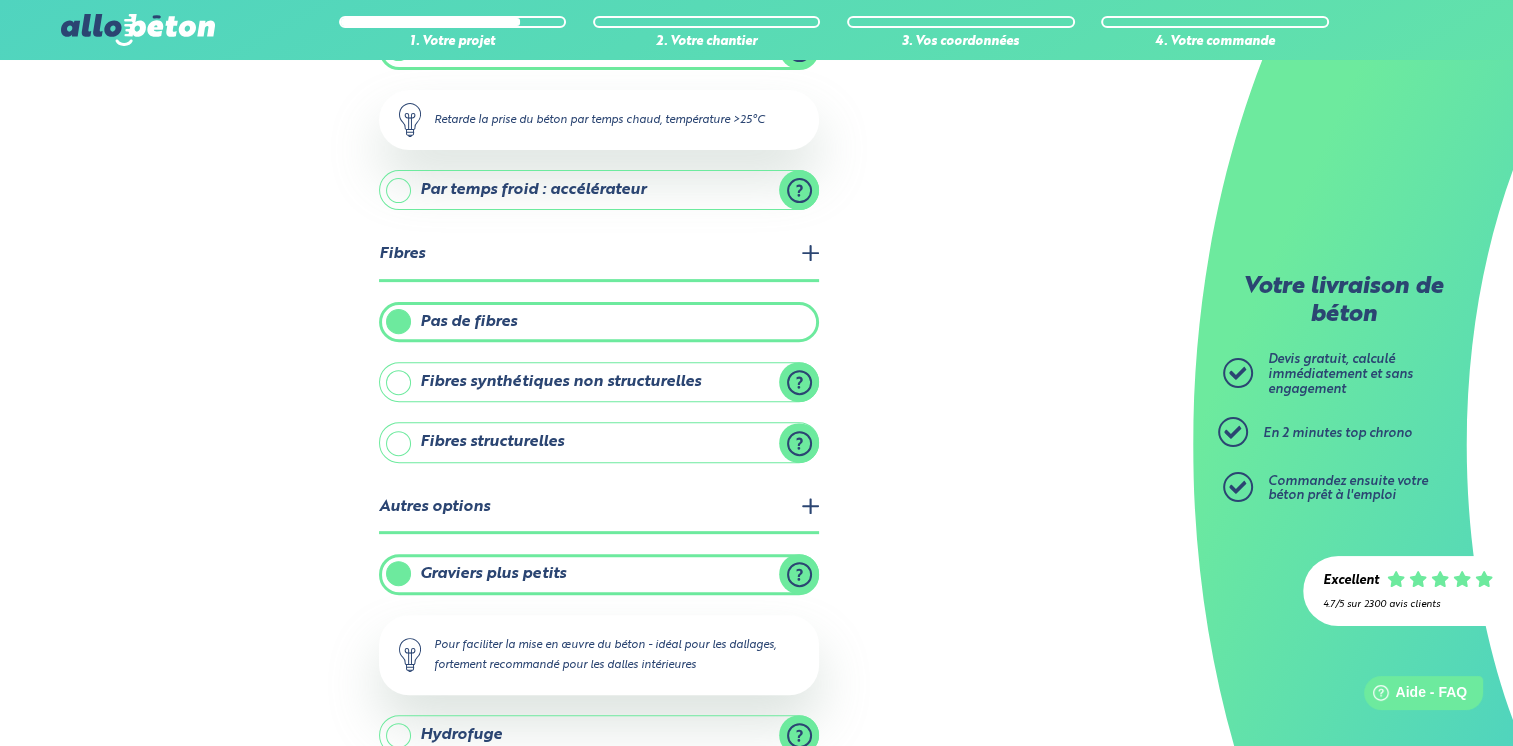 scroll, scrollTop: 736, scrollLeft: 0, axis: vertical 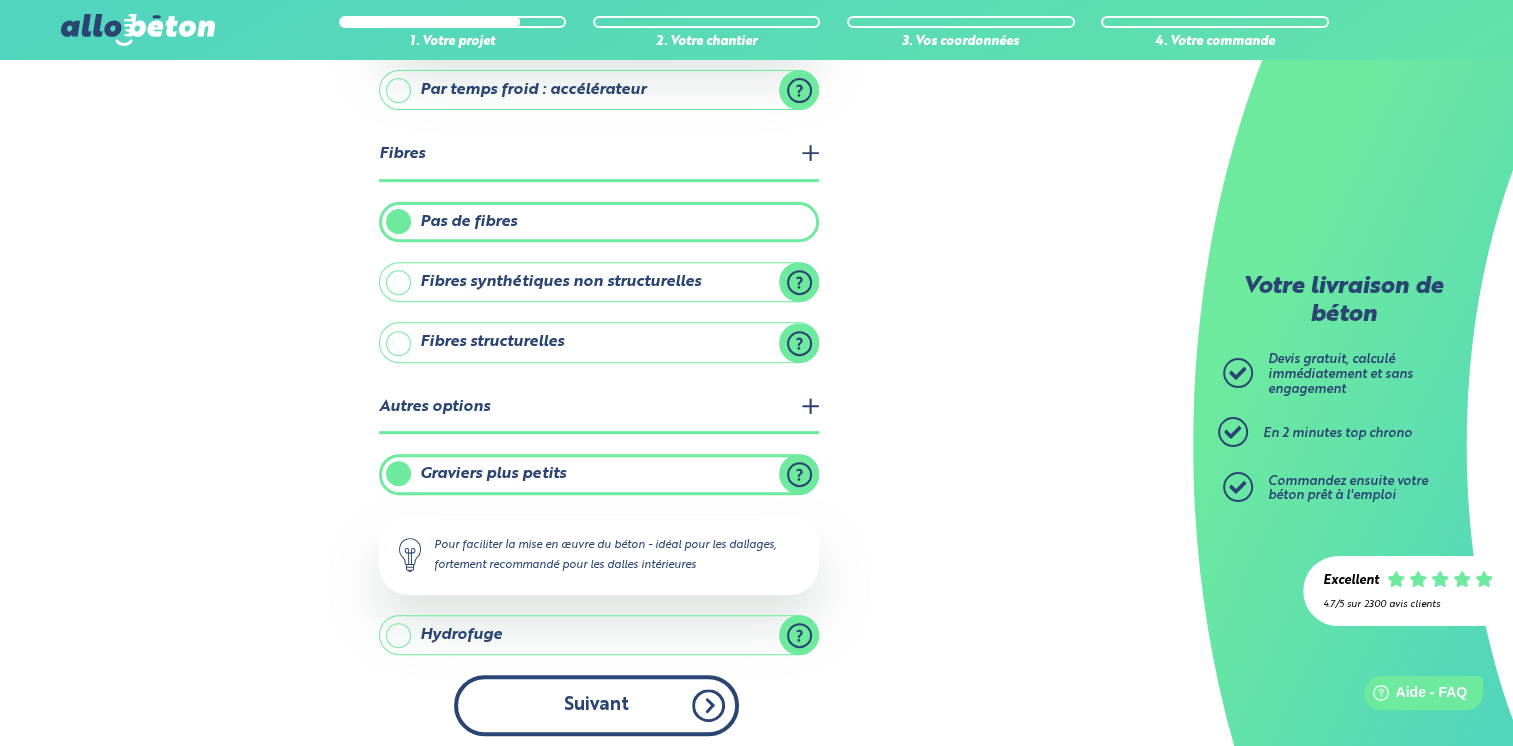 click on "Suivant" at bounding box center [596, 705] 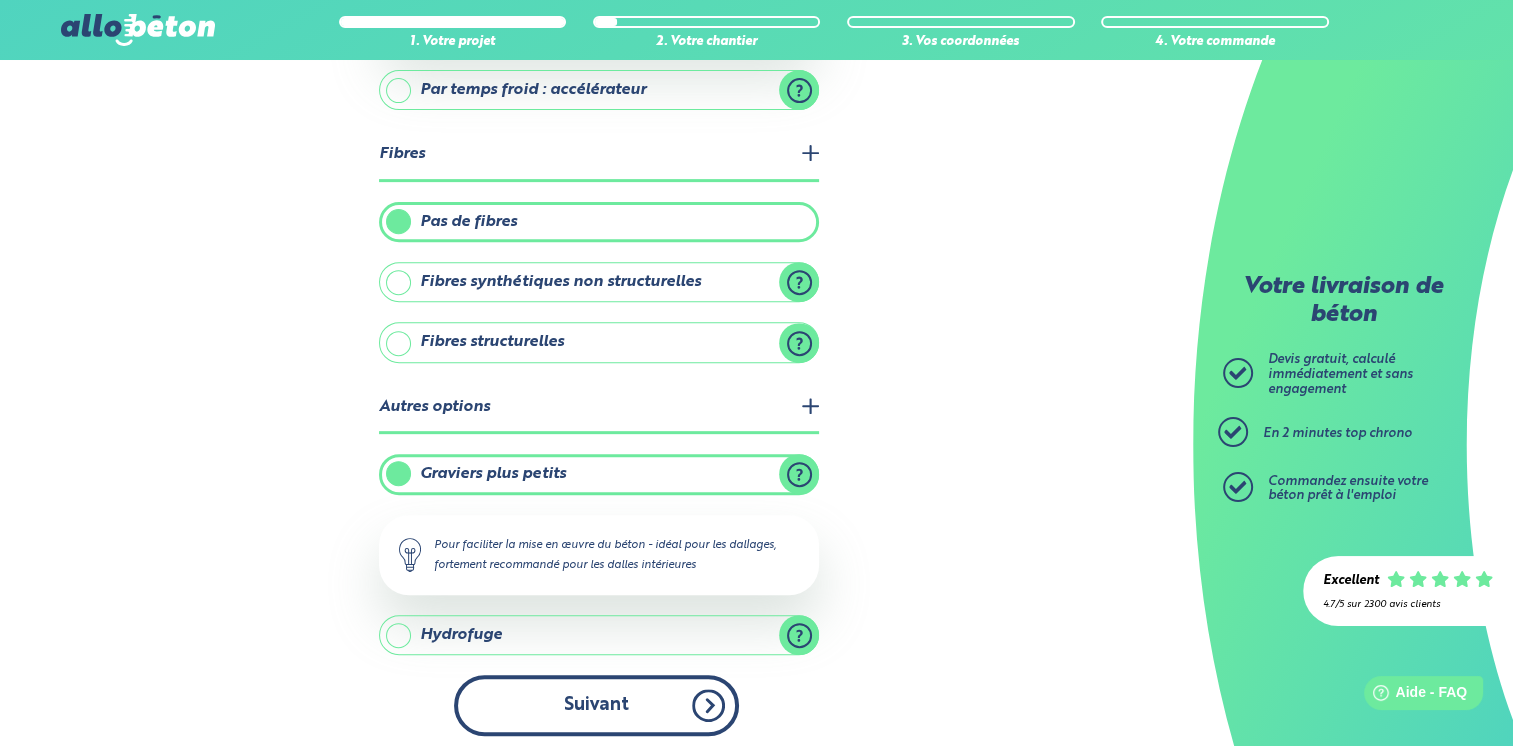 scroll, scrollTop: 311, scrollLeft: 0, axis: vertical 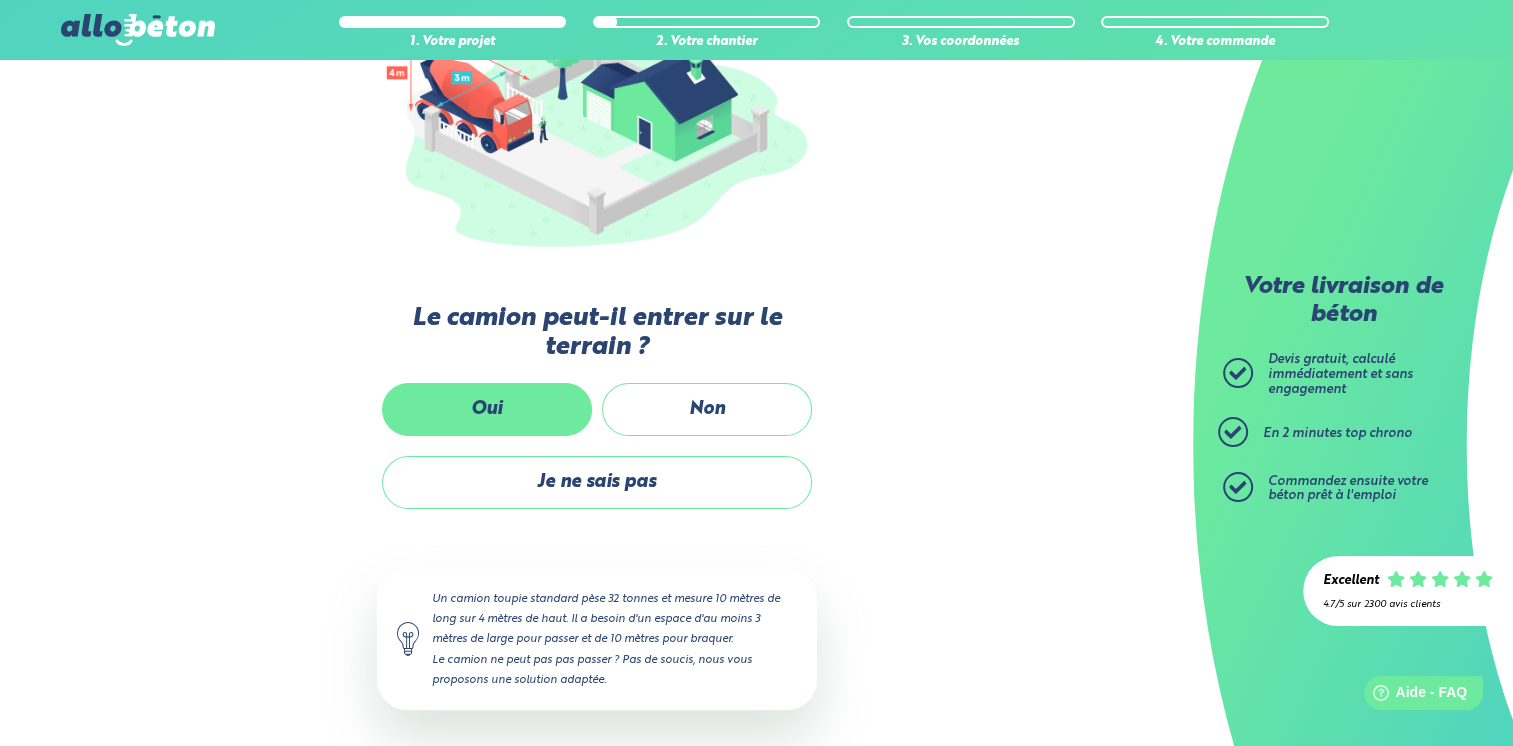 click on "Oui" at bounding box center (487, 409) 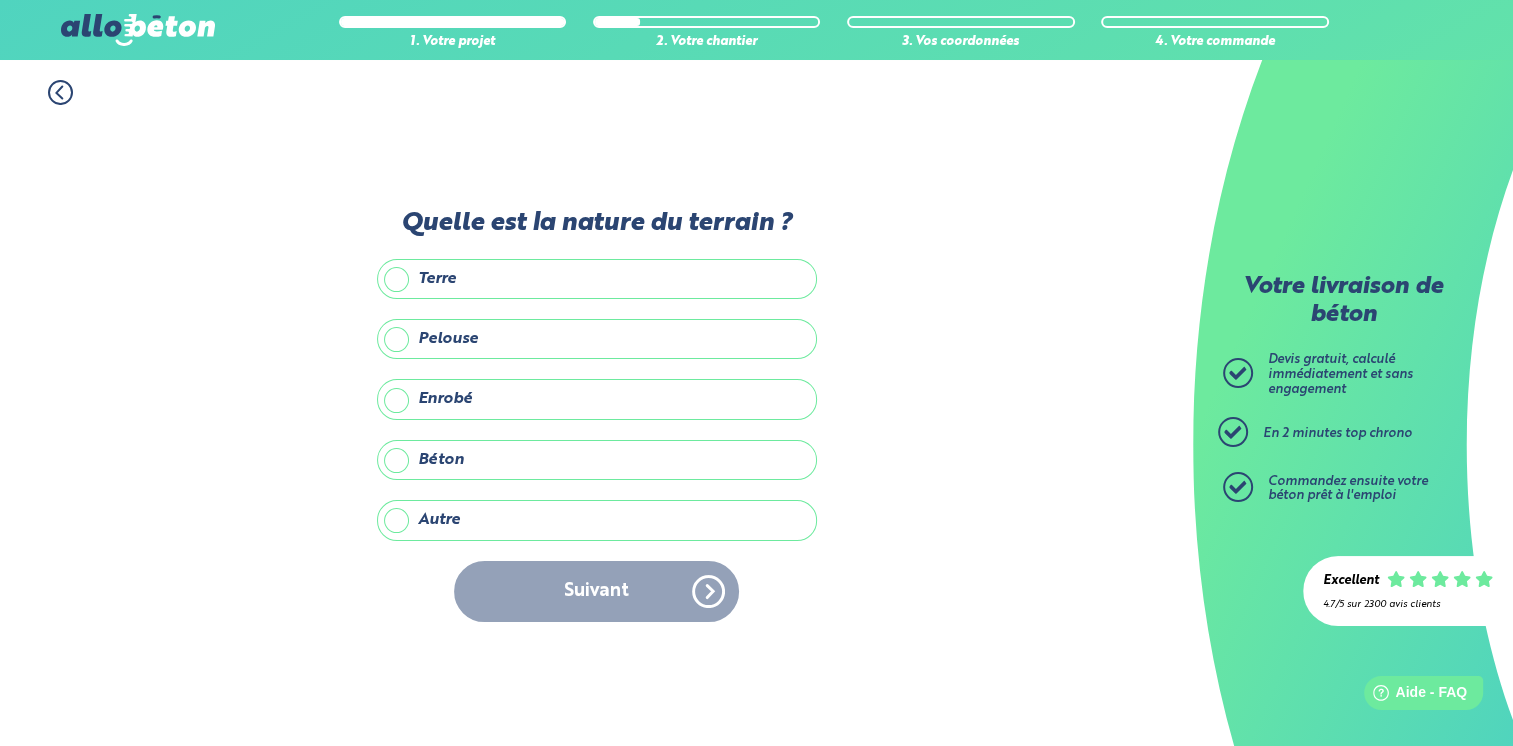 scroll, scrollTop: 0, scrollLeft: 0, axis: both 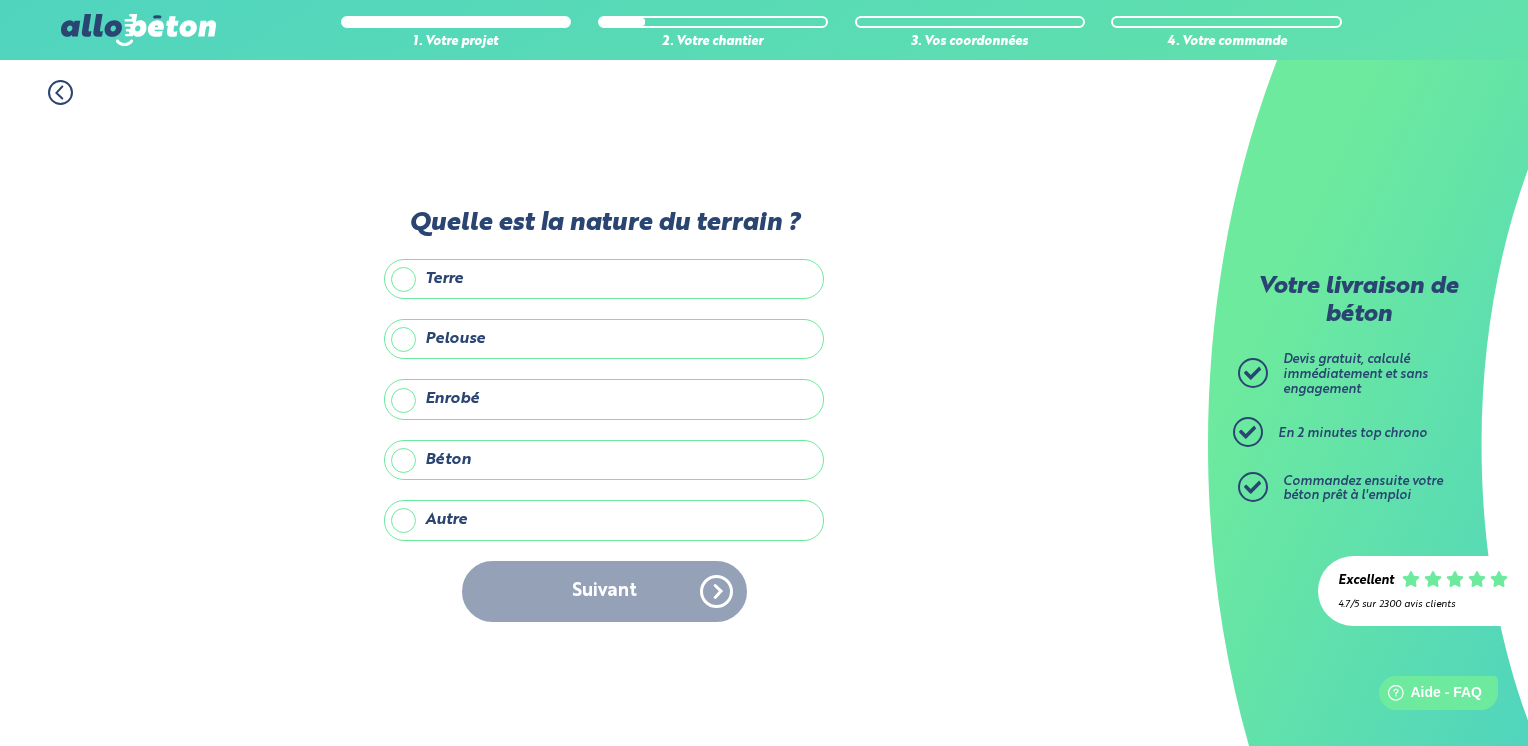 click on "Autre" at bounding box center [604, 520] 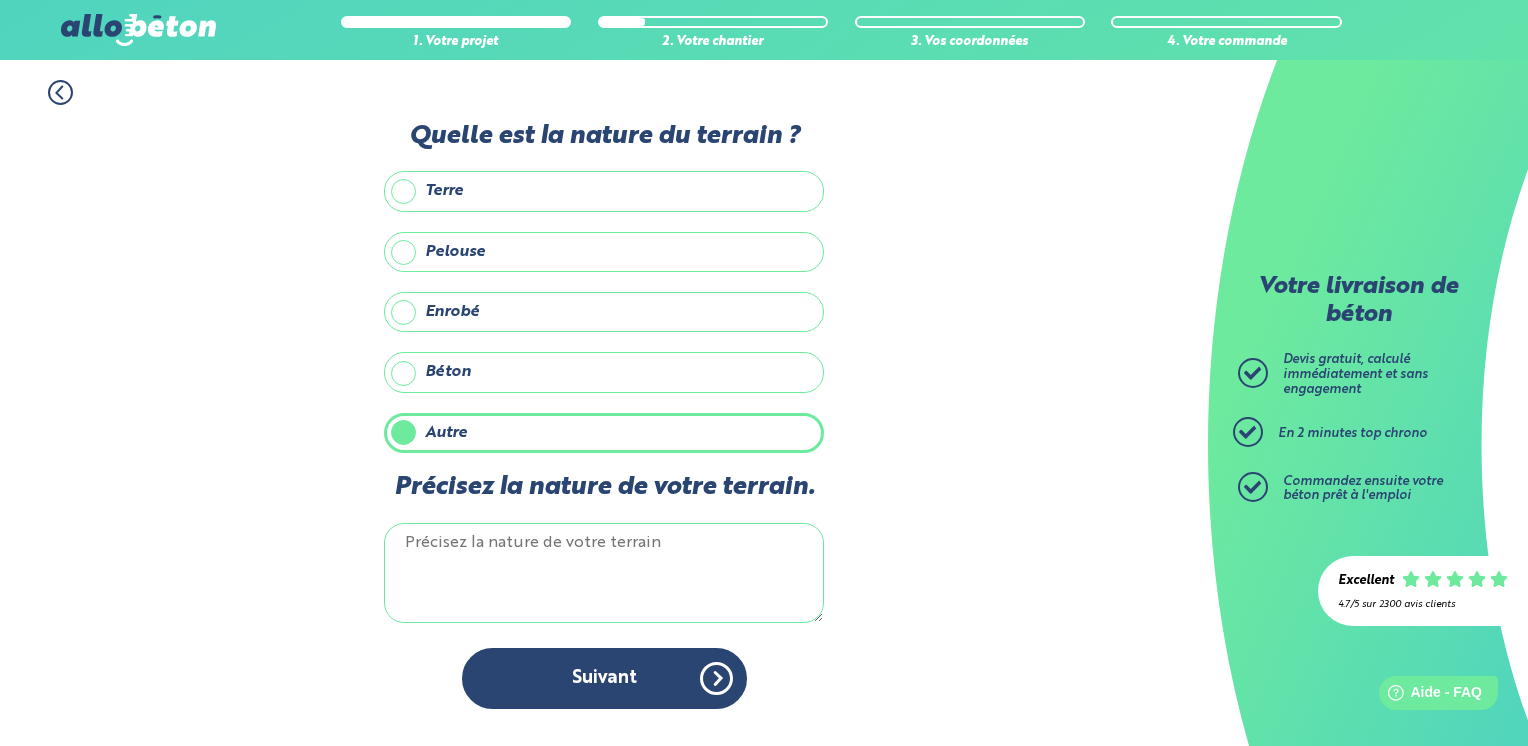 click on "Précisez la nature de votre terrain." at bounding box center [604, 573] 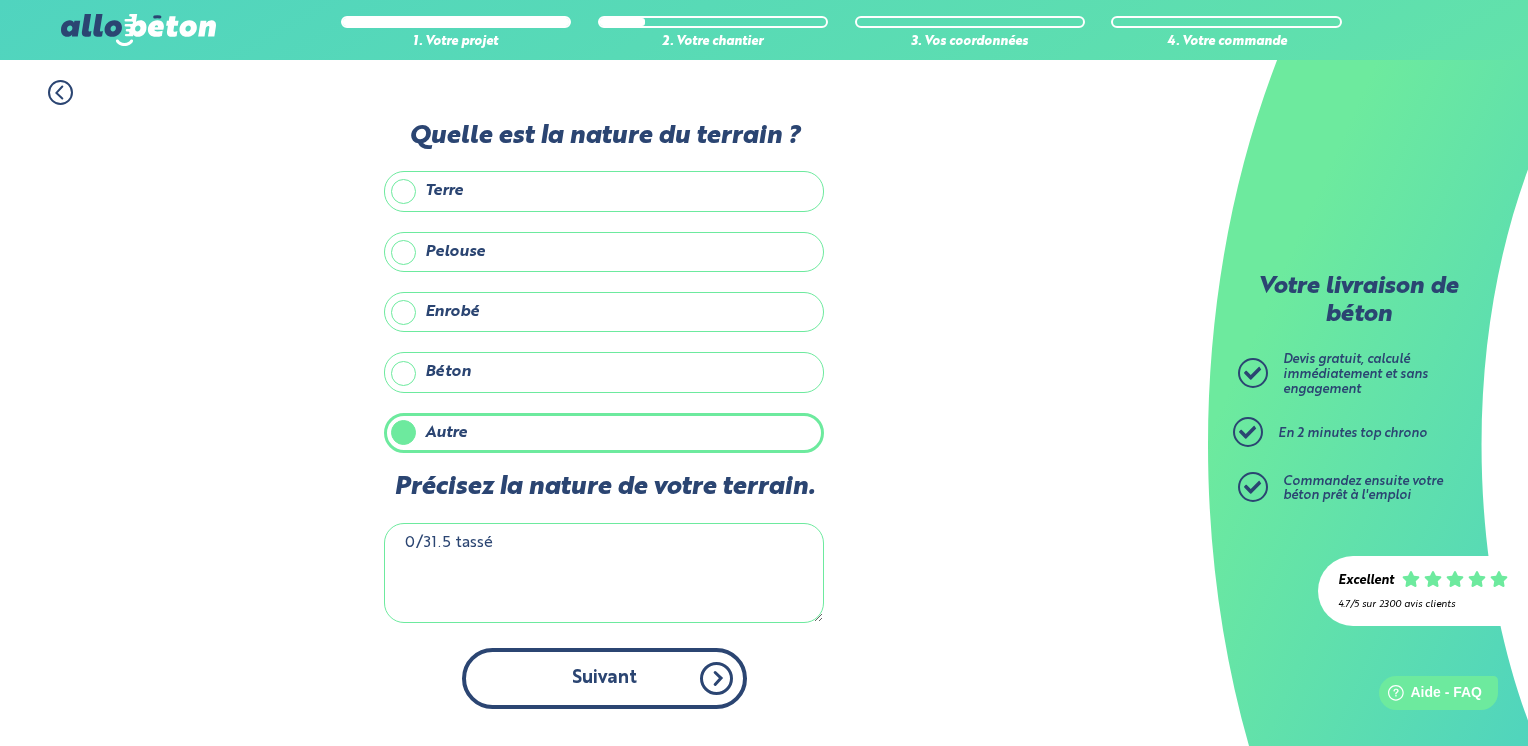 type on "0/31.5 tassé" 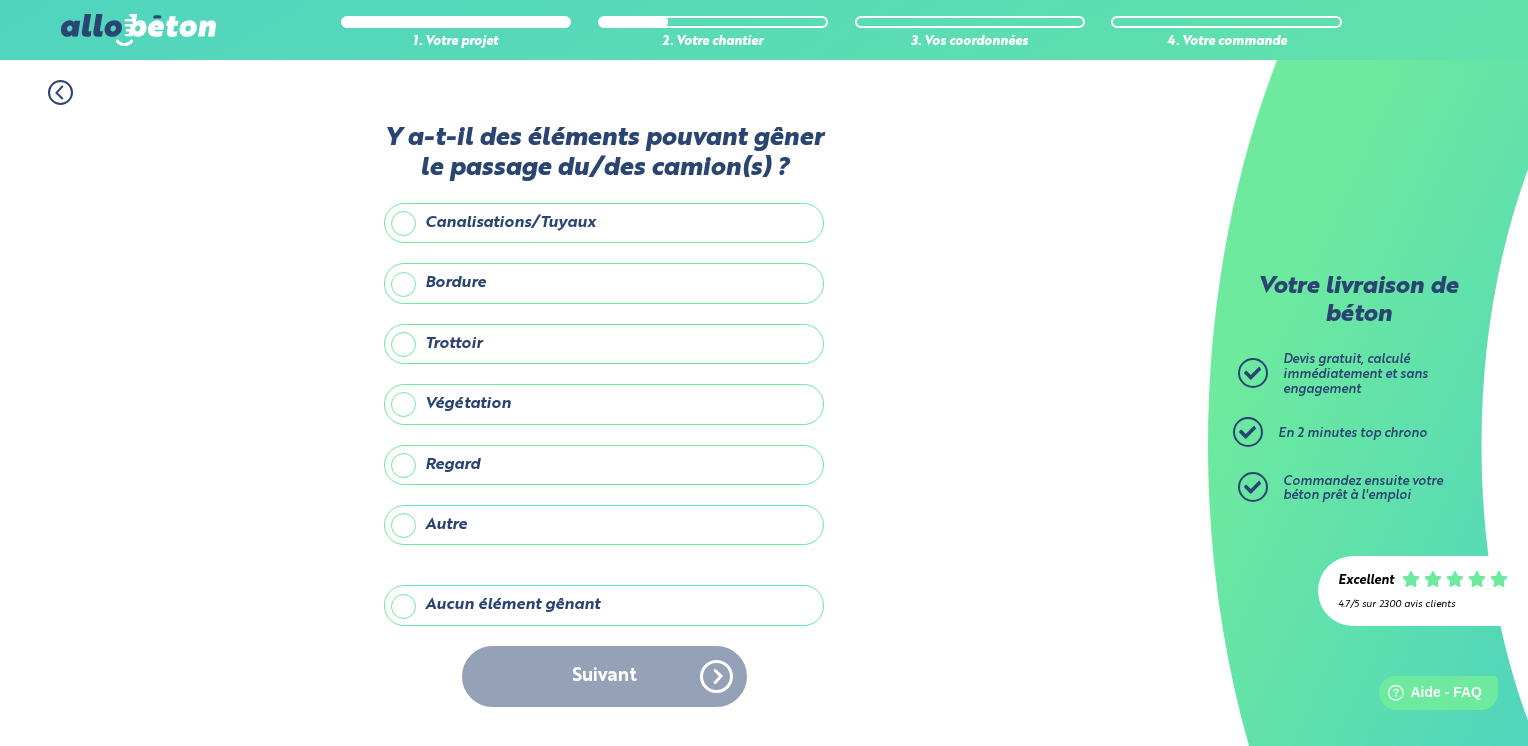 click on "Aucun élément gênant" at bounding box center [604, 605] 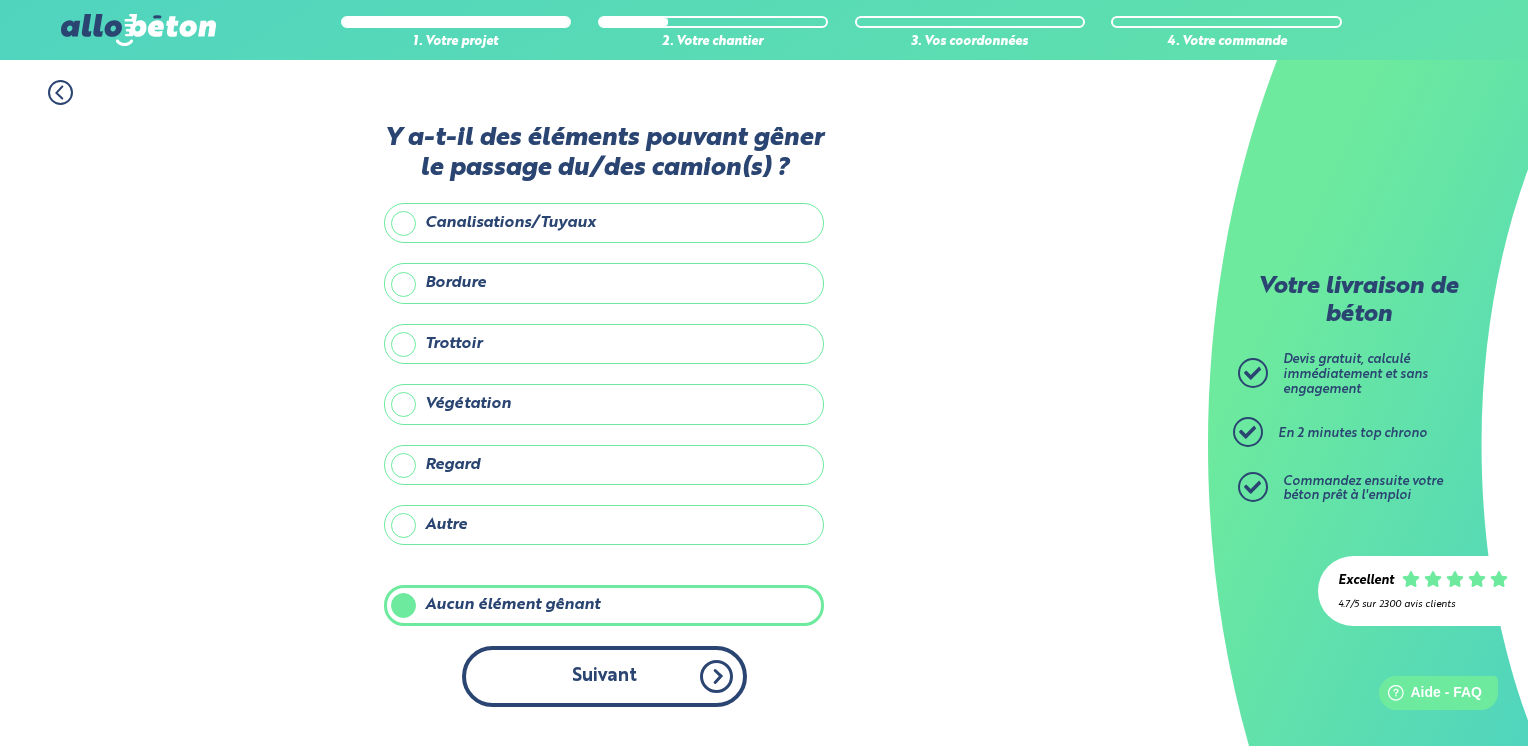 click on "Suivant" at bounding box center (604, 676) 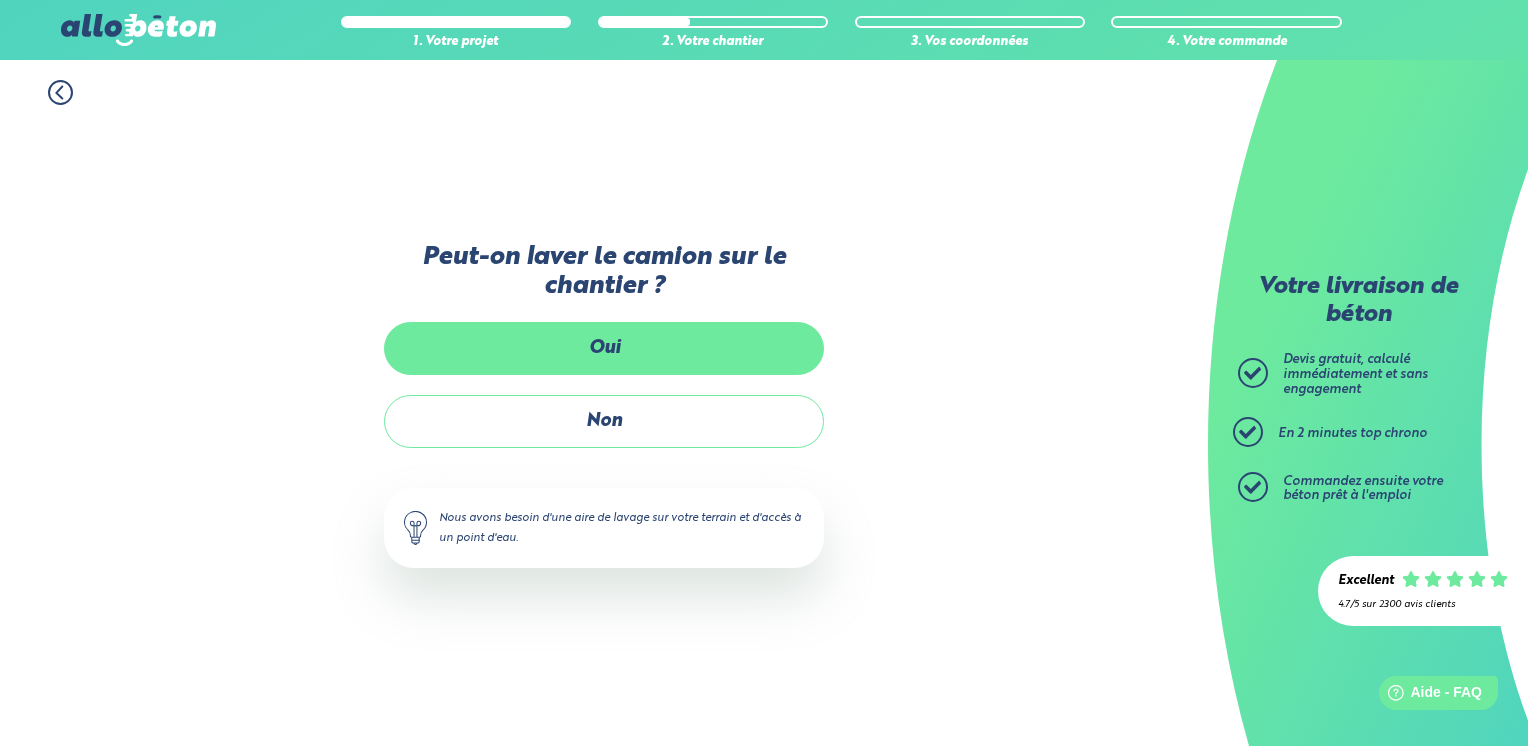 click on "Oui" at bounding box center (604, 348) 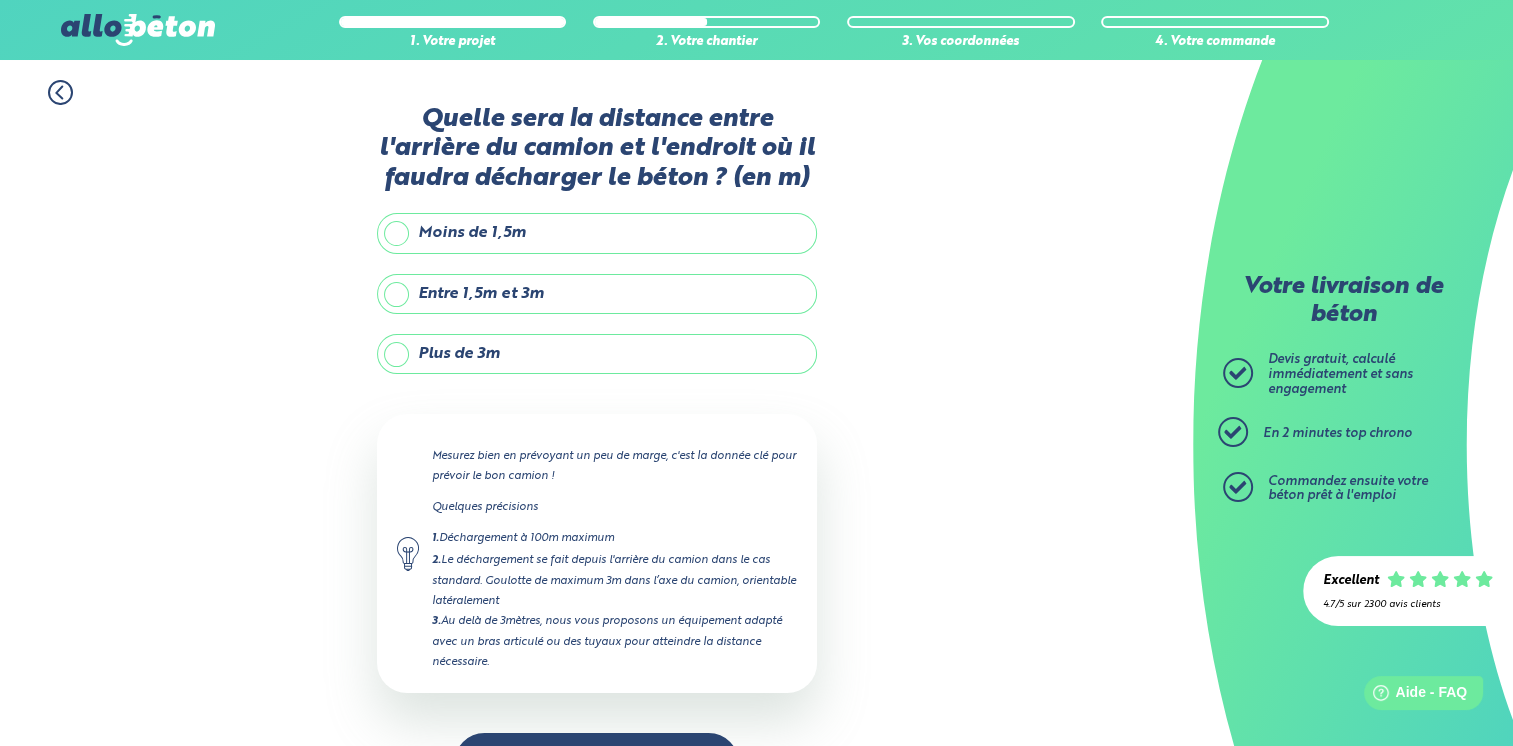 click on "Plus de 3m" at bounding box center (597, 354) 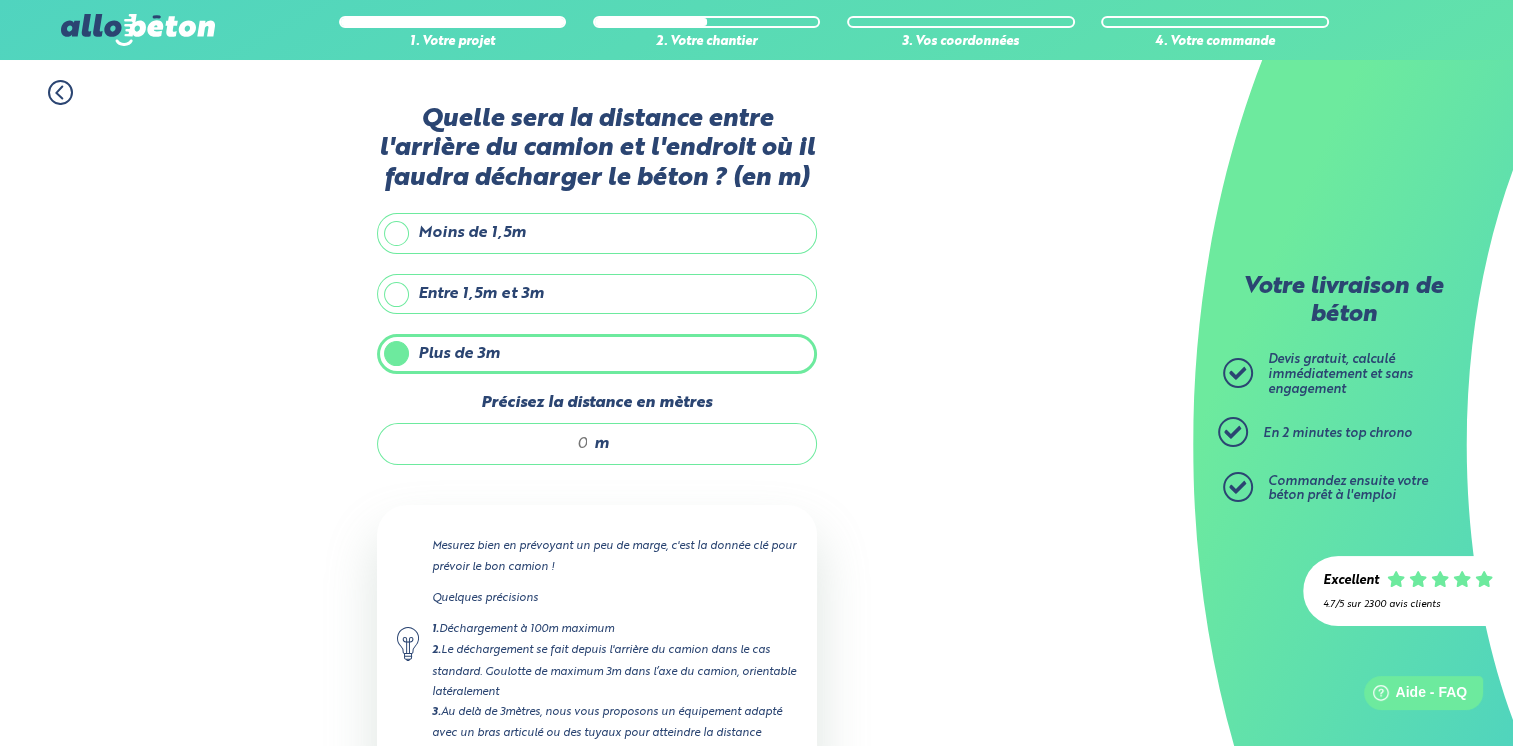 click on "Précisez la distance en mètres" at bounding box center [493, 444] 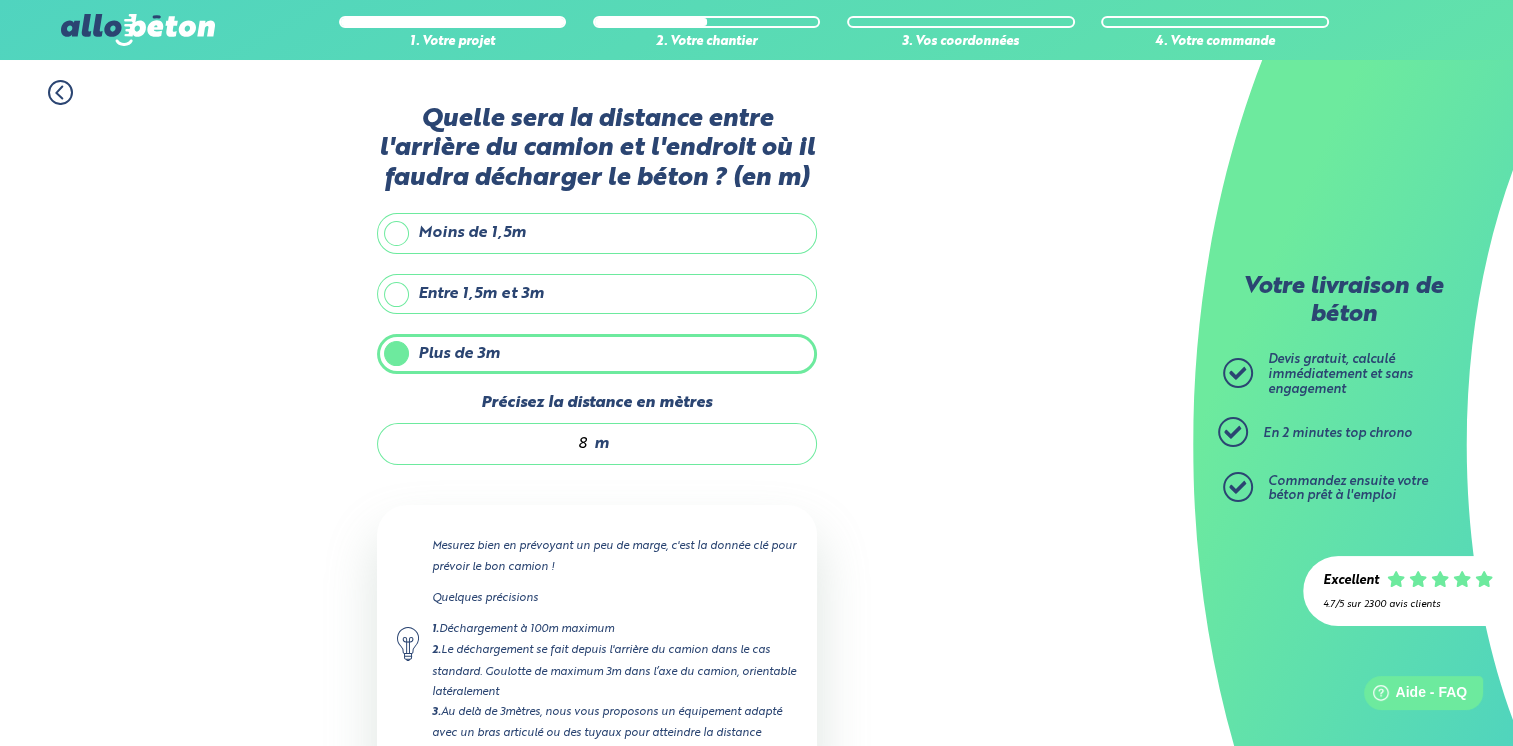 type on "8" 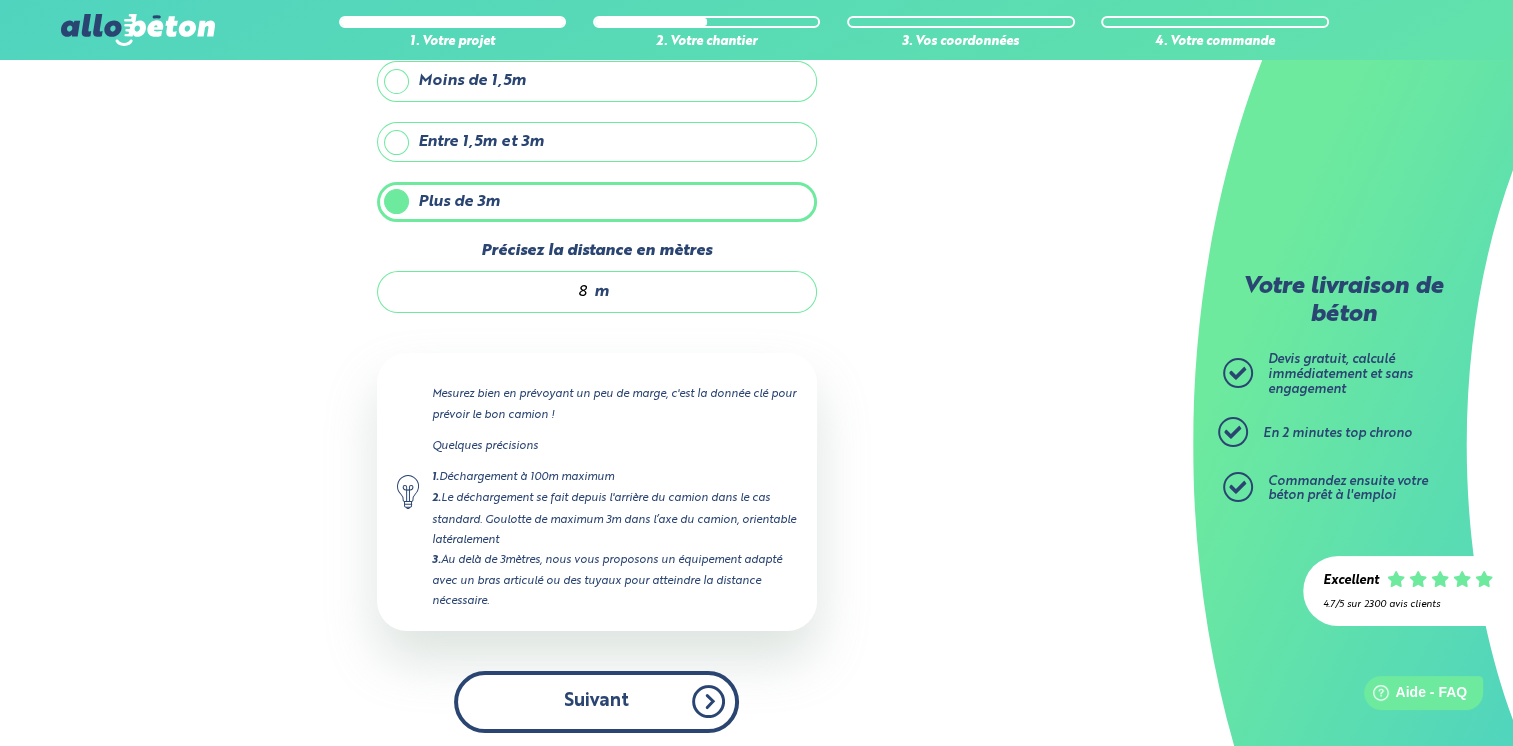 click on "Suivant" at bounding box center (596, 701) 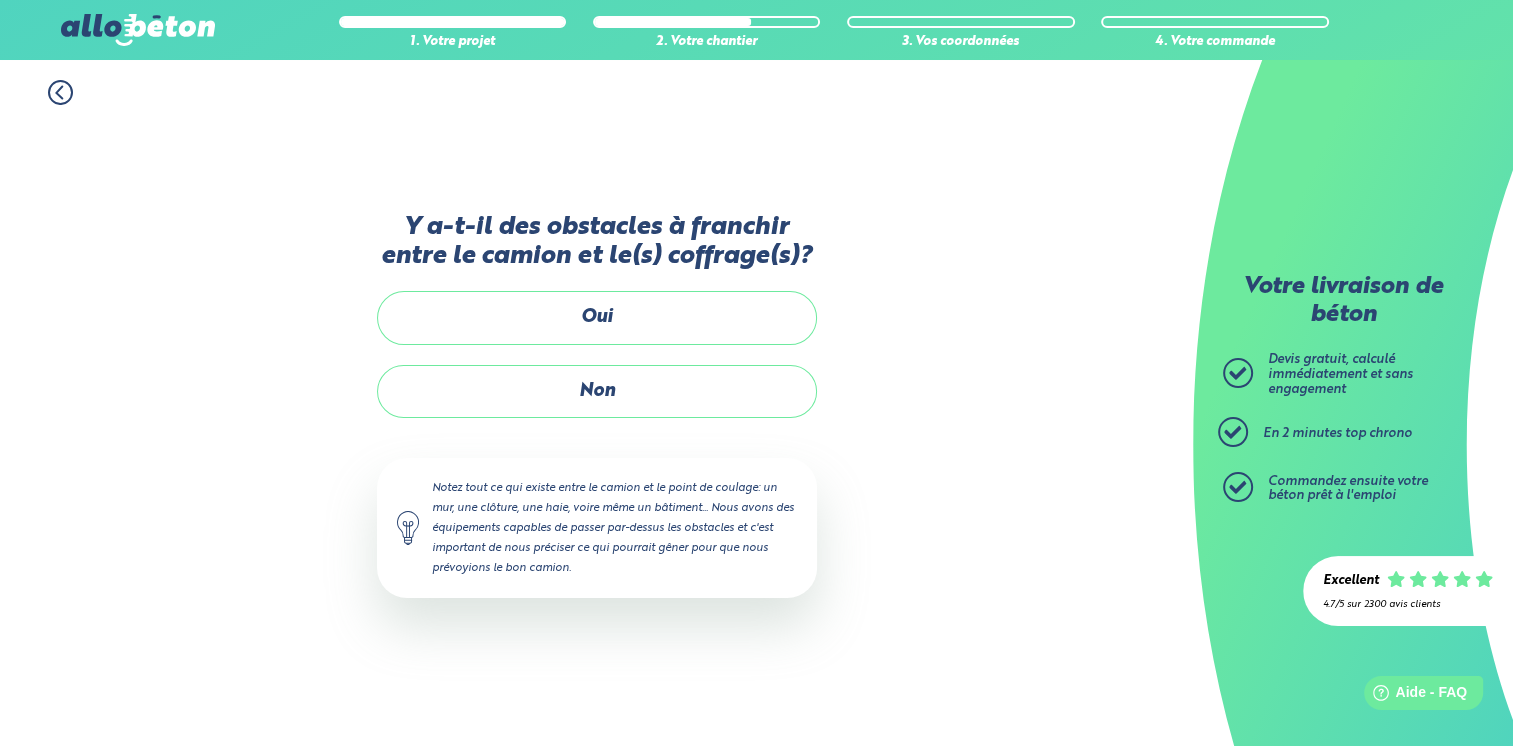 scroll, scrollTop: 0, scrollLeft: 0, axis: both 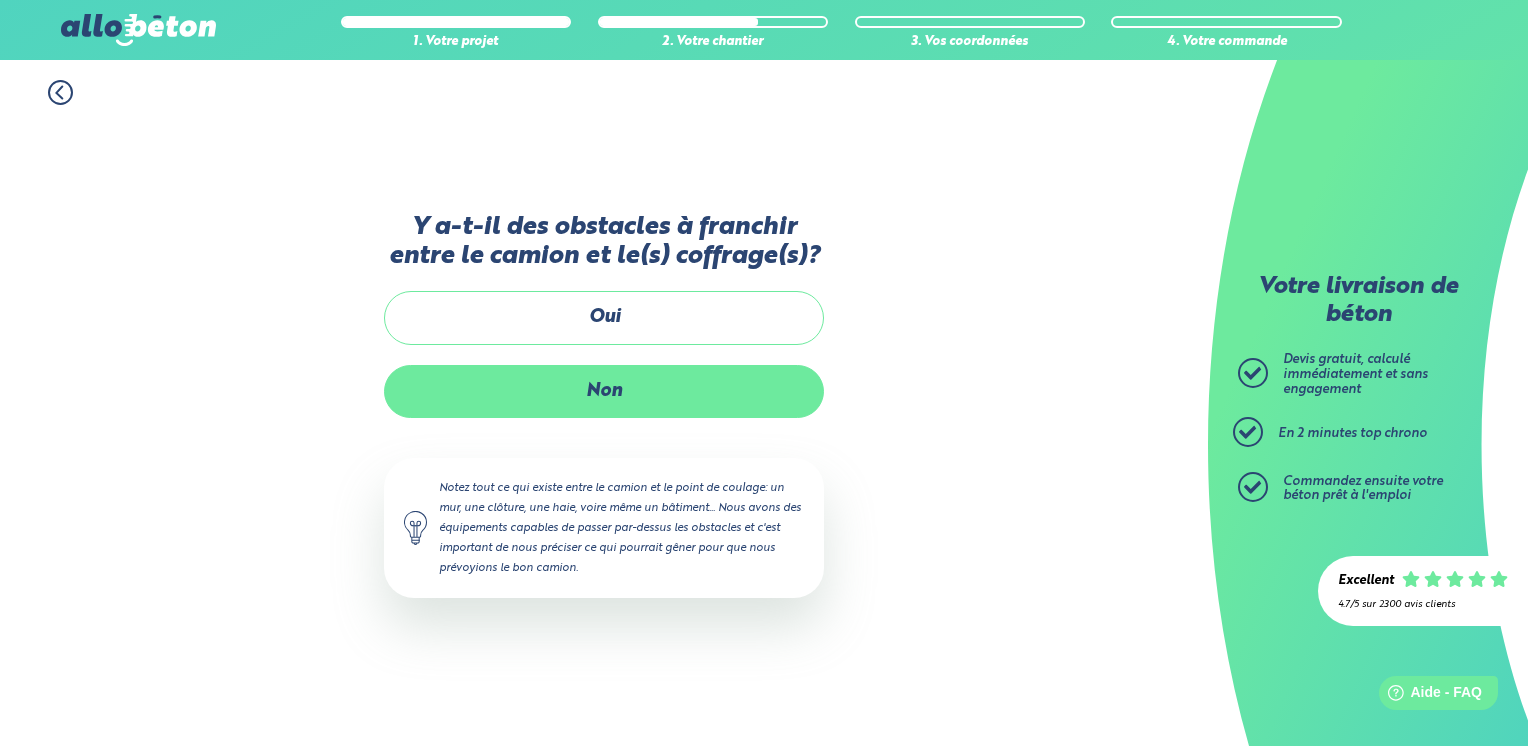 click on "Non" at bounding box center [604, 391] 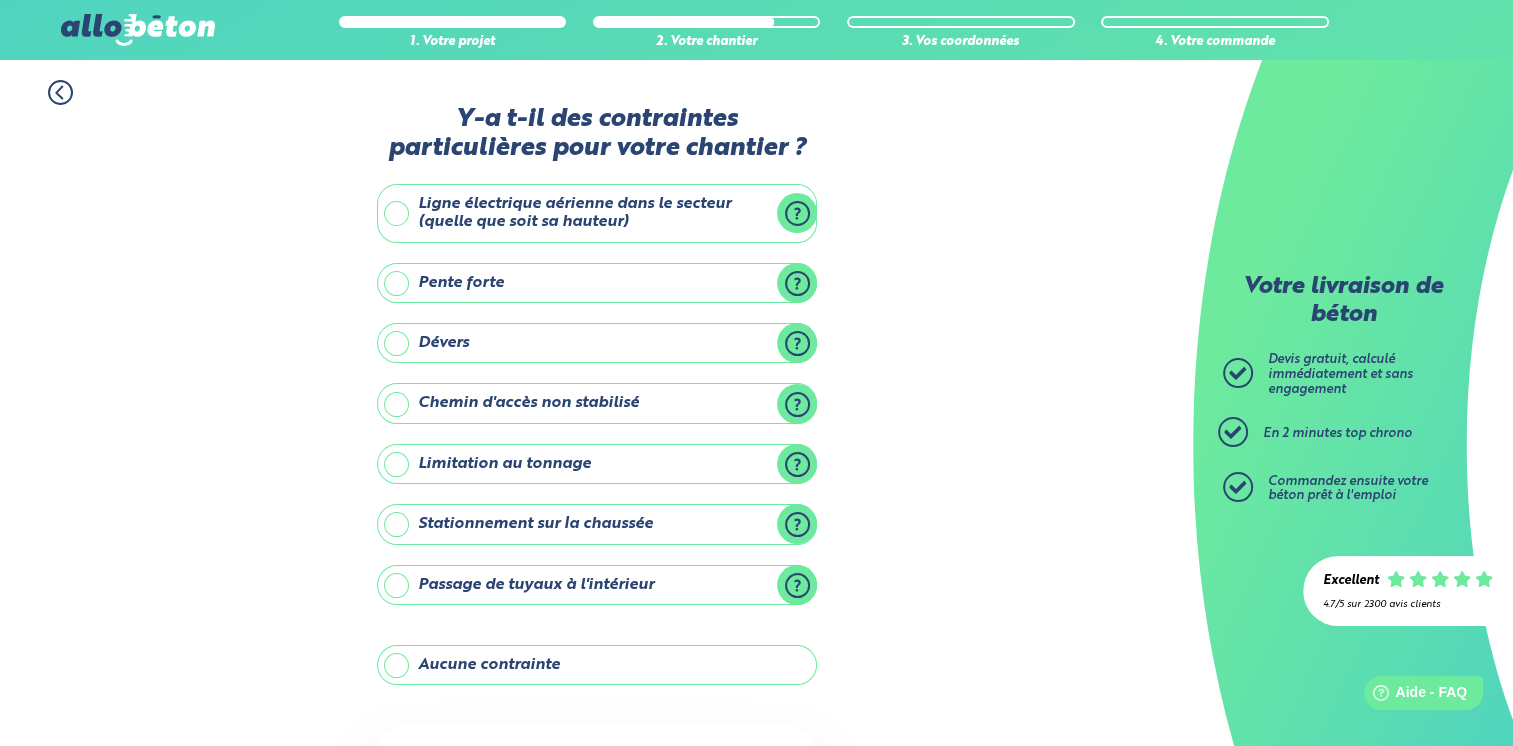 click on "Ligne électrique aérienne dans le secteur (quelle que soit sa hauteur)" at bounding box center (597, 213) 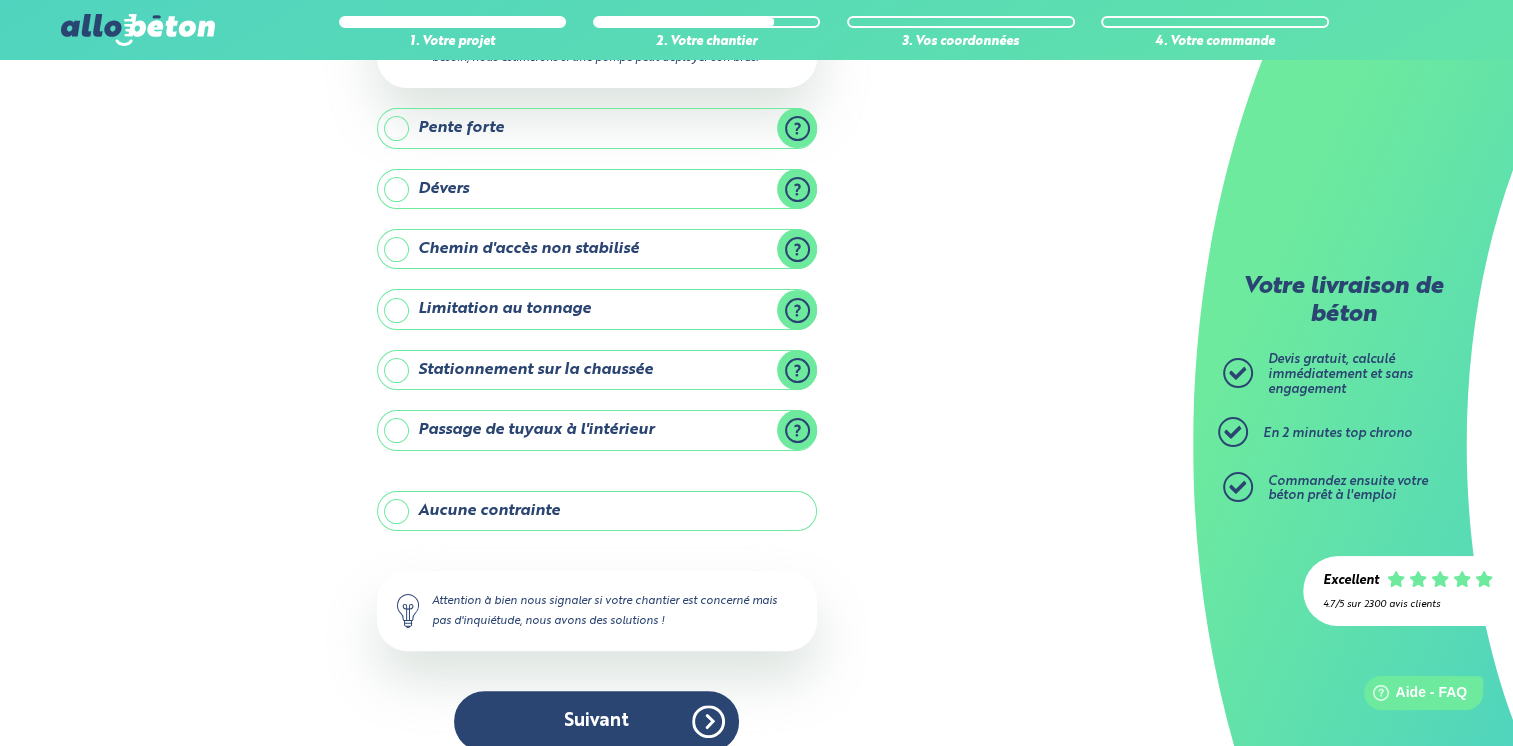 scroll, scrollTop: 300, scrollLeft: 0, axis: vertical 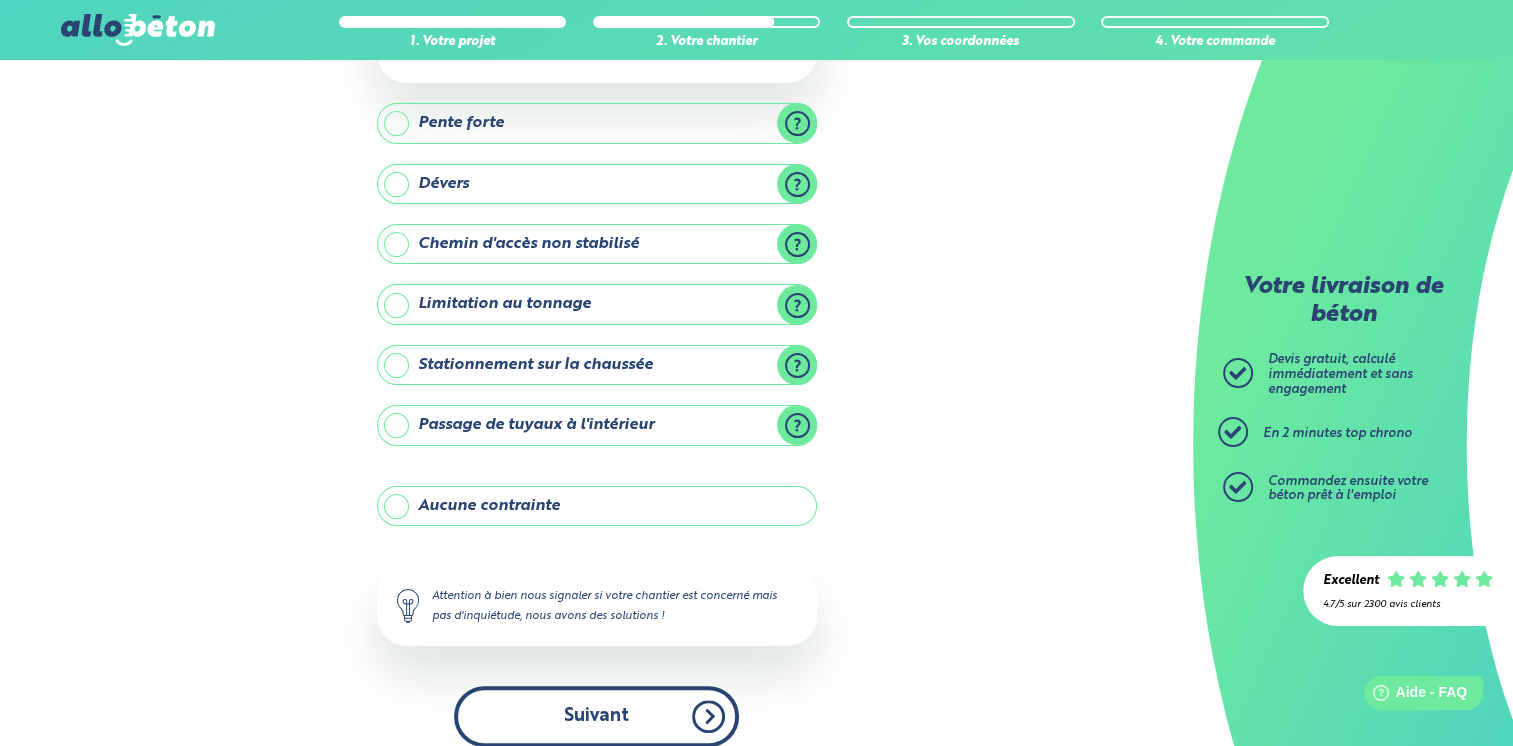 click on "Suivant" at bounding box center (596, 716) 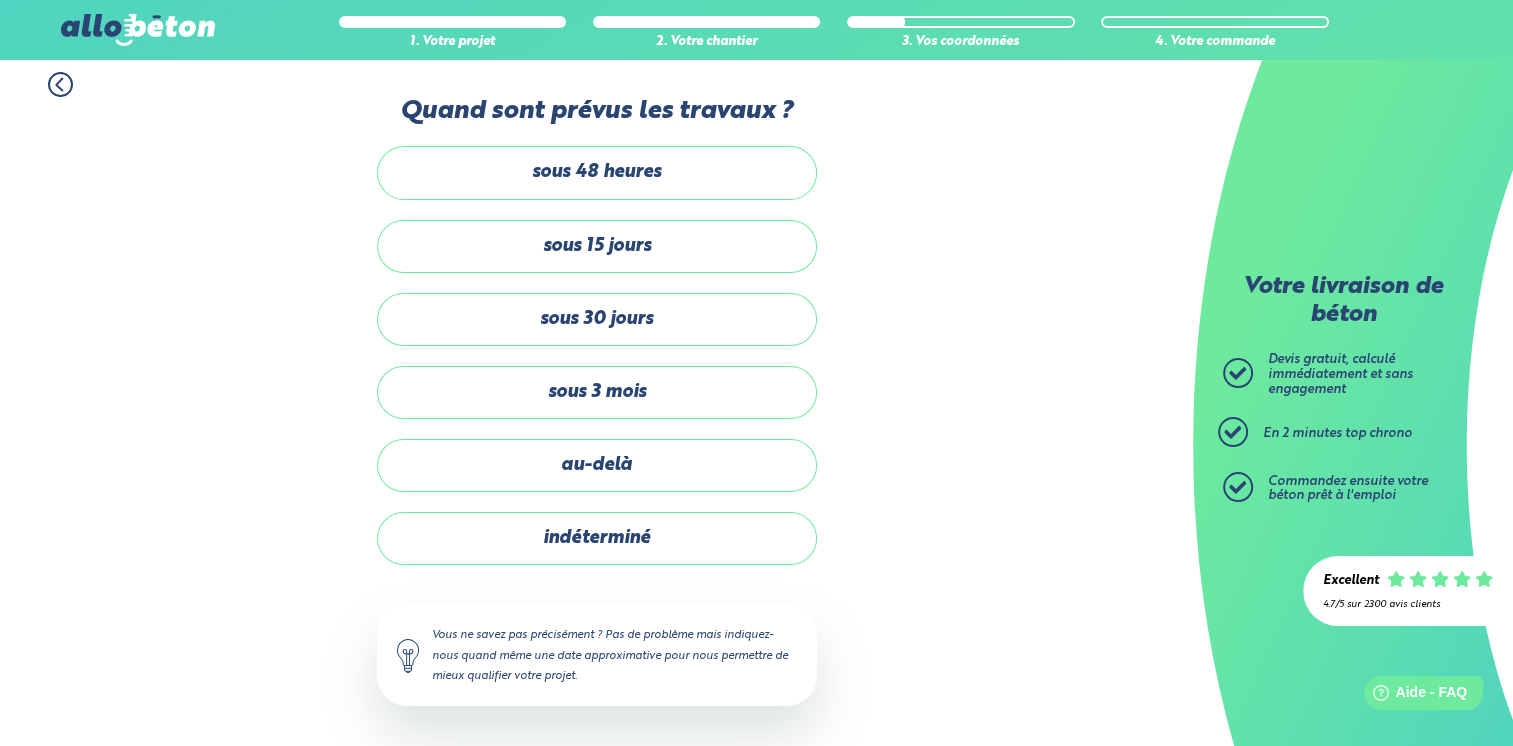 scroll, scrollTop: 4, scrollLeft: 0, axis: vertical 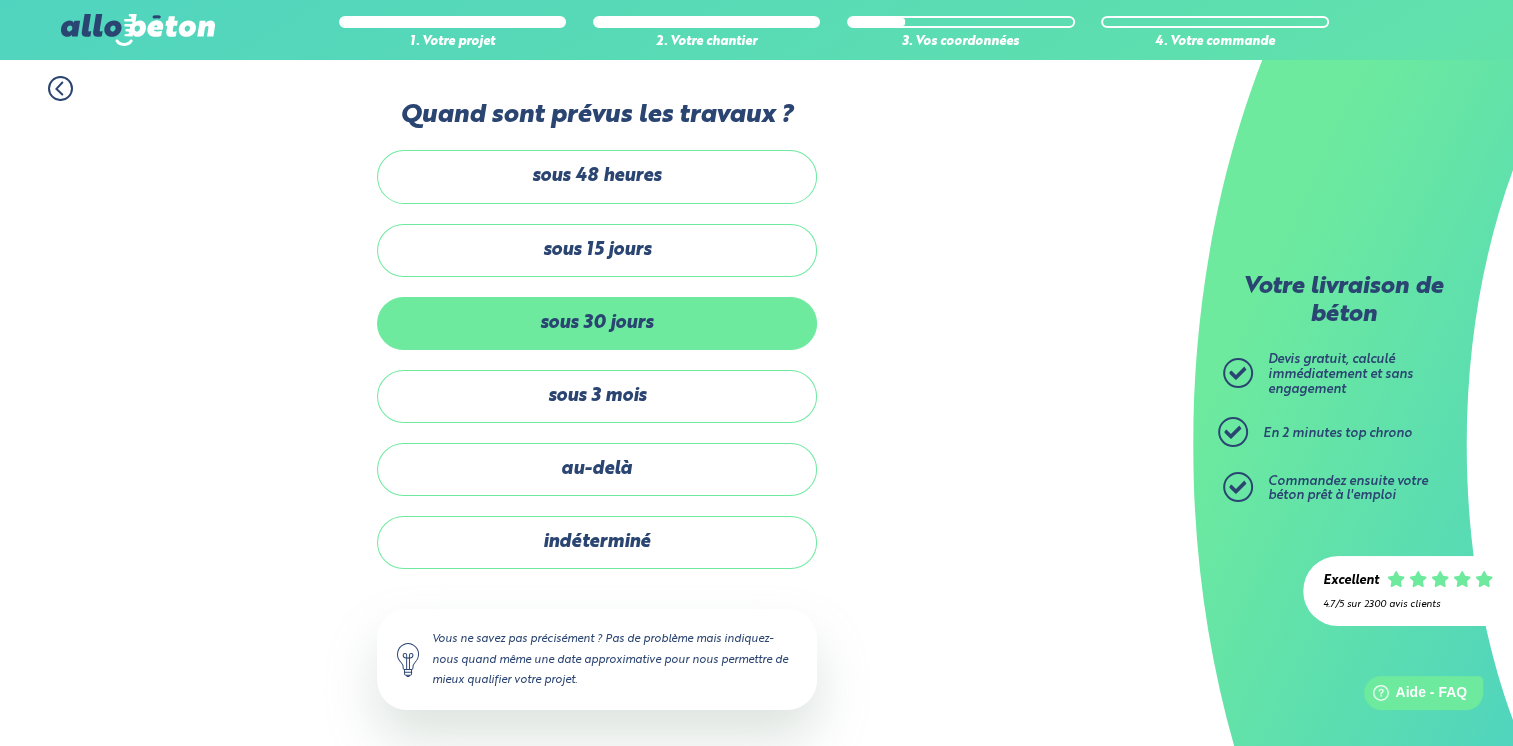 click on "sous 30 jours" at bounding box center [597, 323] 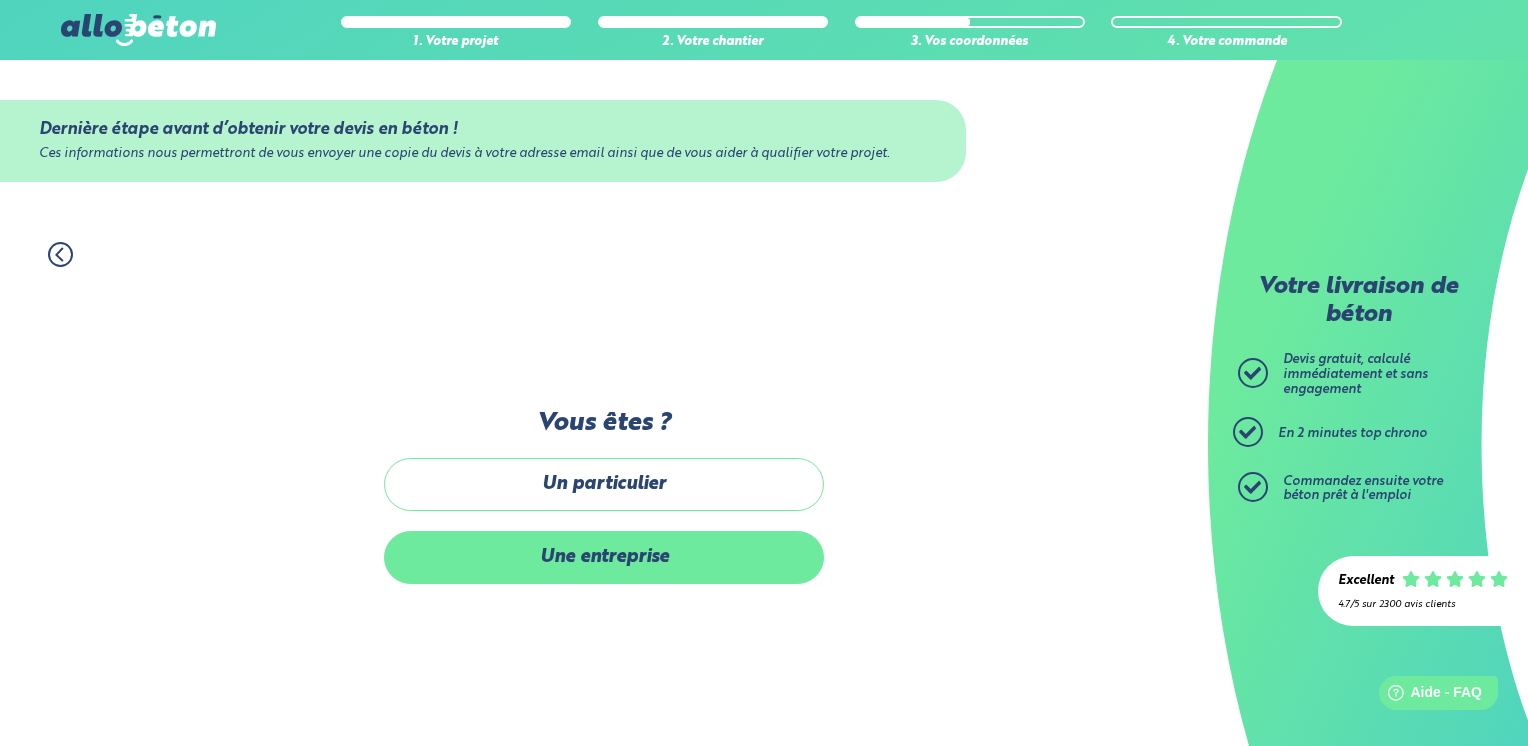 click on "Une entreprise" at bounding box center [604, 557] 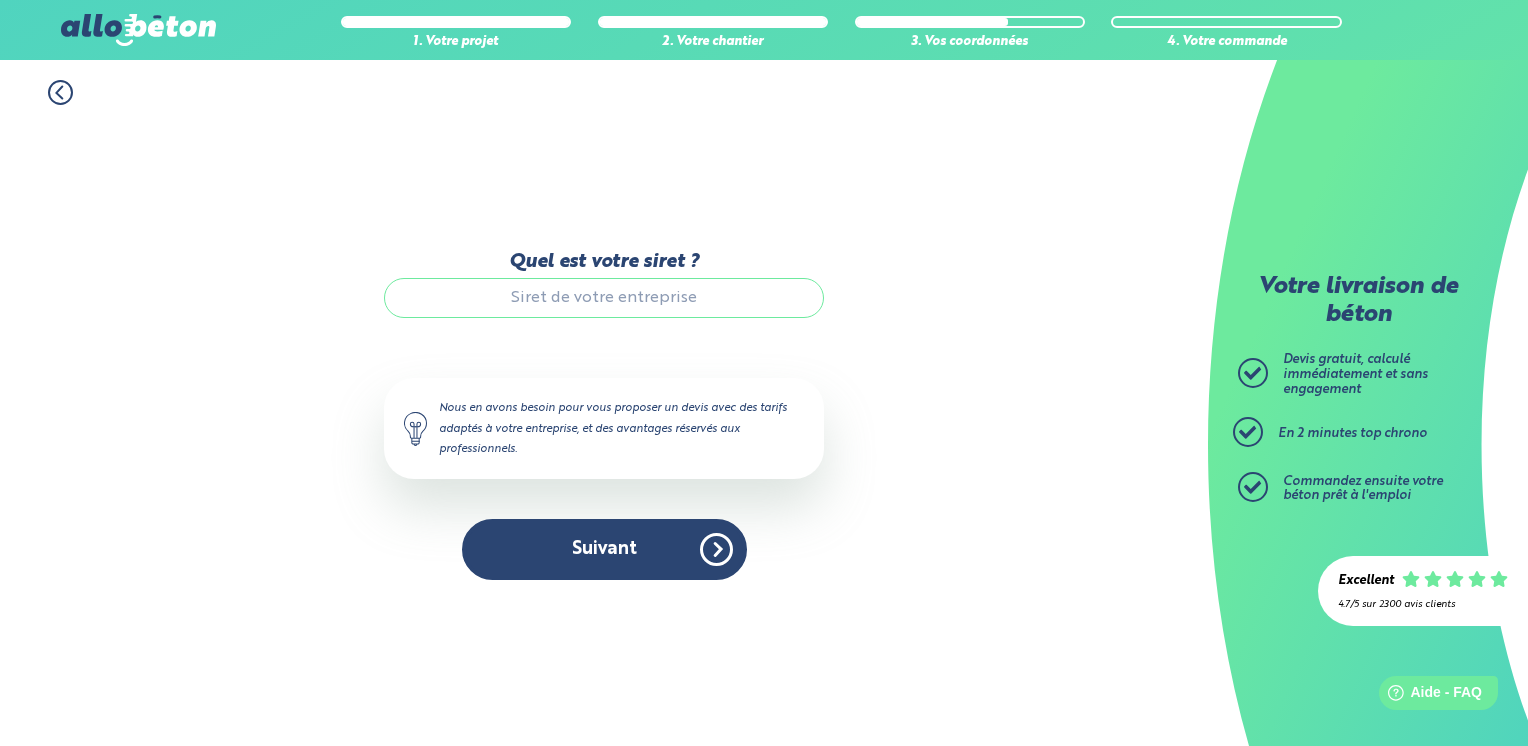 paste on "93235208100016" 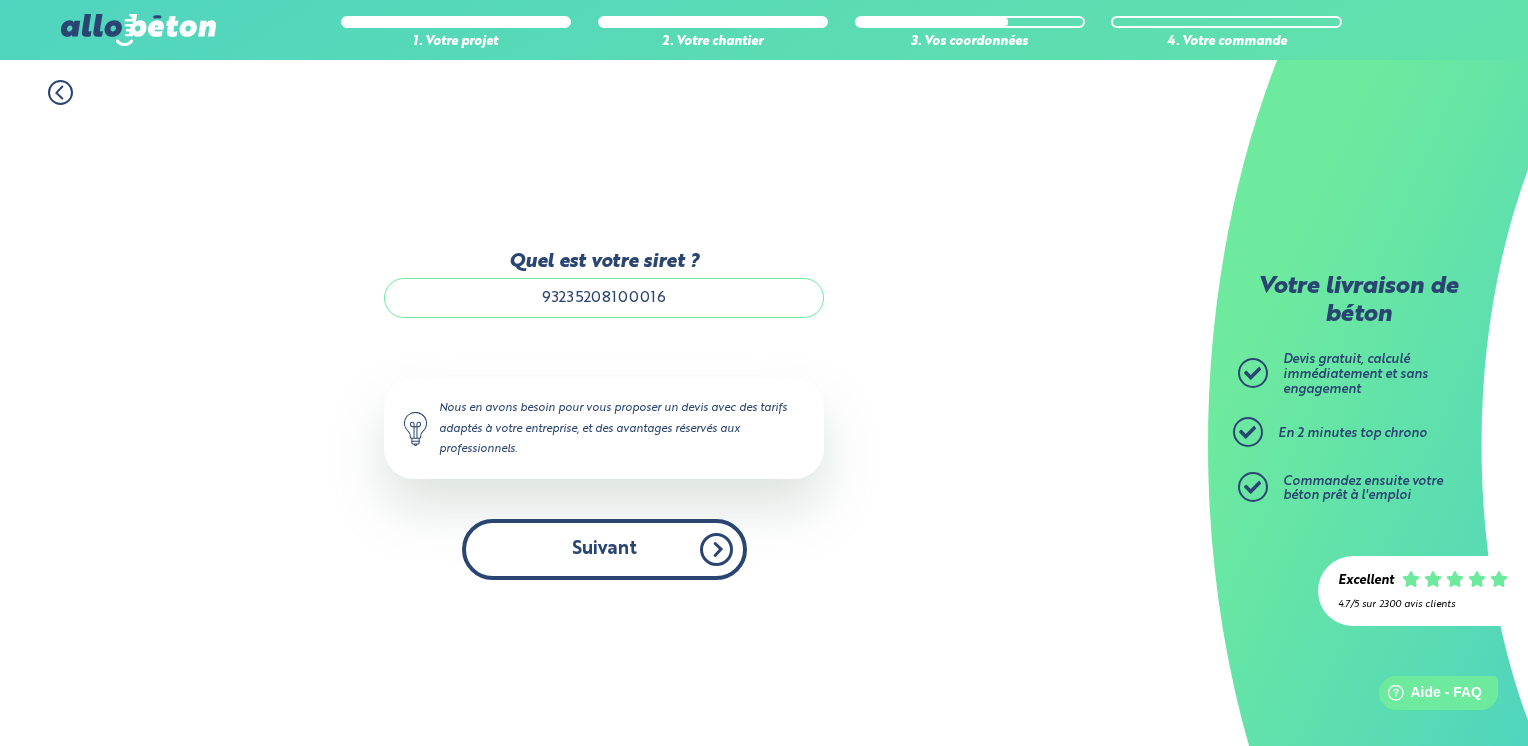 type on "93235208100016" 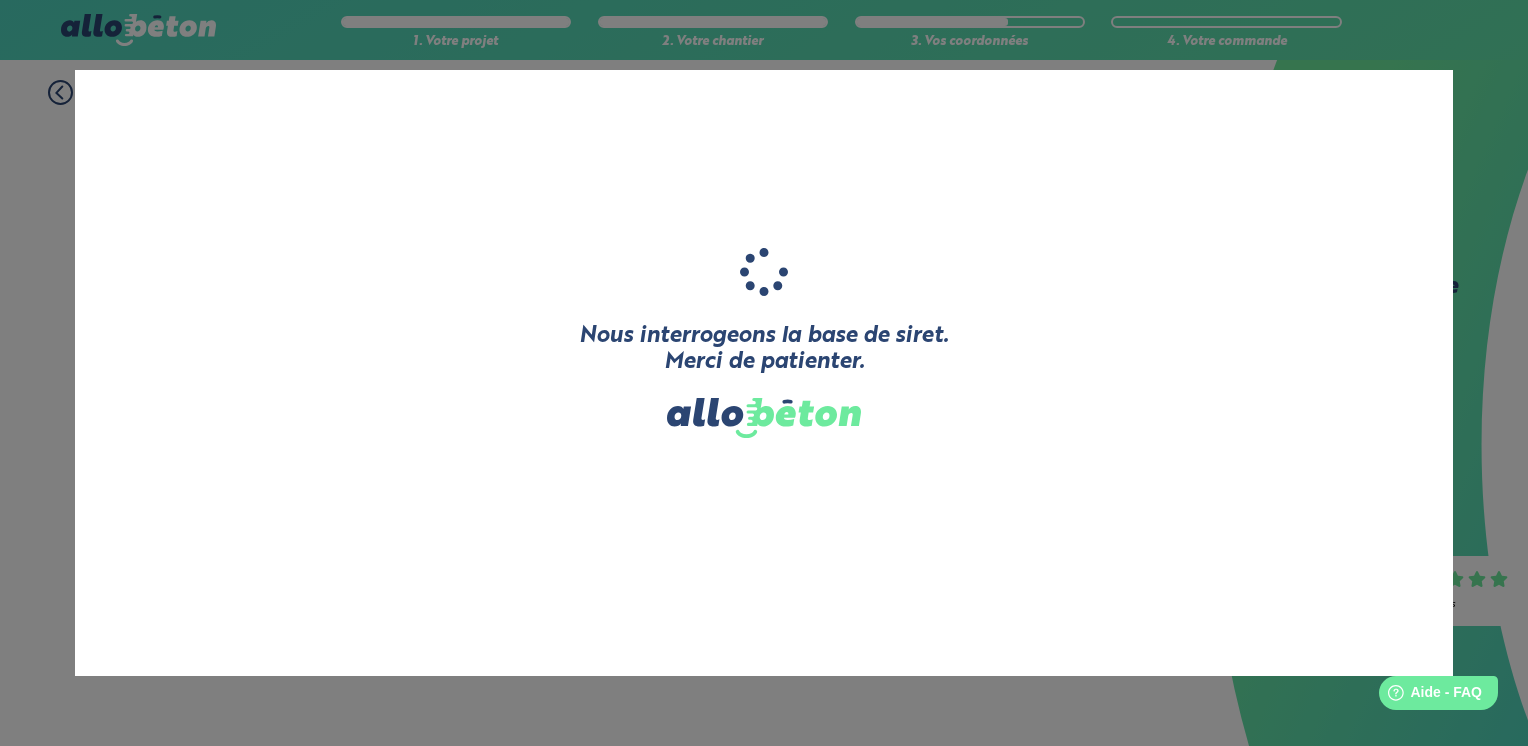 type on "LES JARDINS BIO DE RIANS" 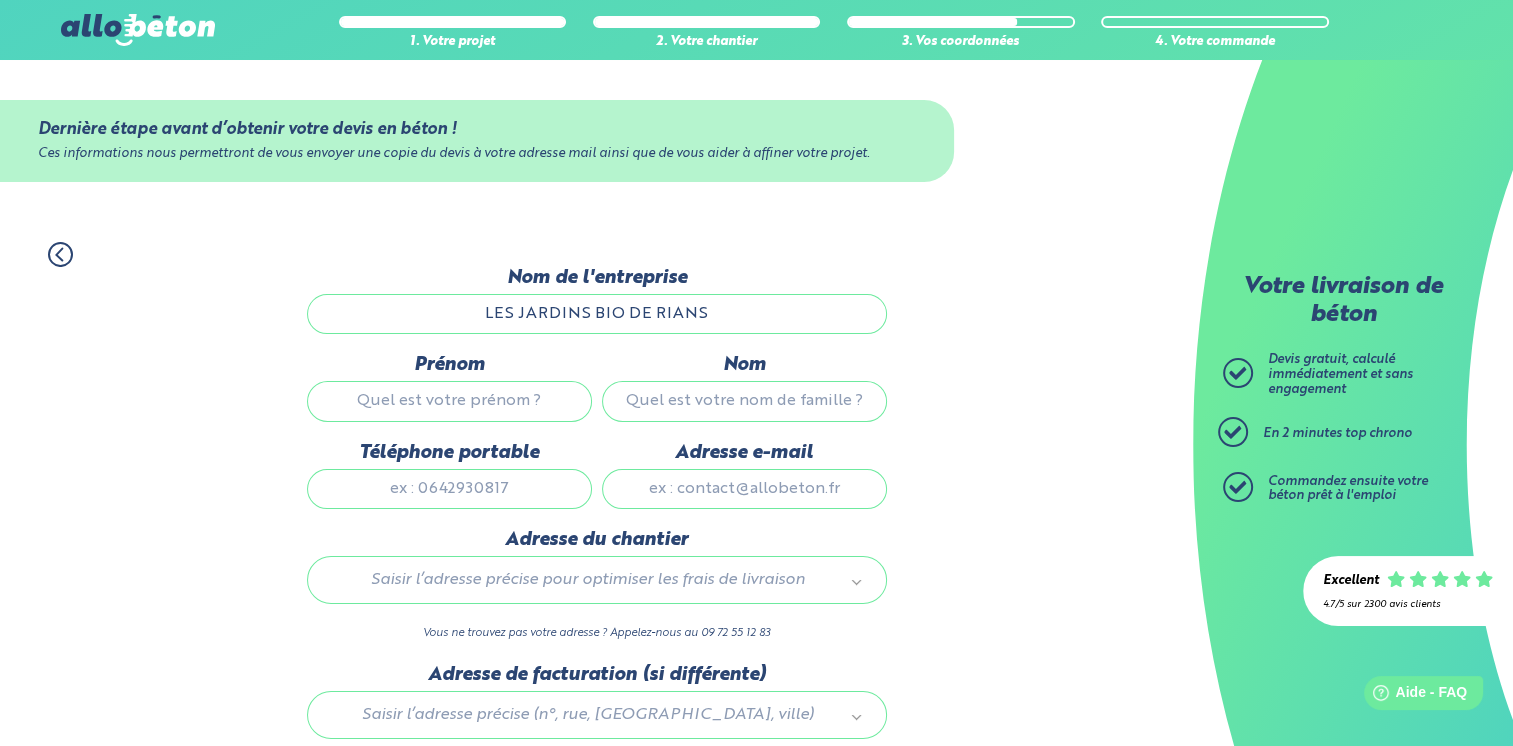 click on "Prénom" at bounding box center [449, 401] 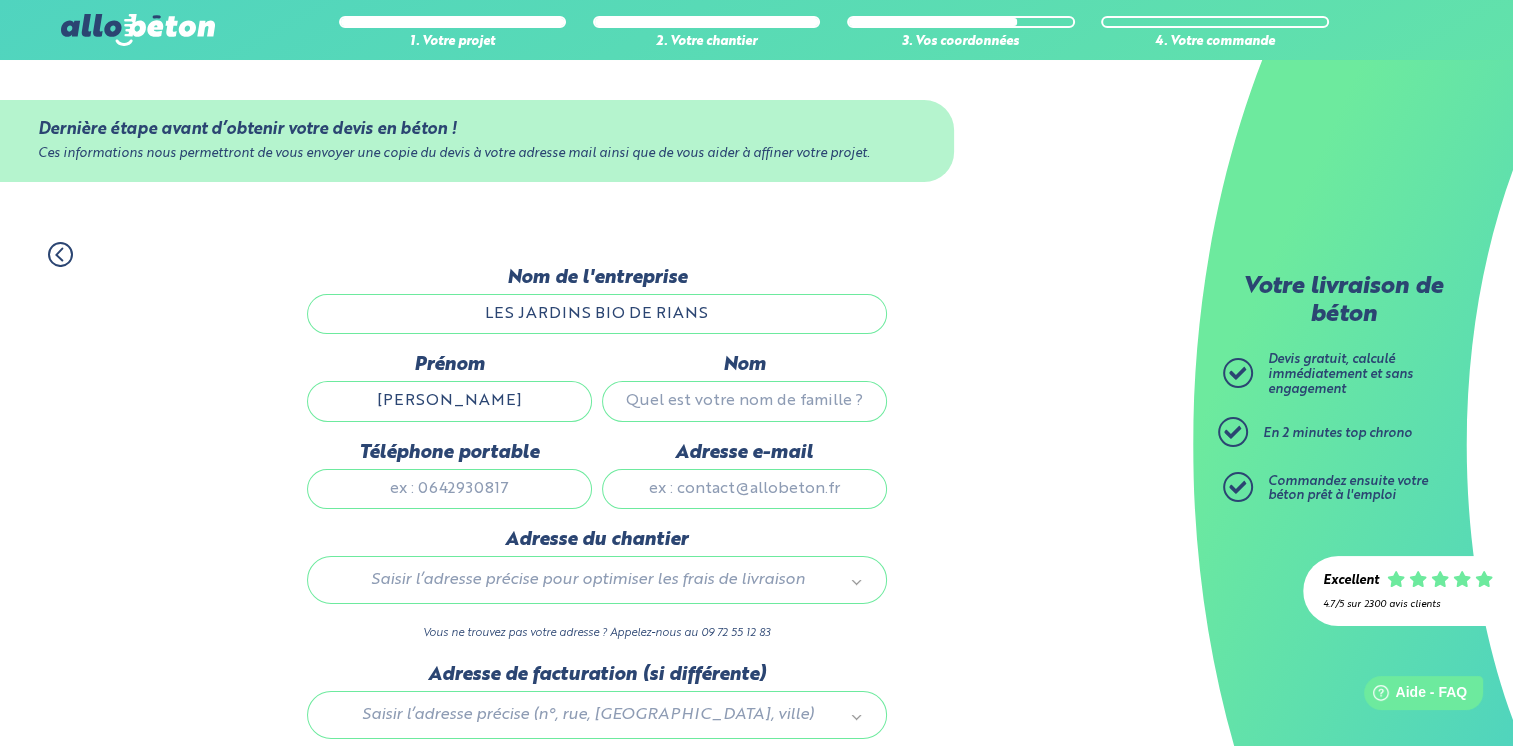 type on "crété" 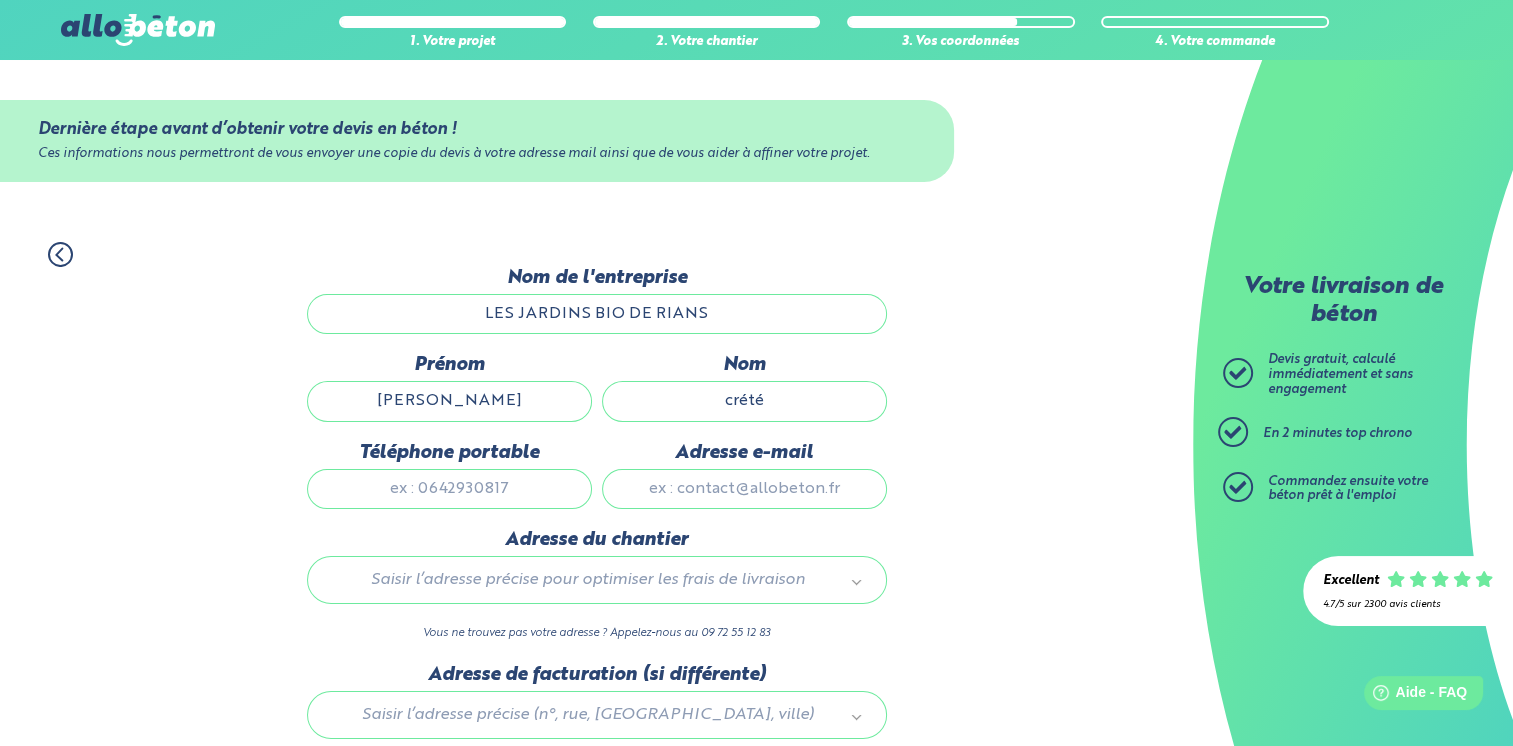 type on "0658995631" 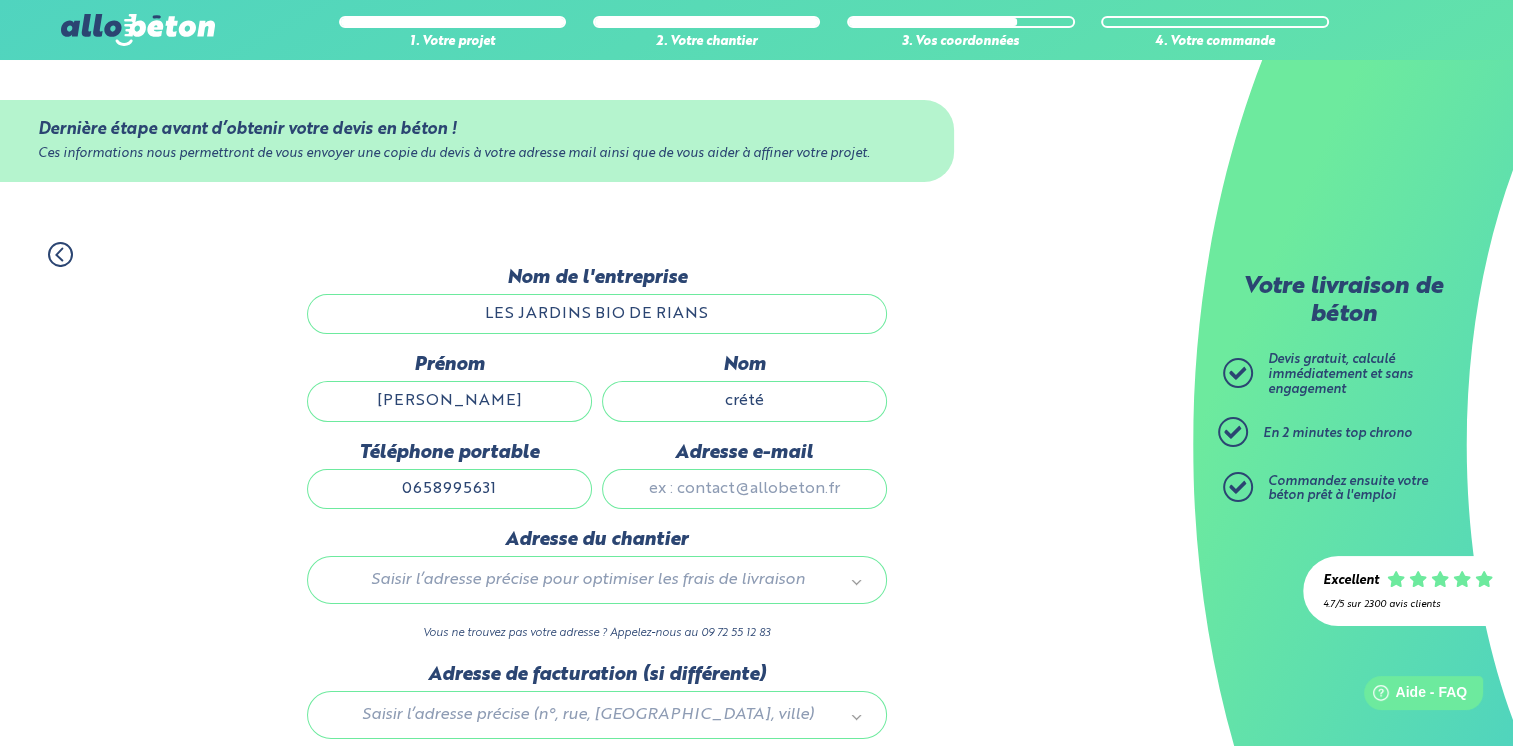 type on "franck.crete77@gmail.com" 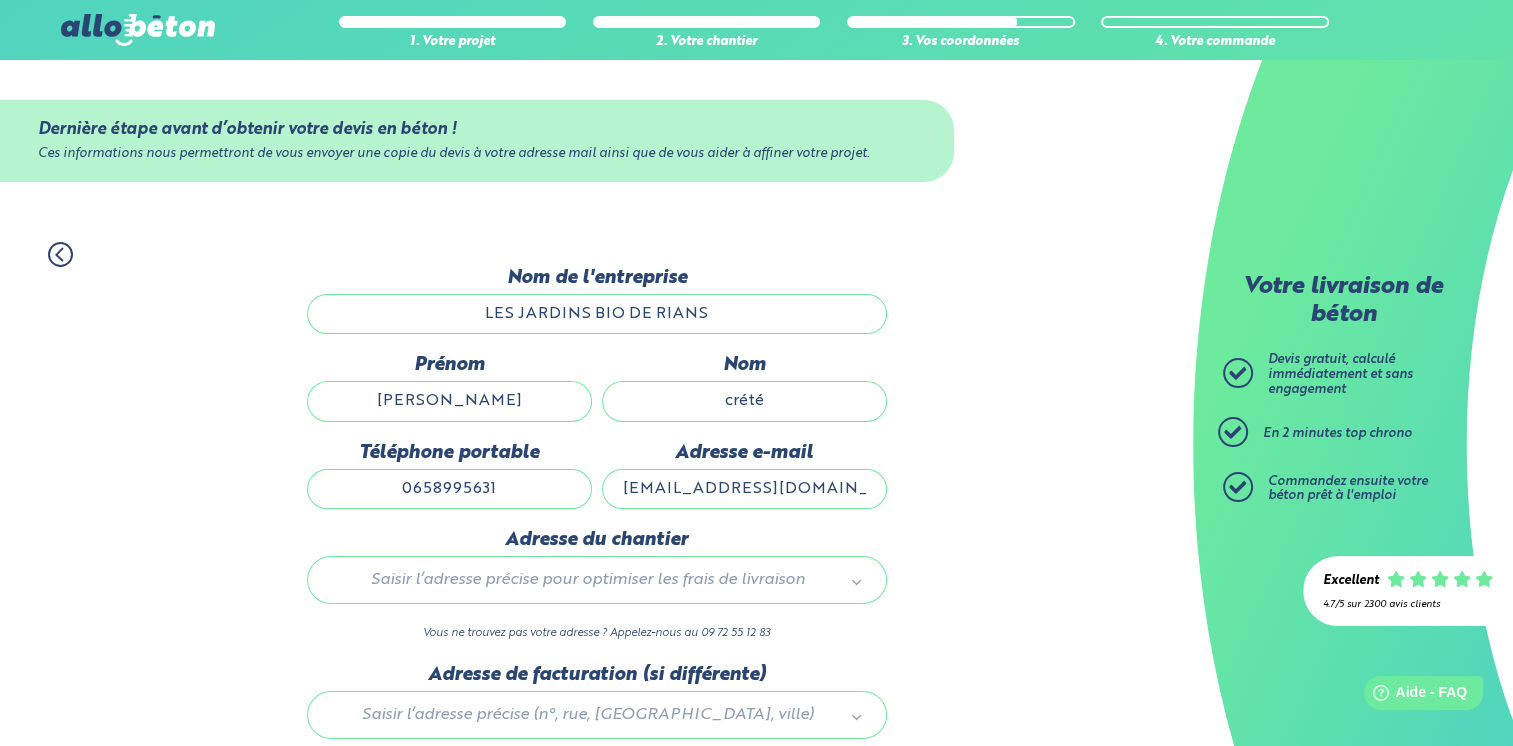 type 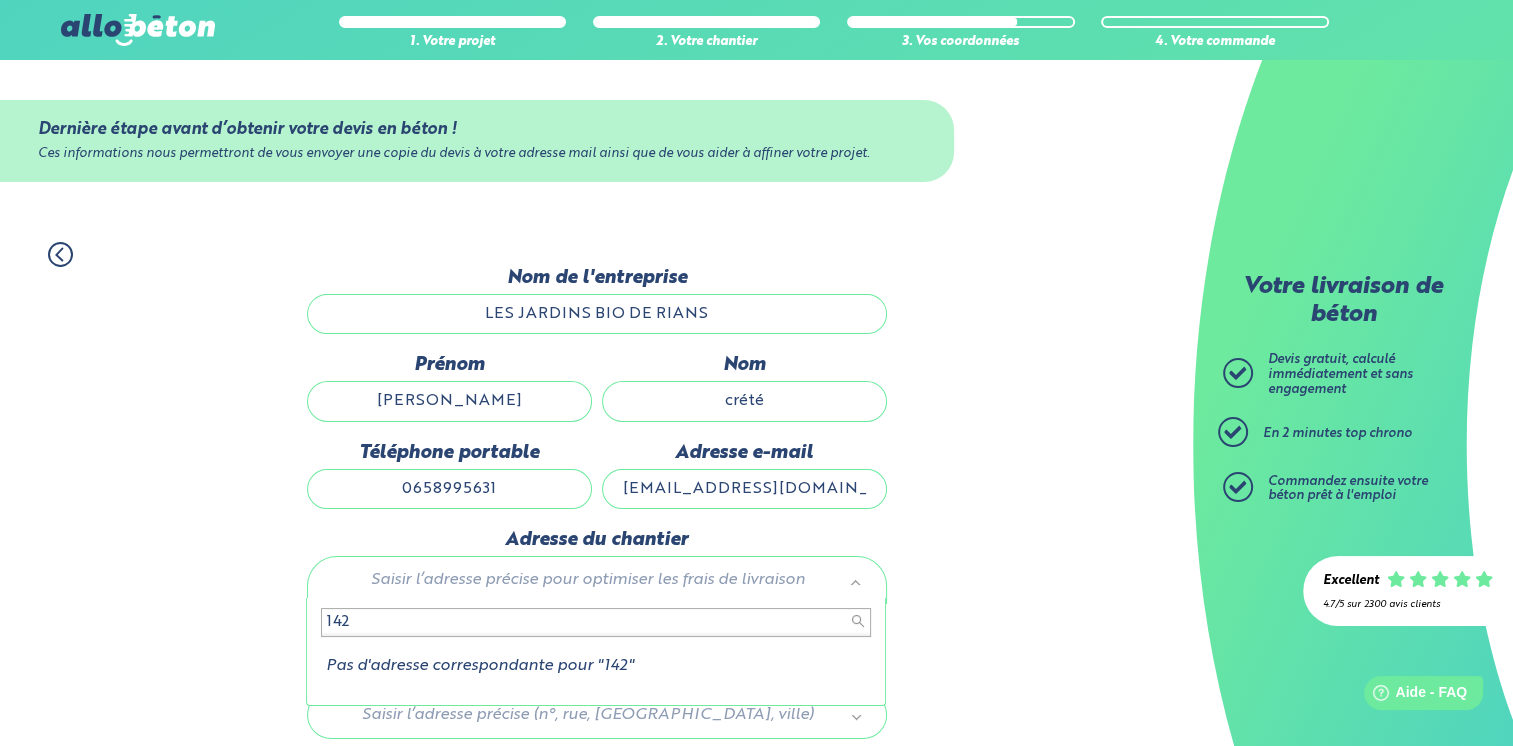 scroll, scrollTop: 148, scrollLeft: 0, axis: vertical 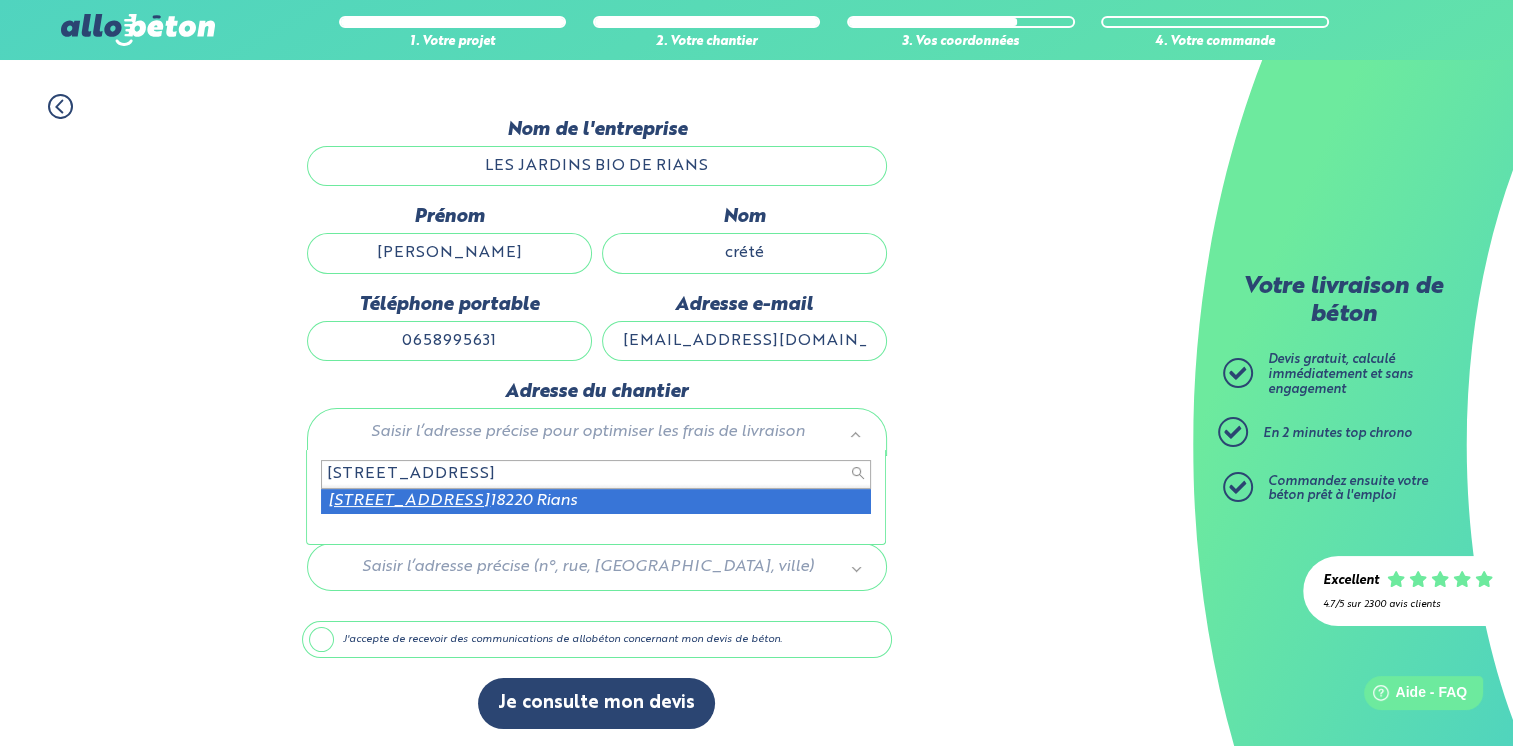 type on "142 route de malvette" 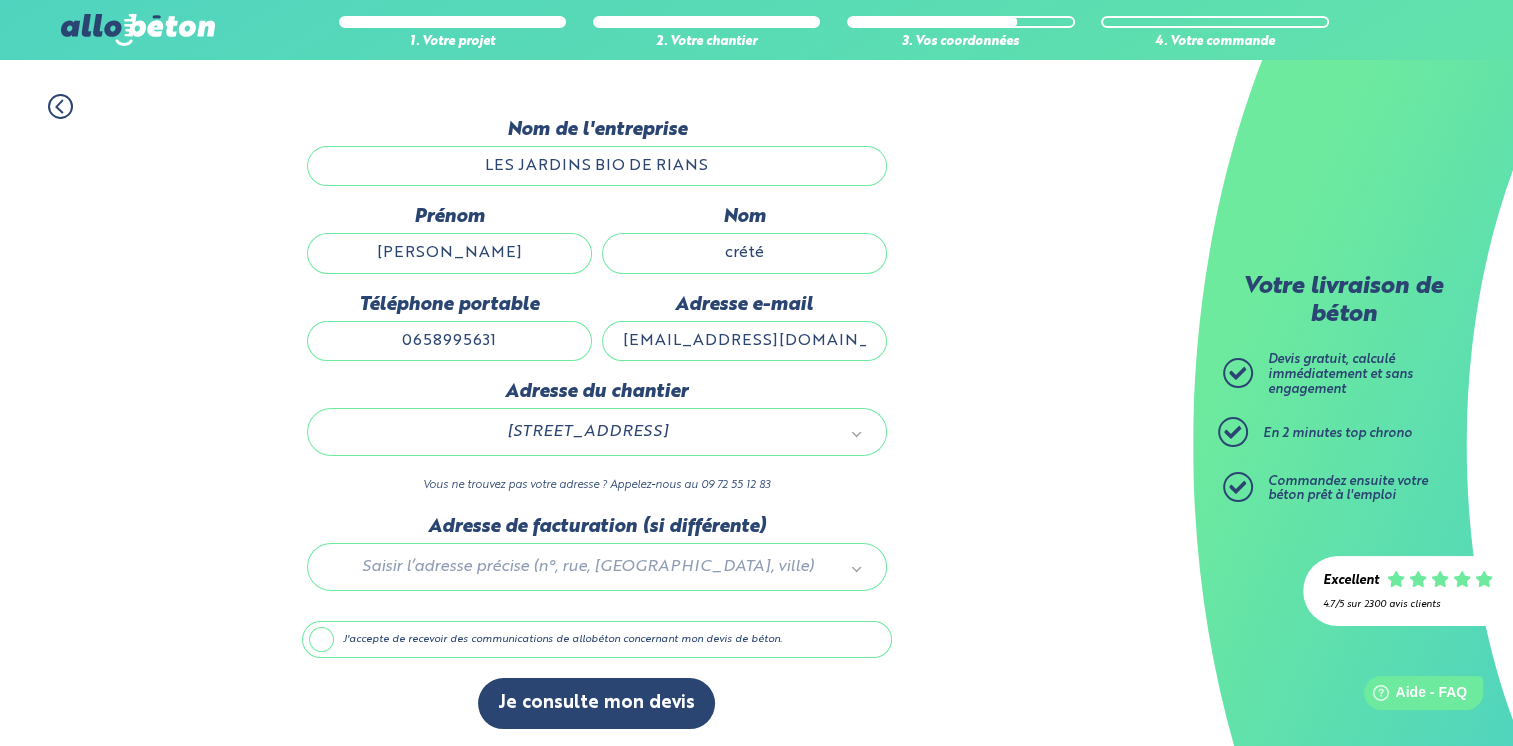 click at bounding box center (597, 563) 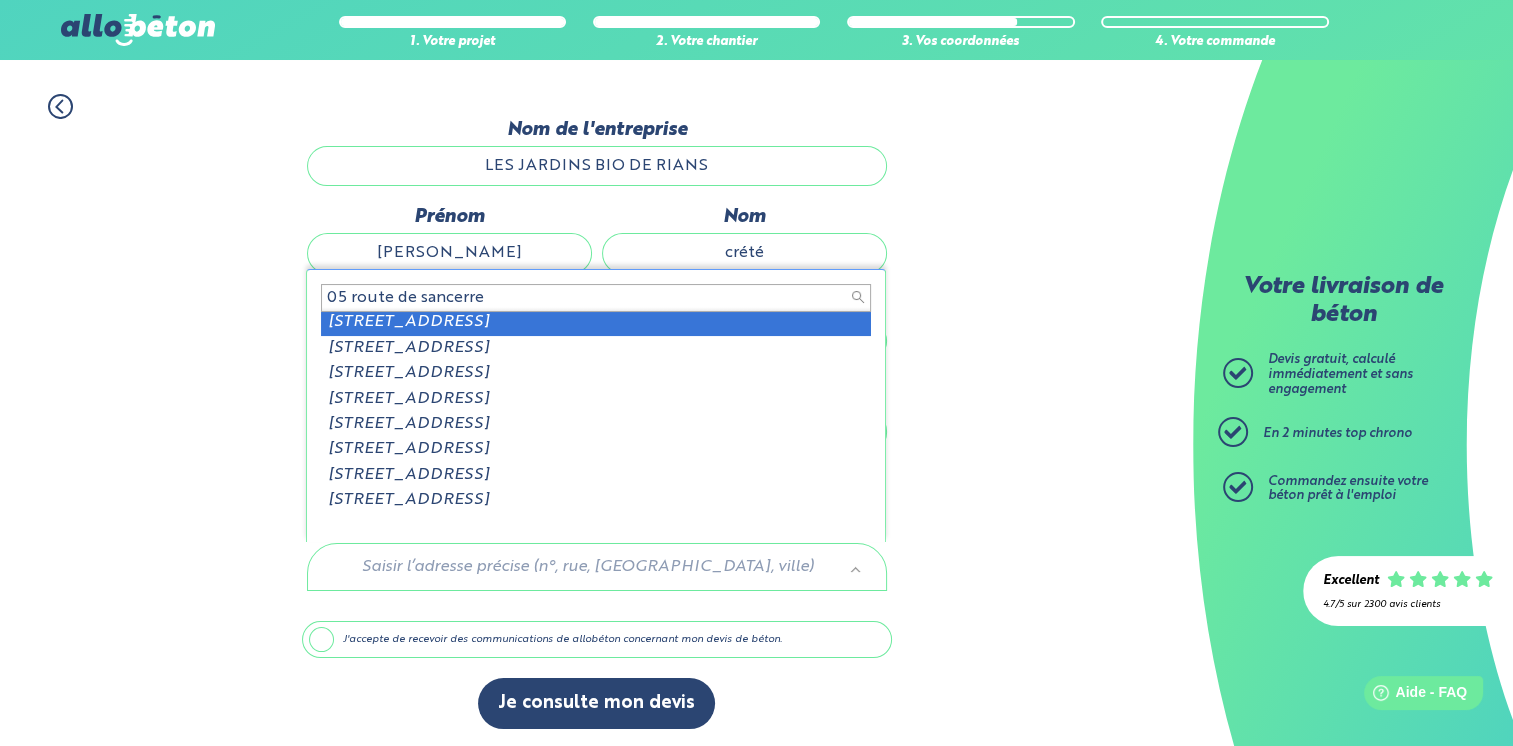 scroll, scrollTop: 0, scrollLeft: 0, axis: both 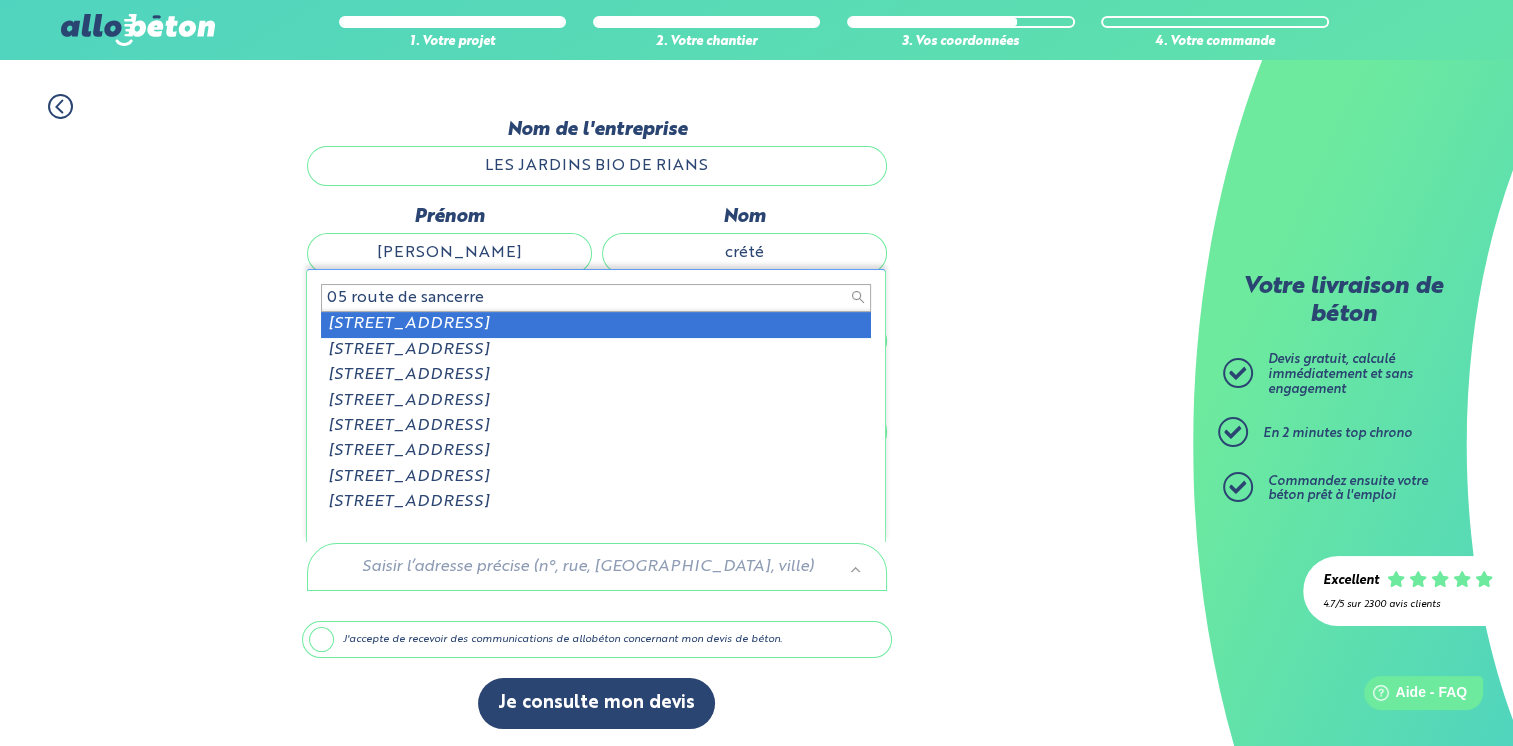type on "05 route de sancerre" 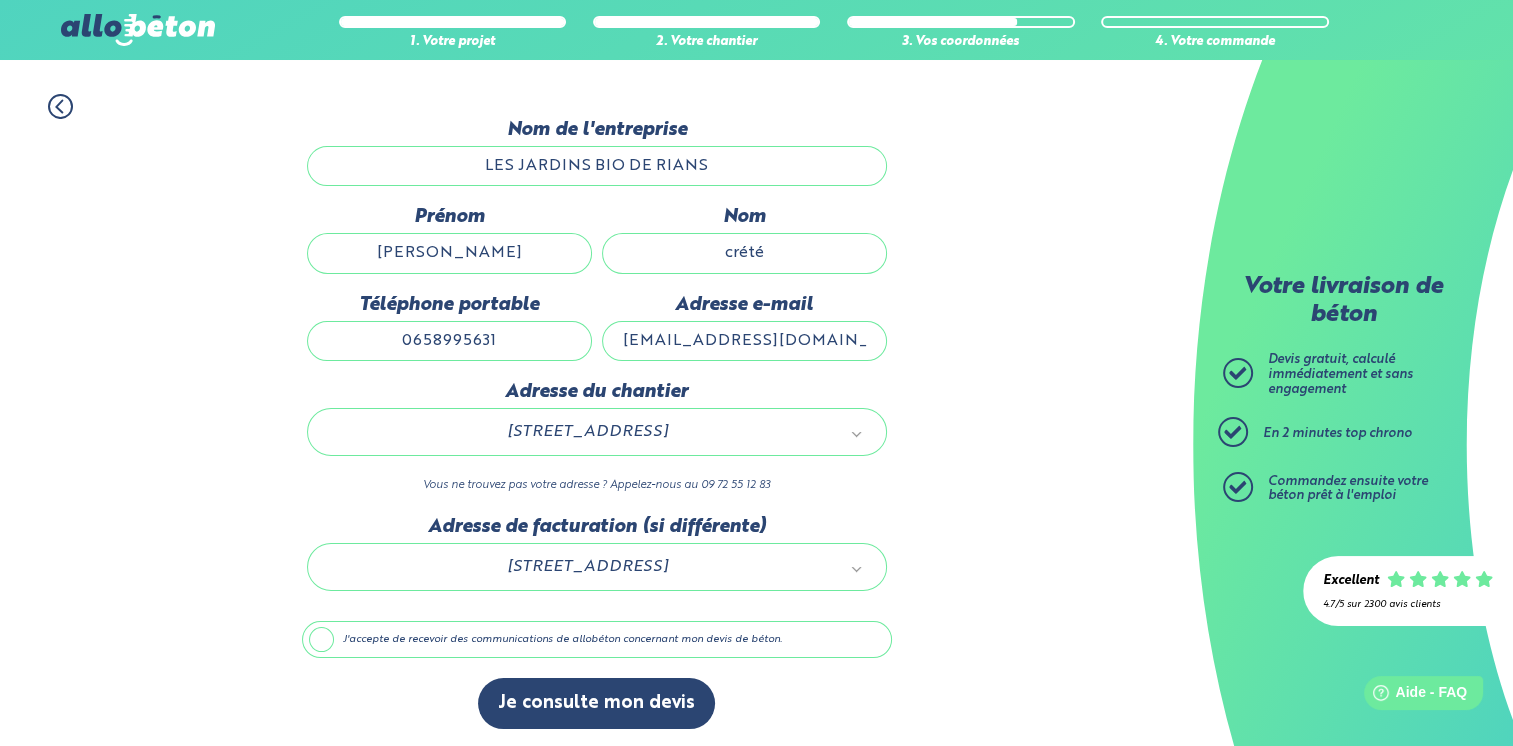 click on "J'accepte de recevoir des communications de allobéton concernant mon devis de béton." at bounding box center [597, 640] 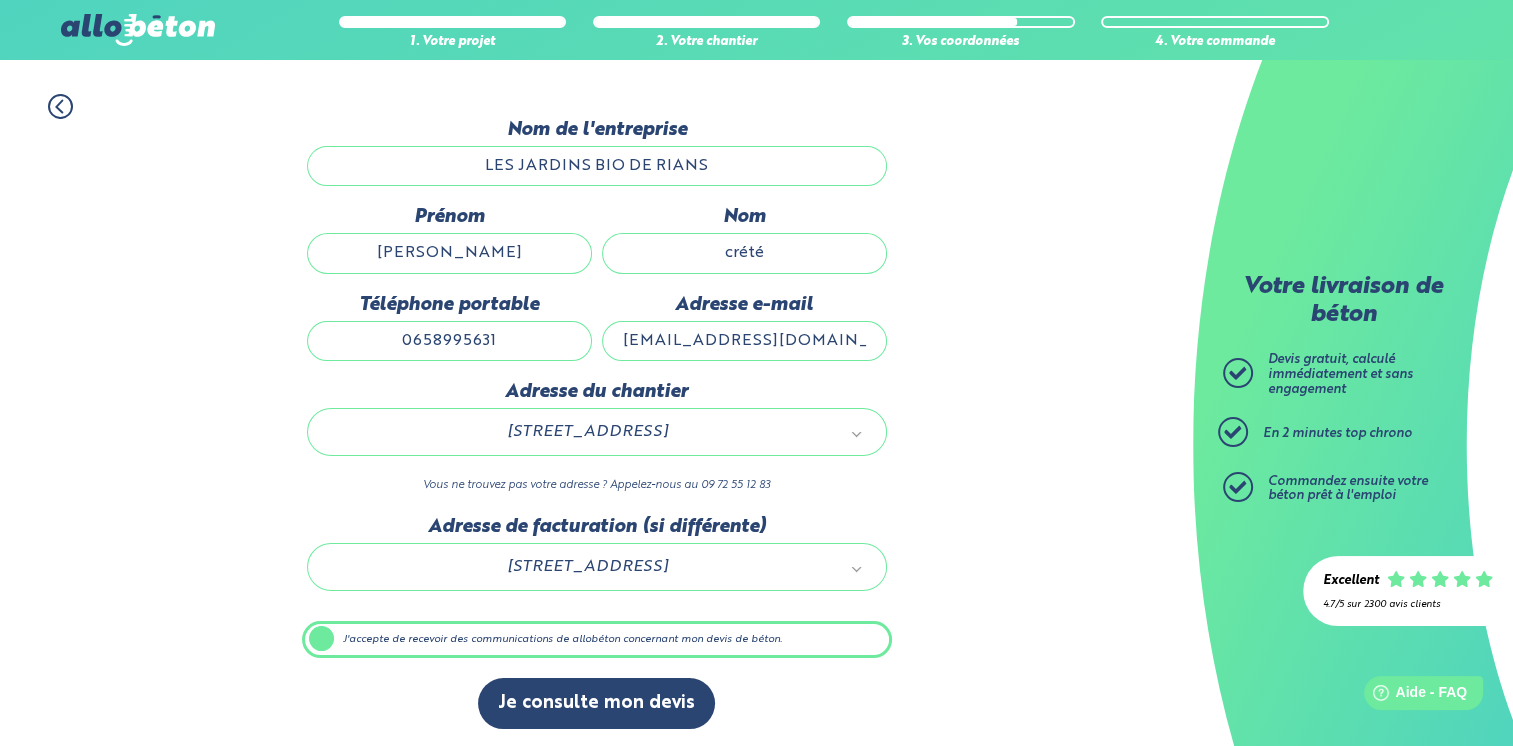 scroll, scrollTop: 148, scrollLeft: 0, axis: vertical 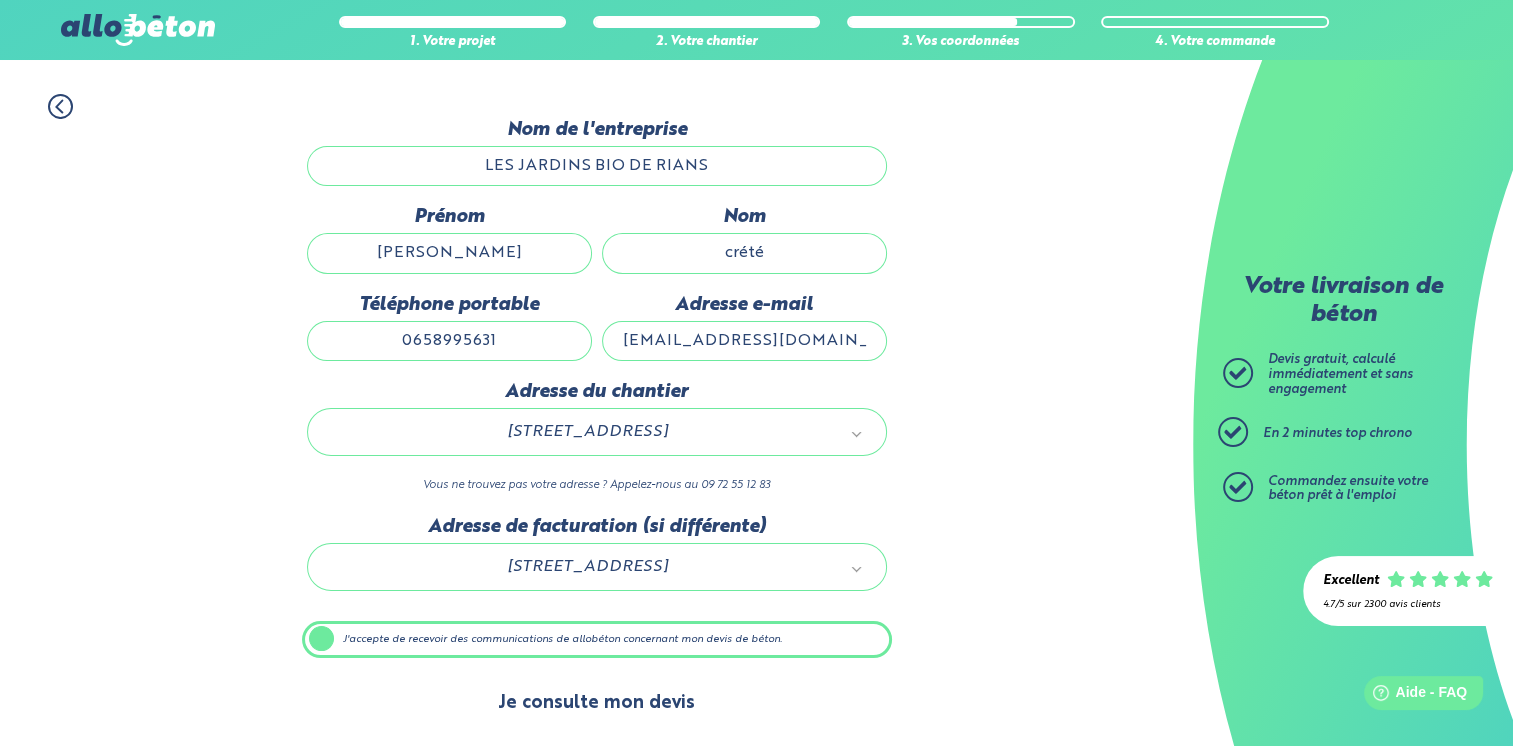 click on "Je consulte mon devis" at bounding box center [596, 703] 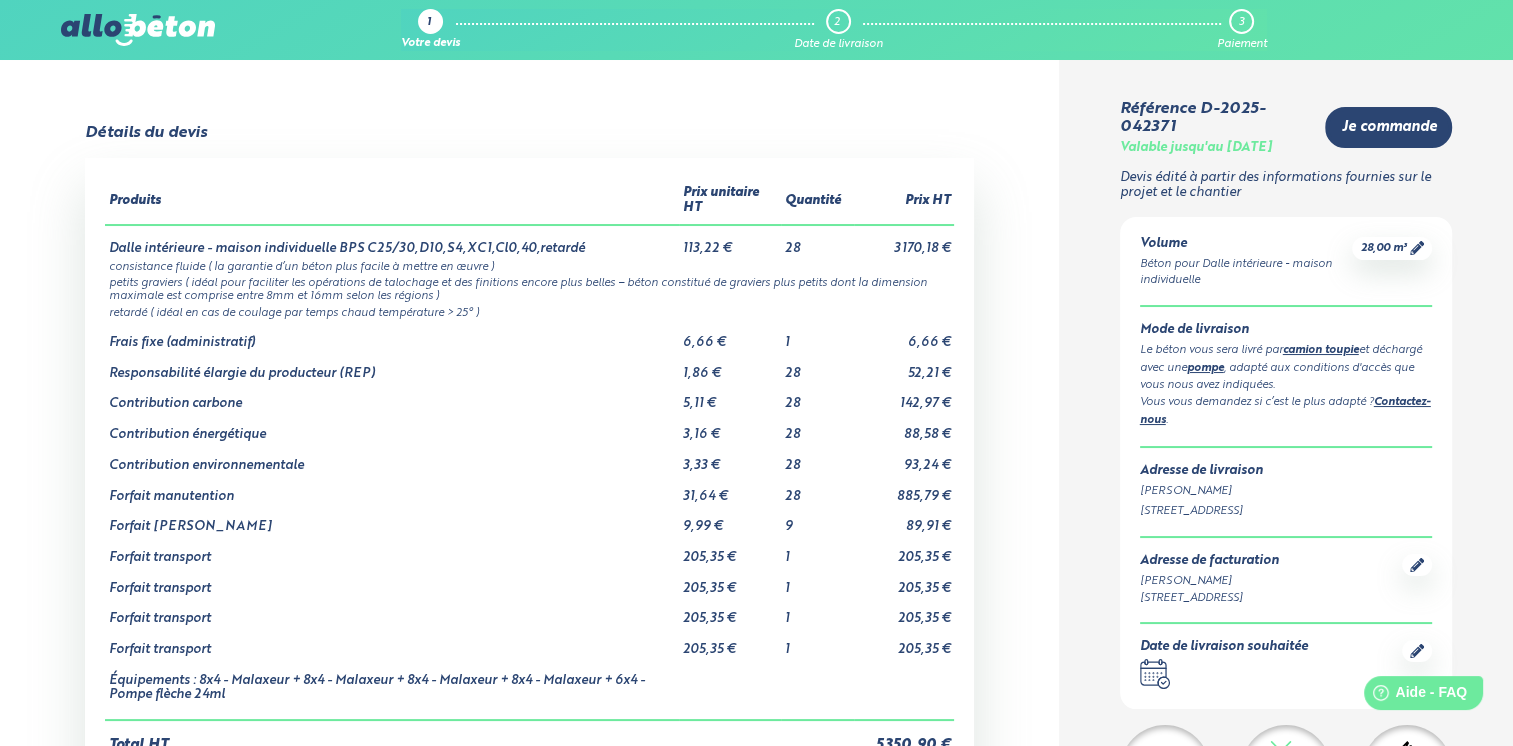 scroll, scrollTop: 0, scrollLeft: 0, axis: both 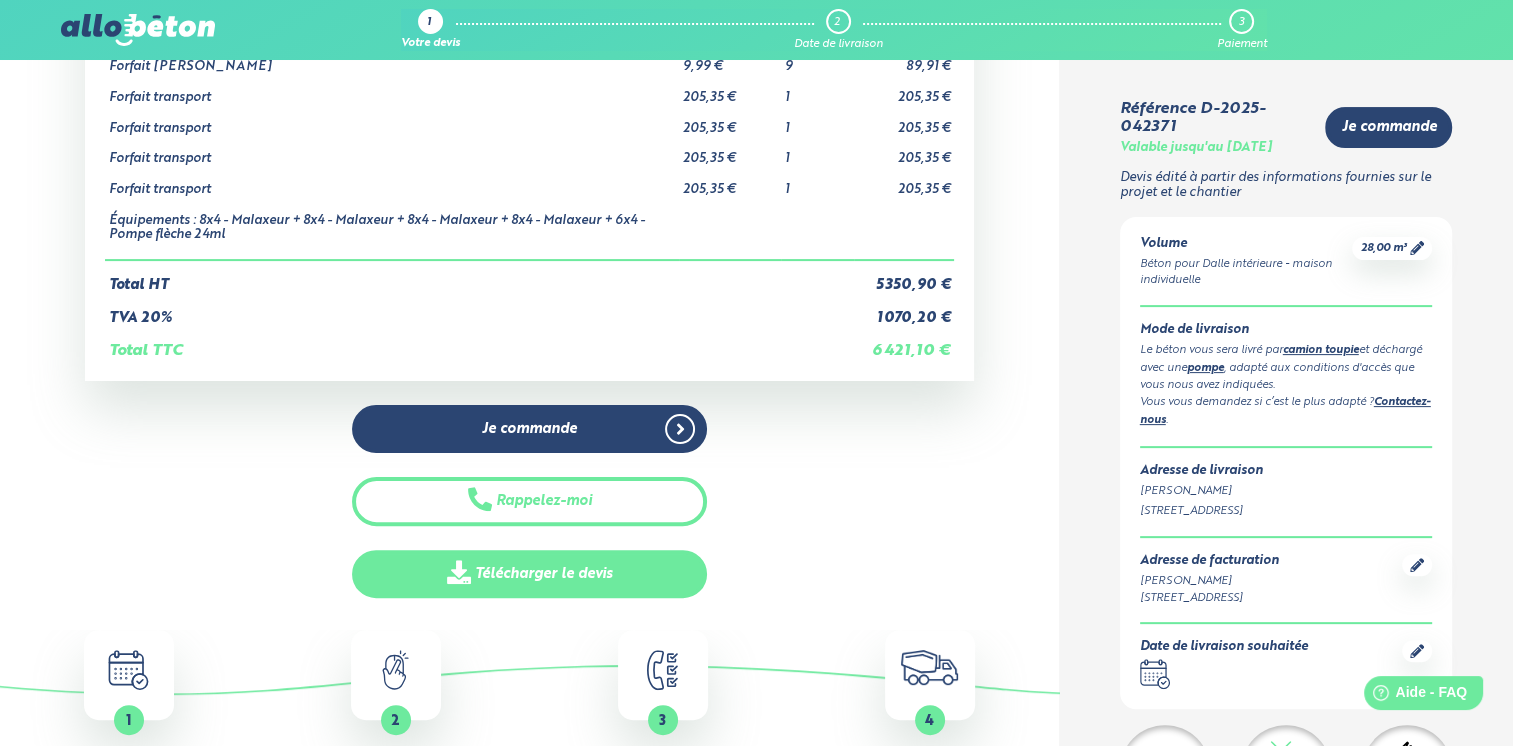 click on "Télécharger le devis" at bounding box center (530, 574) 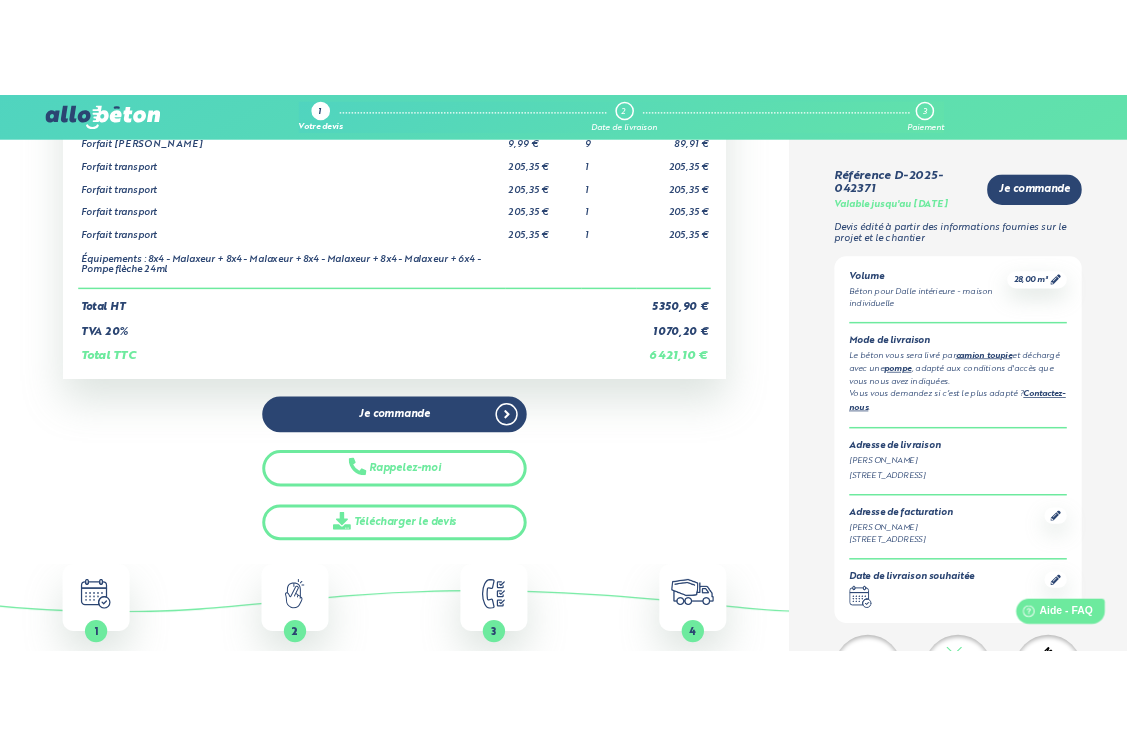 scroll, scrollTop: 0, scrollLeft: 0, axis: both 